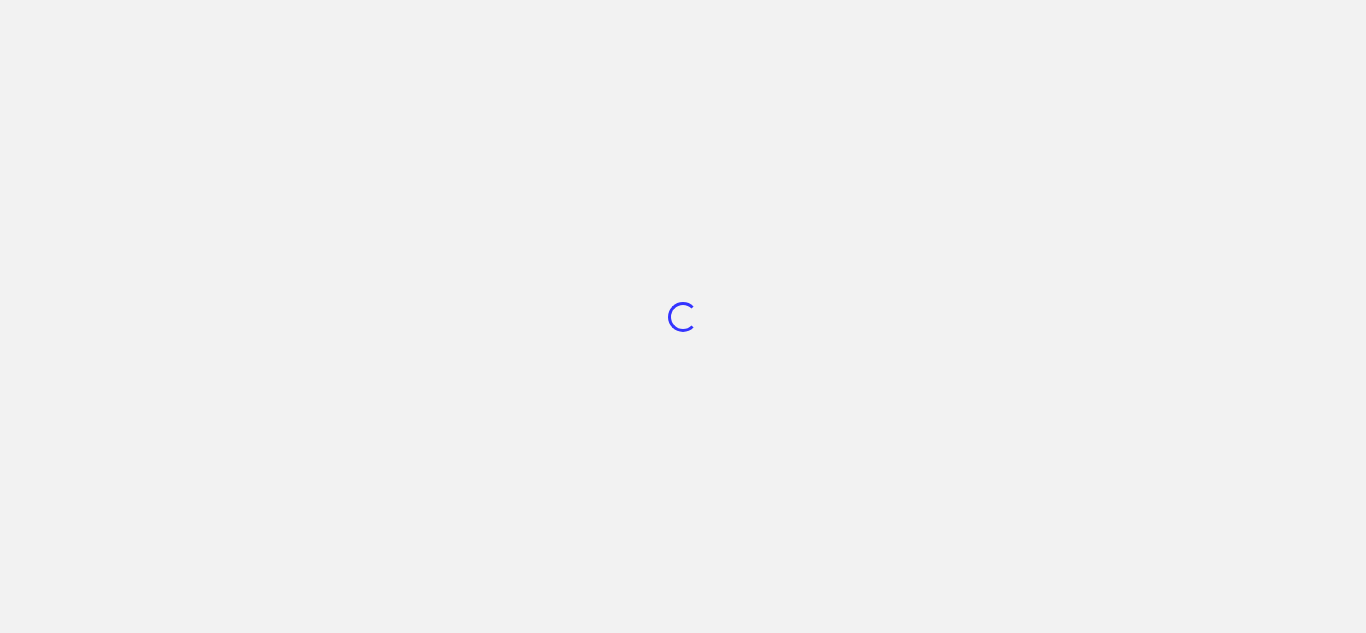 scroll, scrollTop: 0, scrollLeft: 0, axis: both 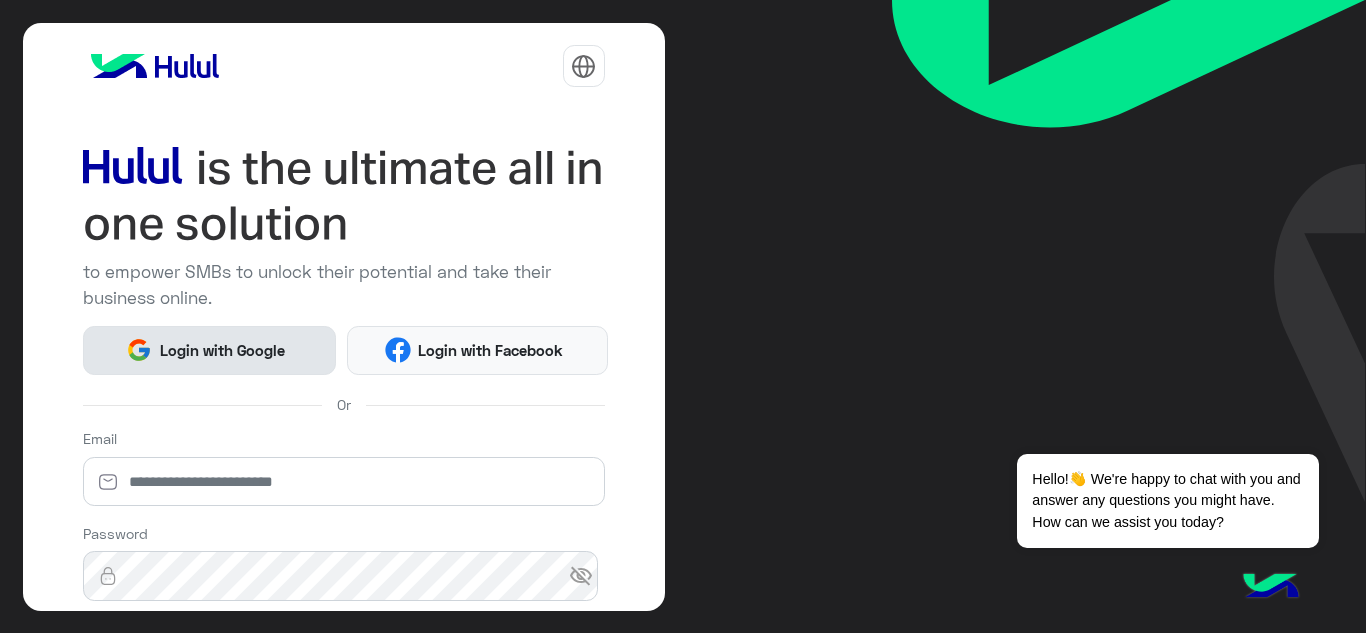 click on "Login with Google" 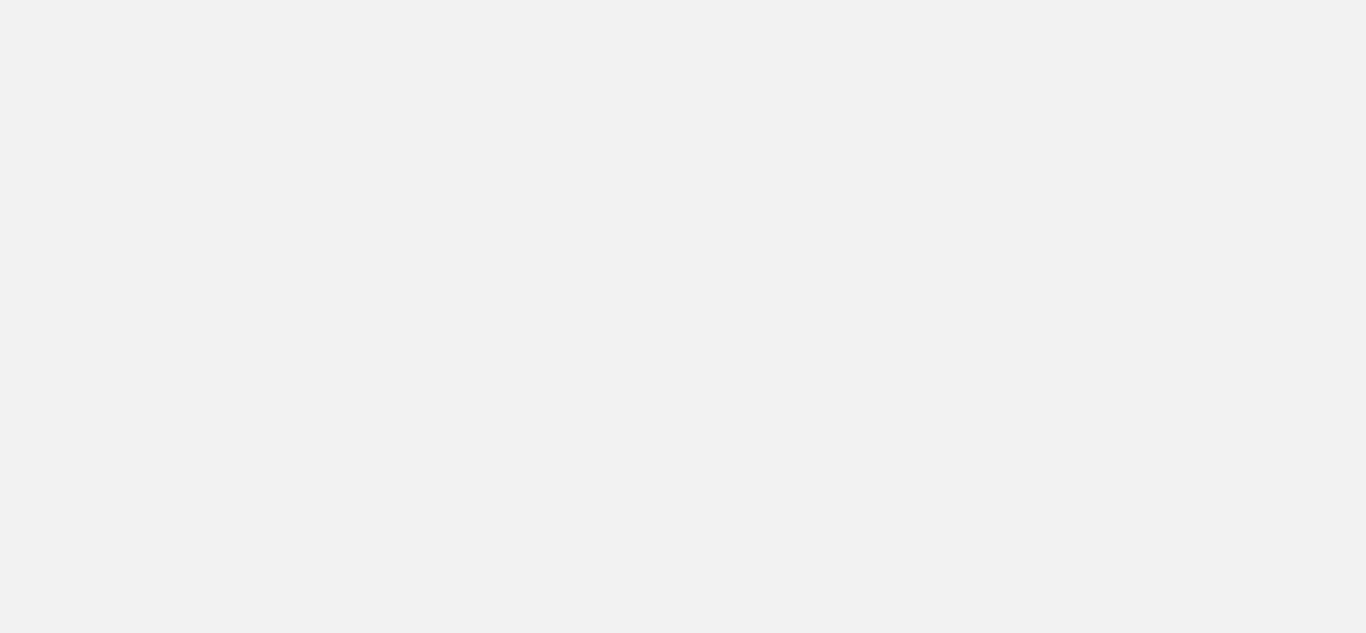scroll, scrollTop: 0, scrollLeft: 0, axis: both 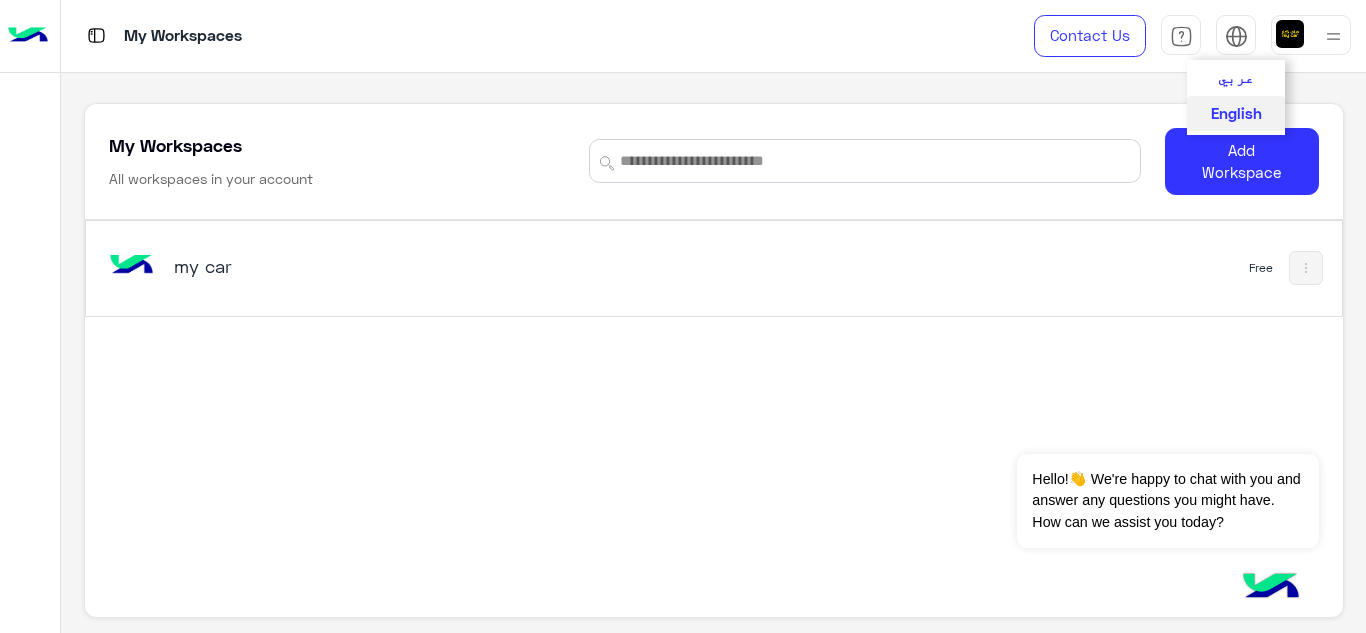 click at bounding box center (1236, 36) 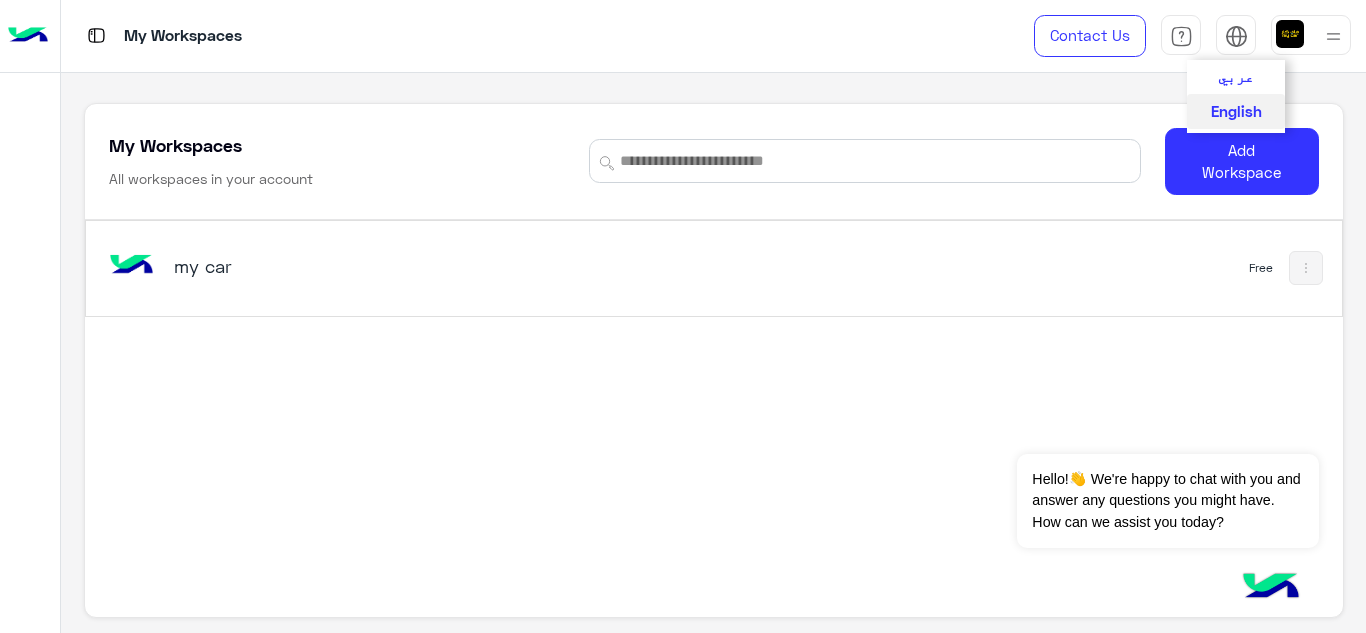 click on "عربي" at bounding box center (1236, 76) 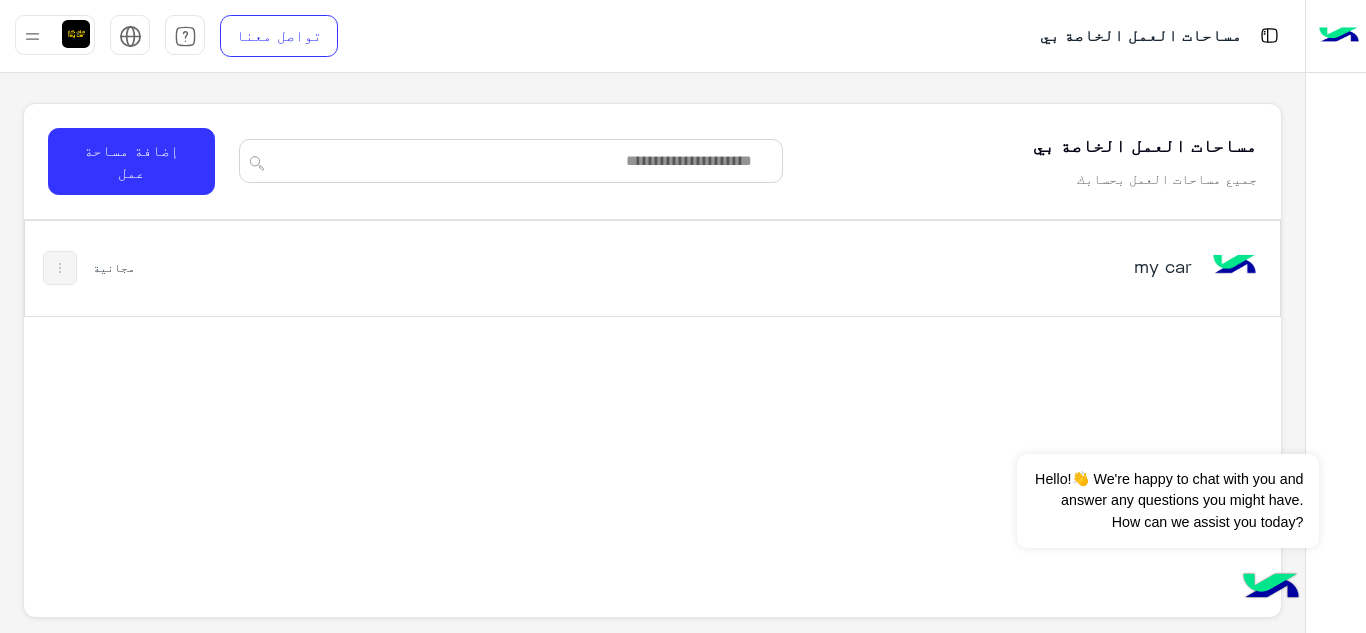 click 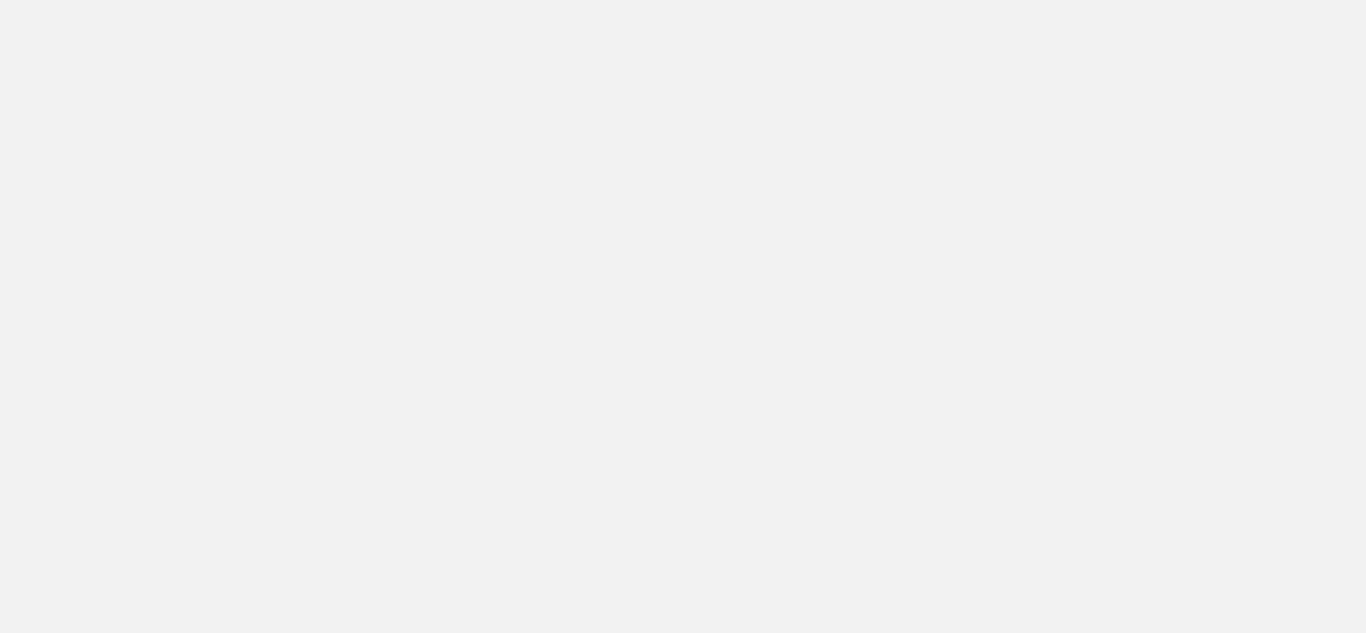 scroll, scrollTop: 0, scrollLeft: 0, axis: both 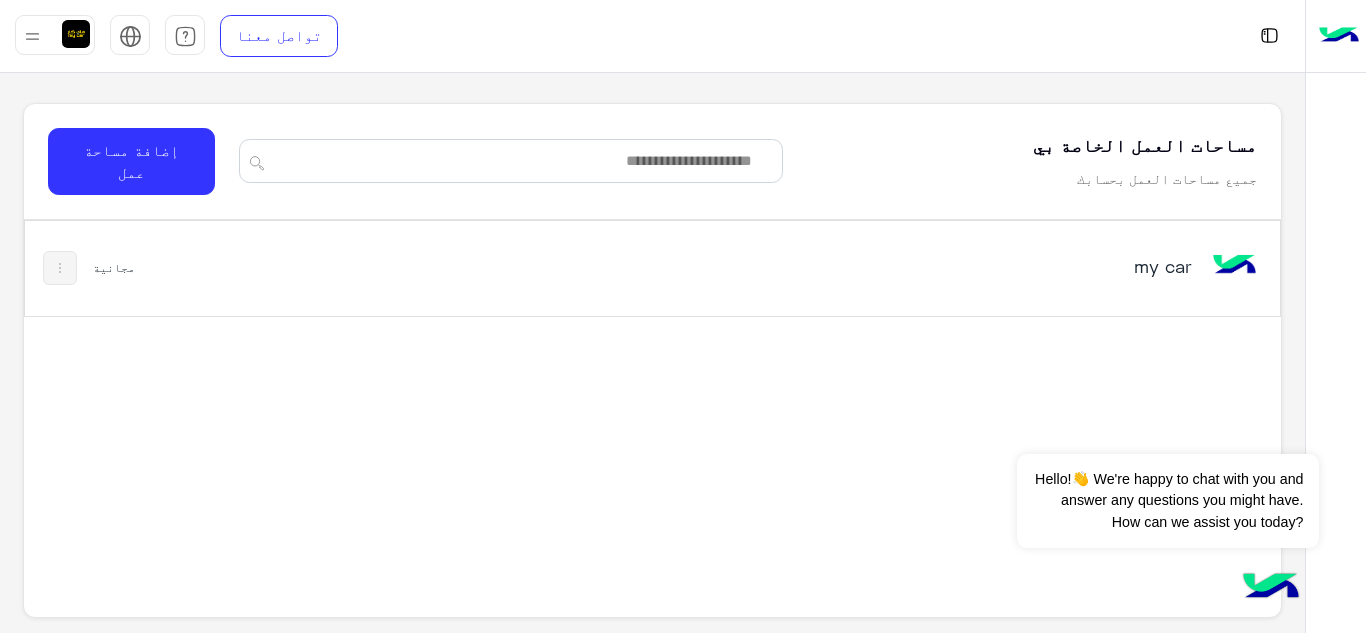 click at bounding box center [1235, 266] 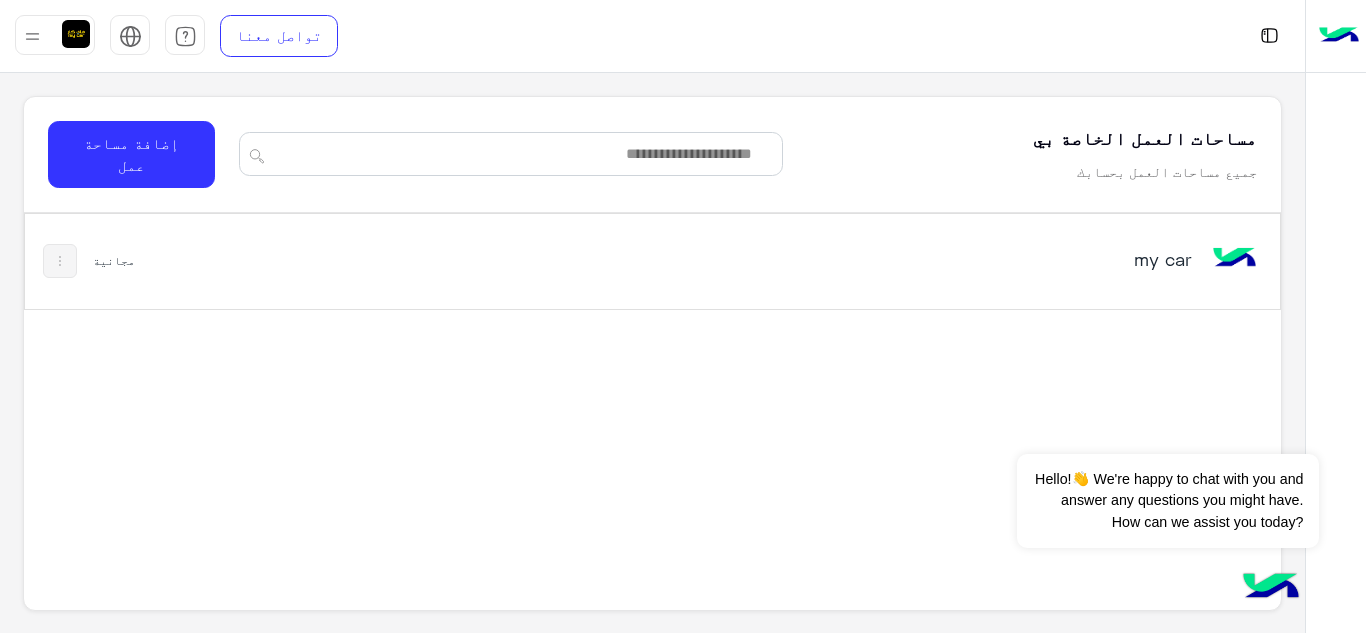 scroll, scrollTop: 0, scrollLeft: 0, axis: both 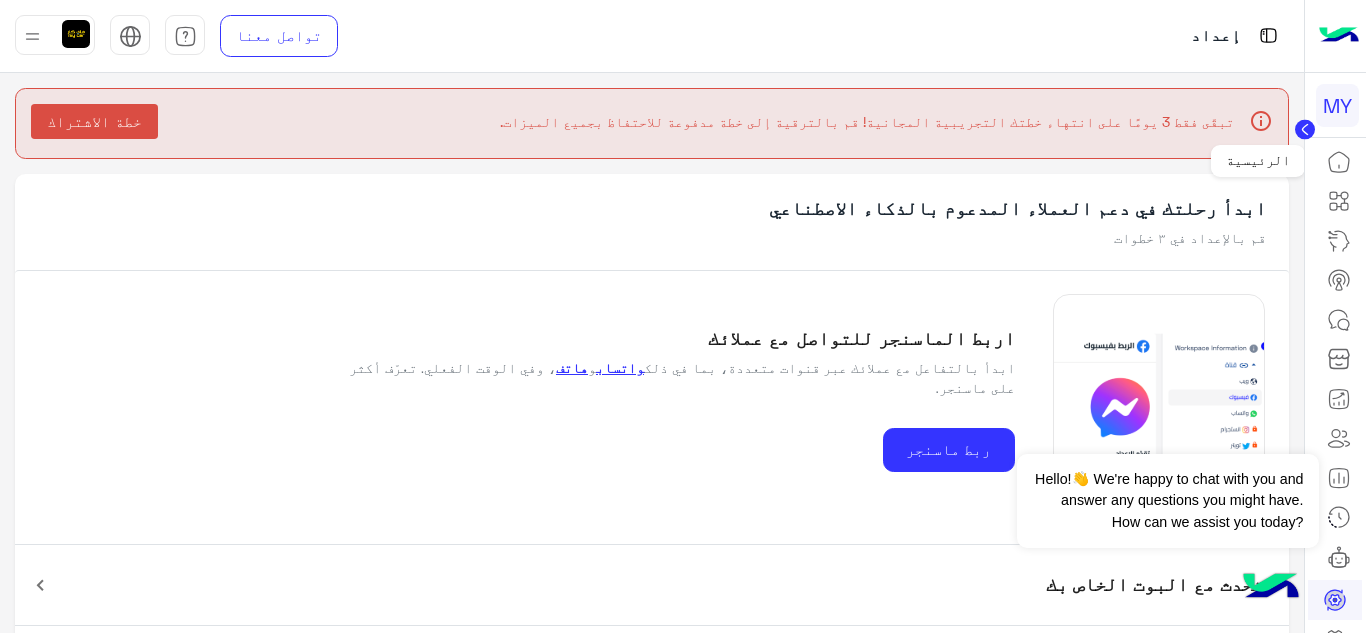 click 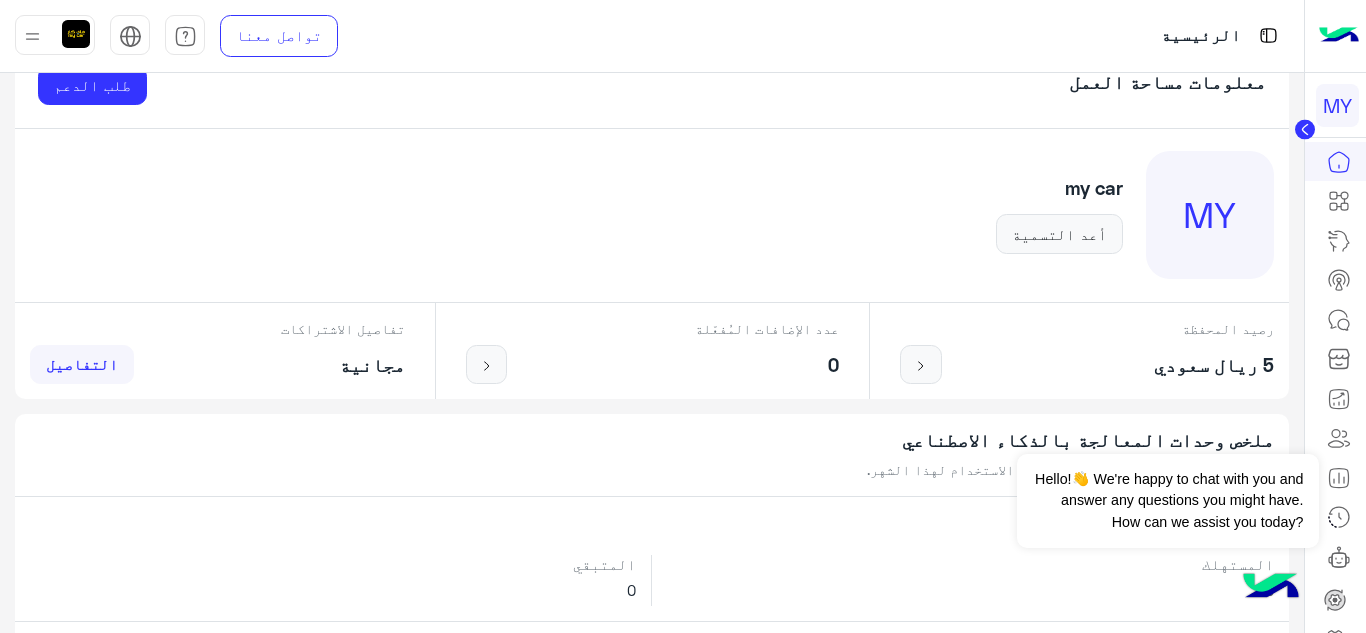 scroll, scrollTop: 0, scrollLeft: 0, axis: both 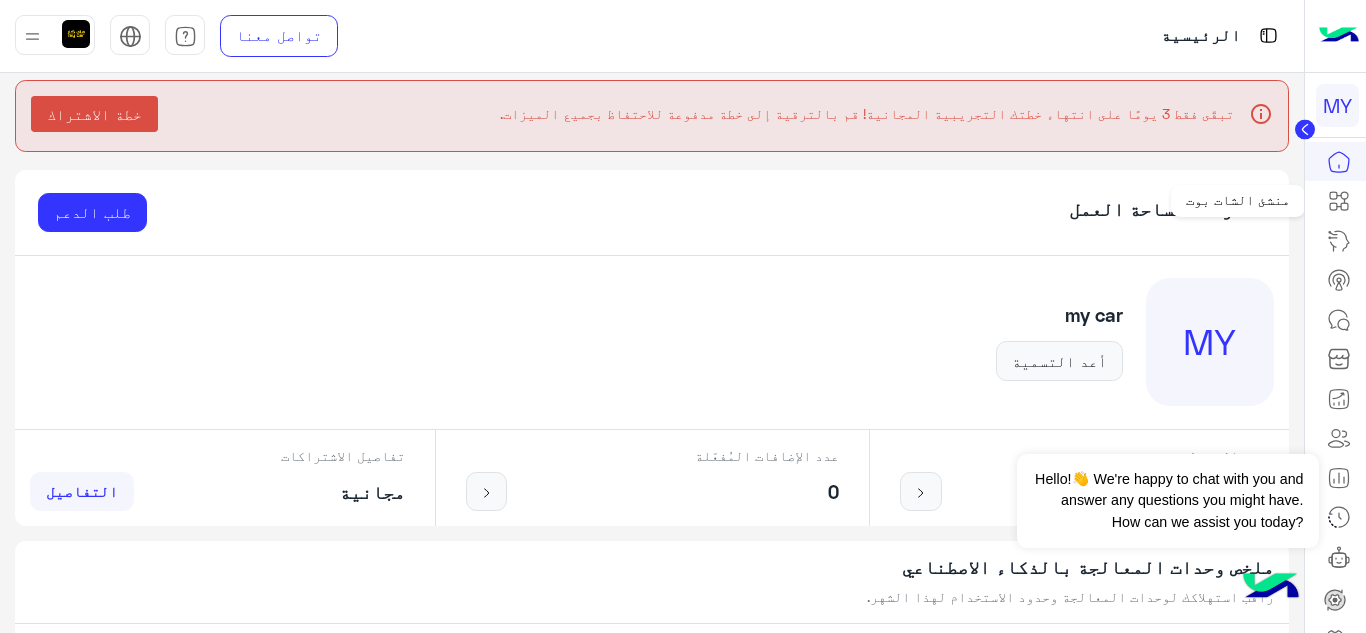 click 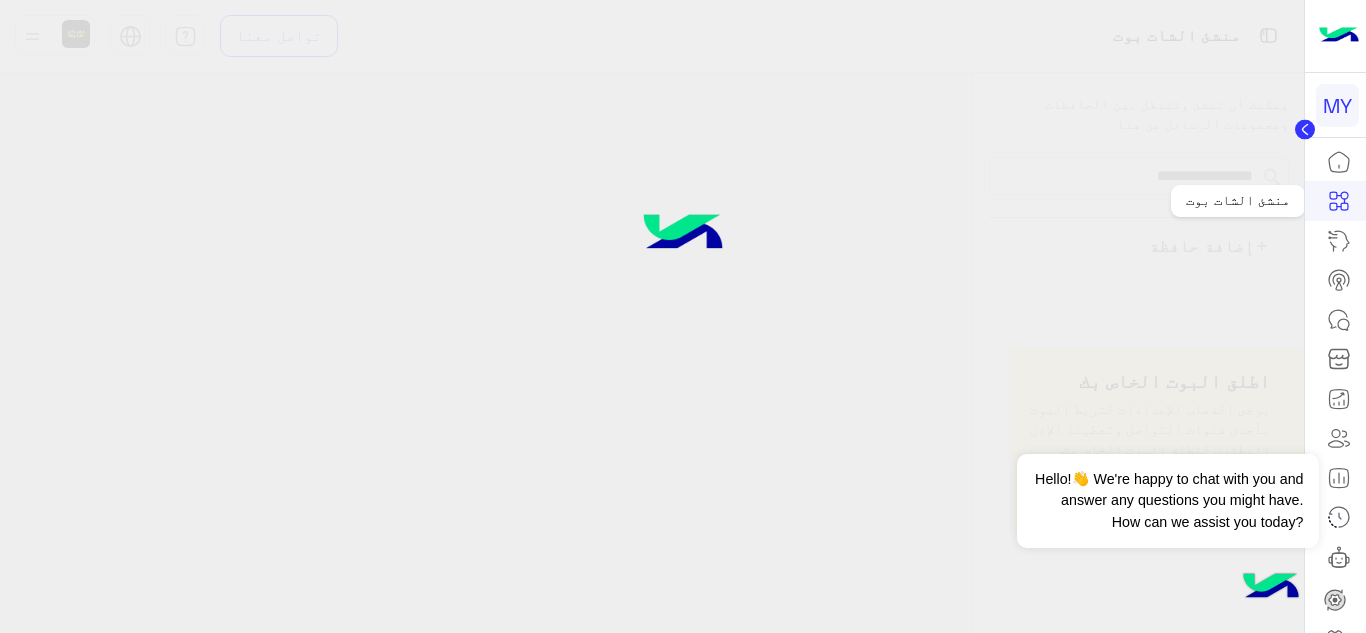 click 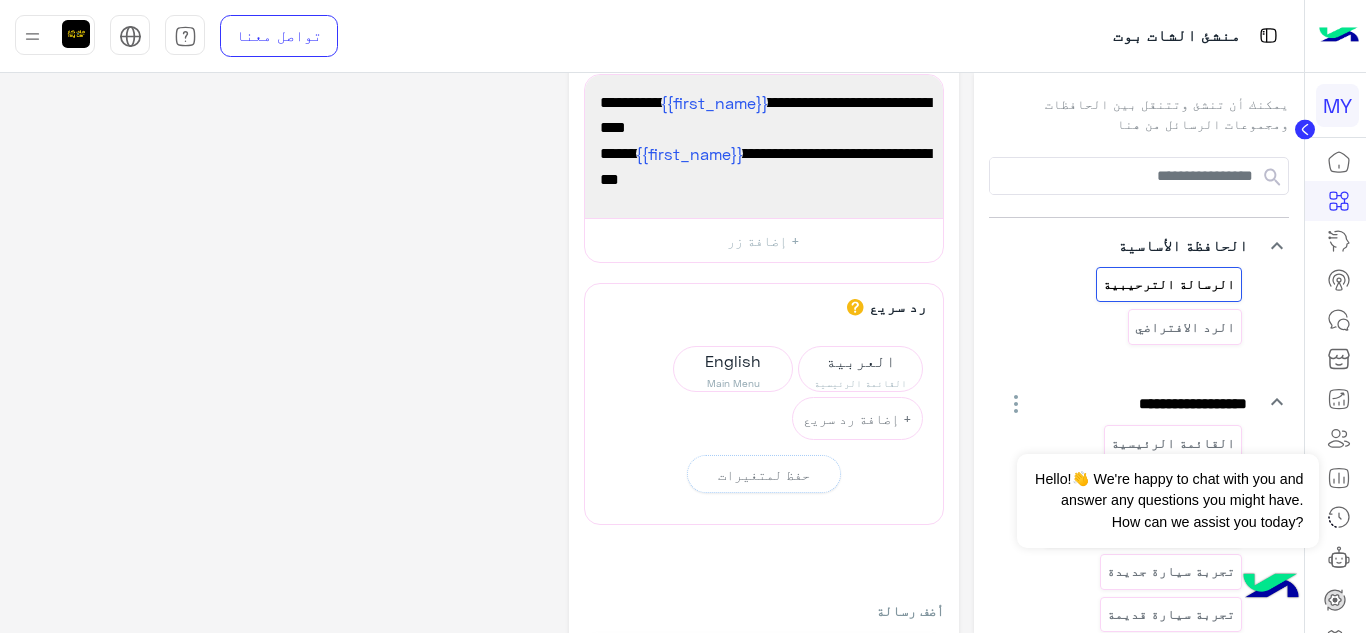 scroll, scrollTop: 0, scrollLeft: 0, axis: both 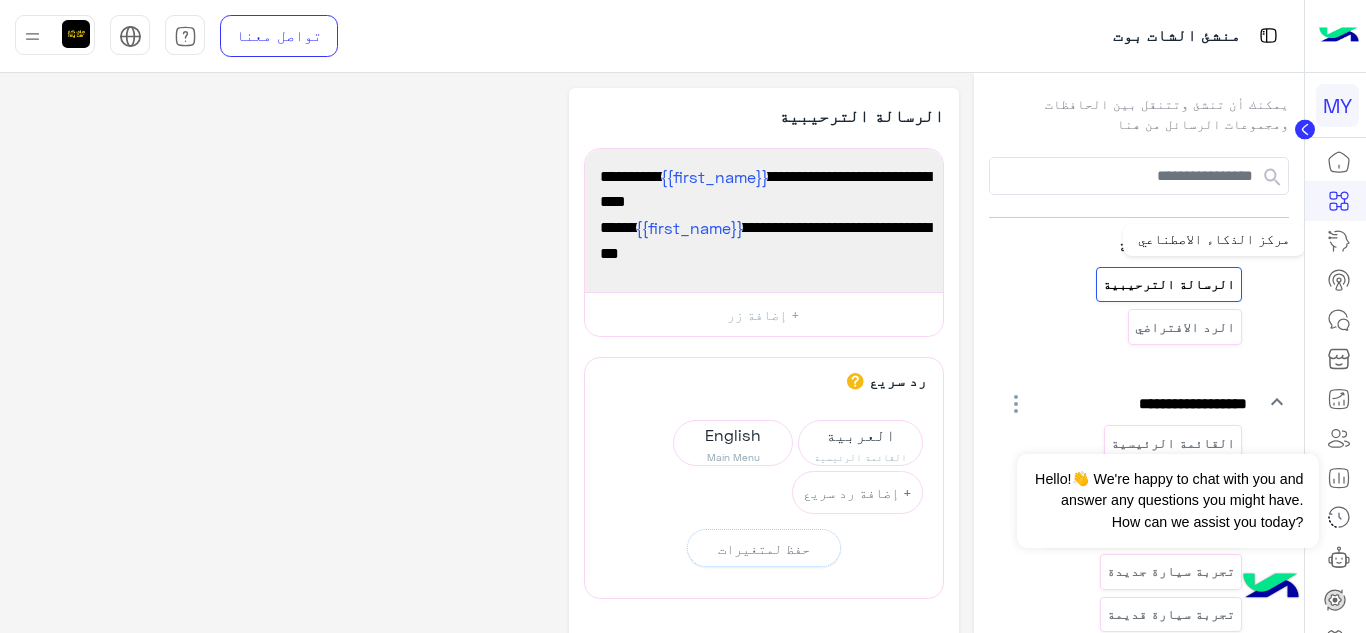 click 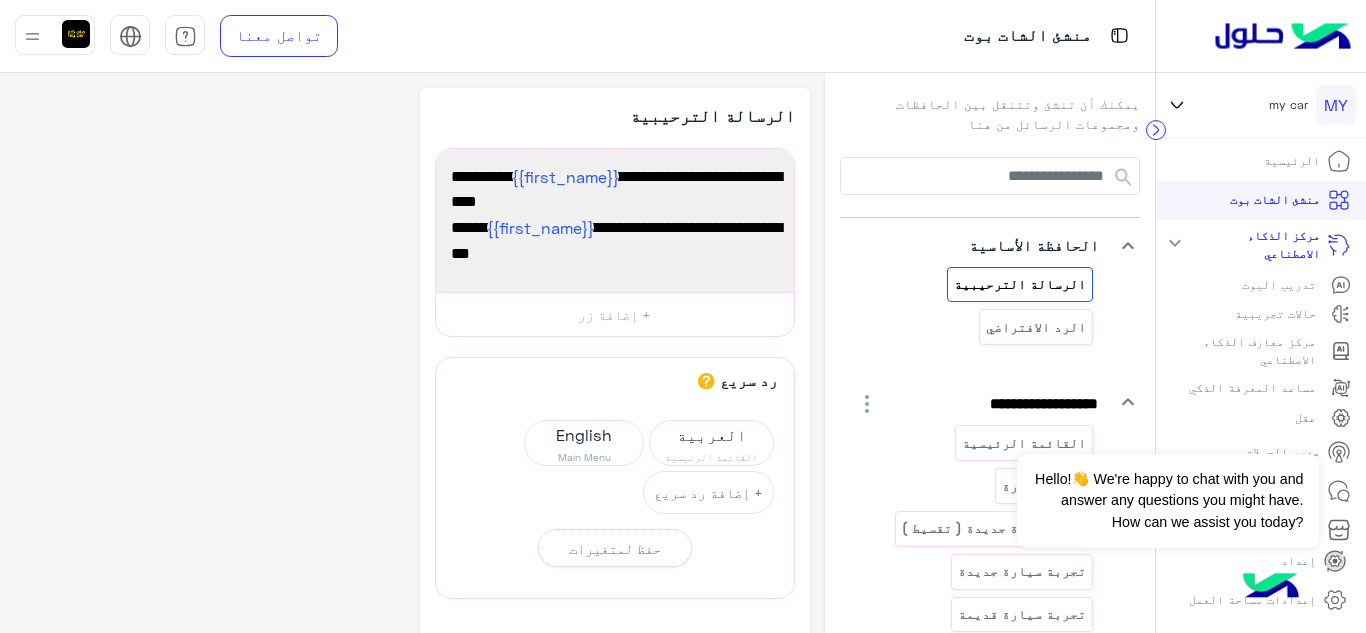 click 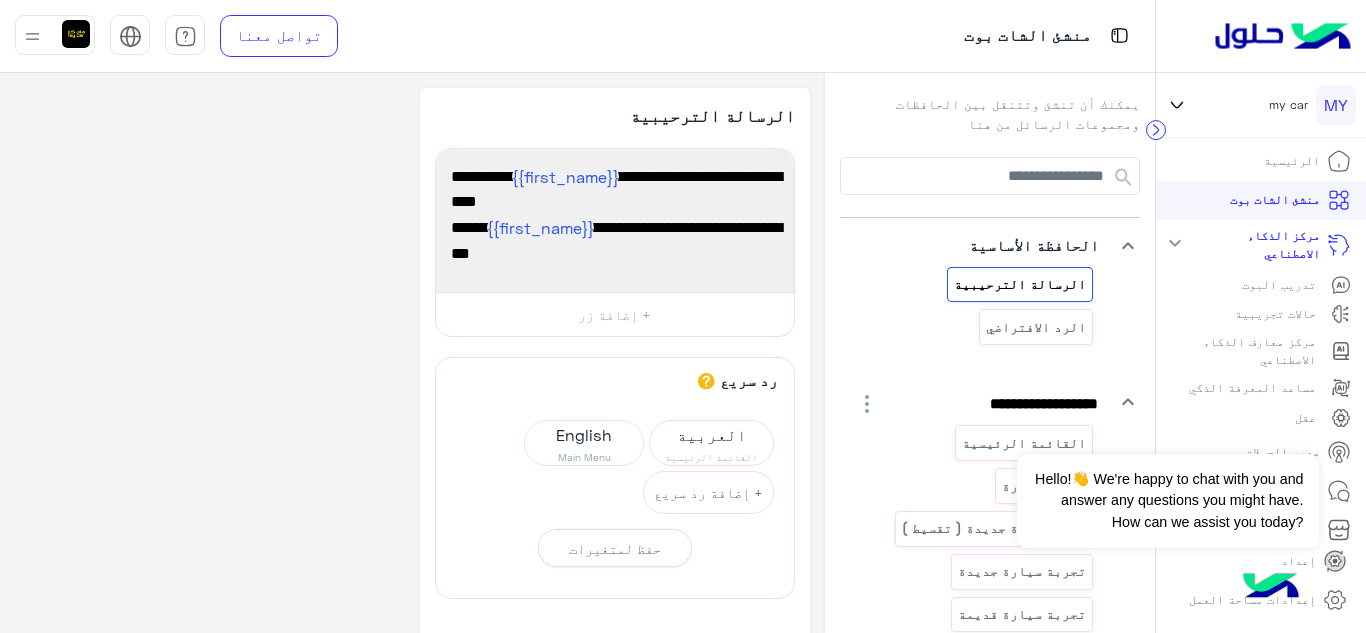 click 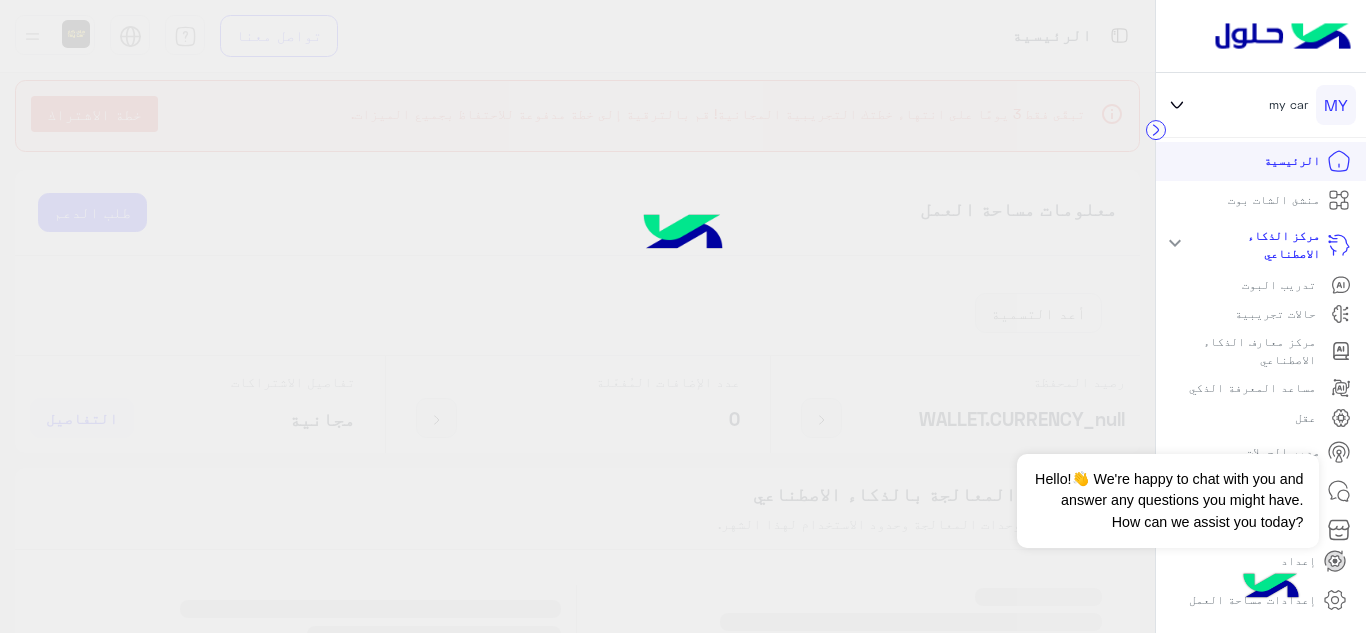 click 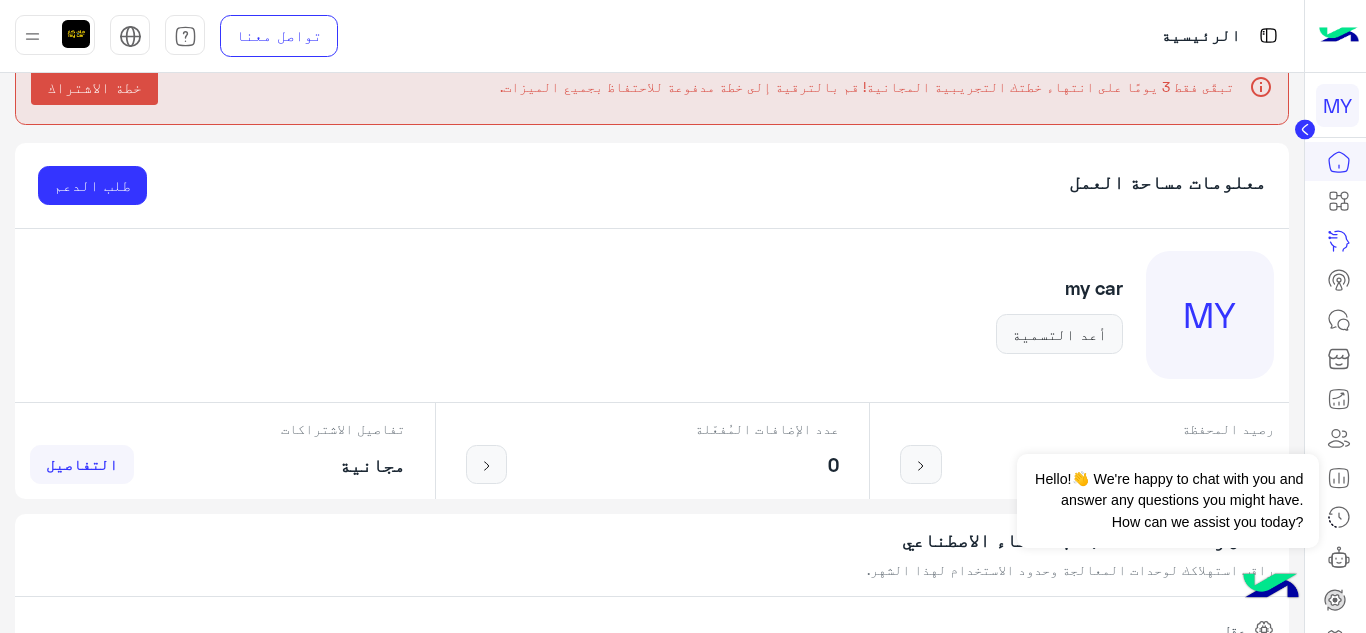 scroll, scrollTop: 0, scrollLeft: 0, axis: both 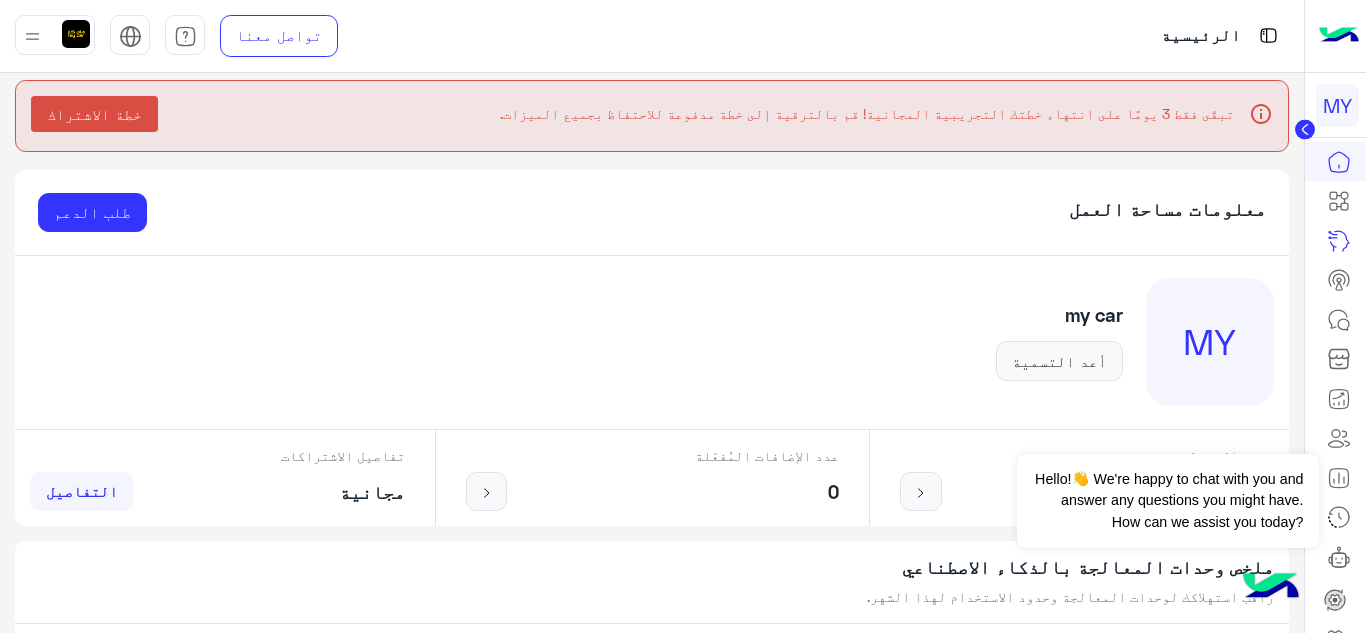 click 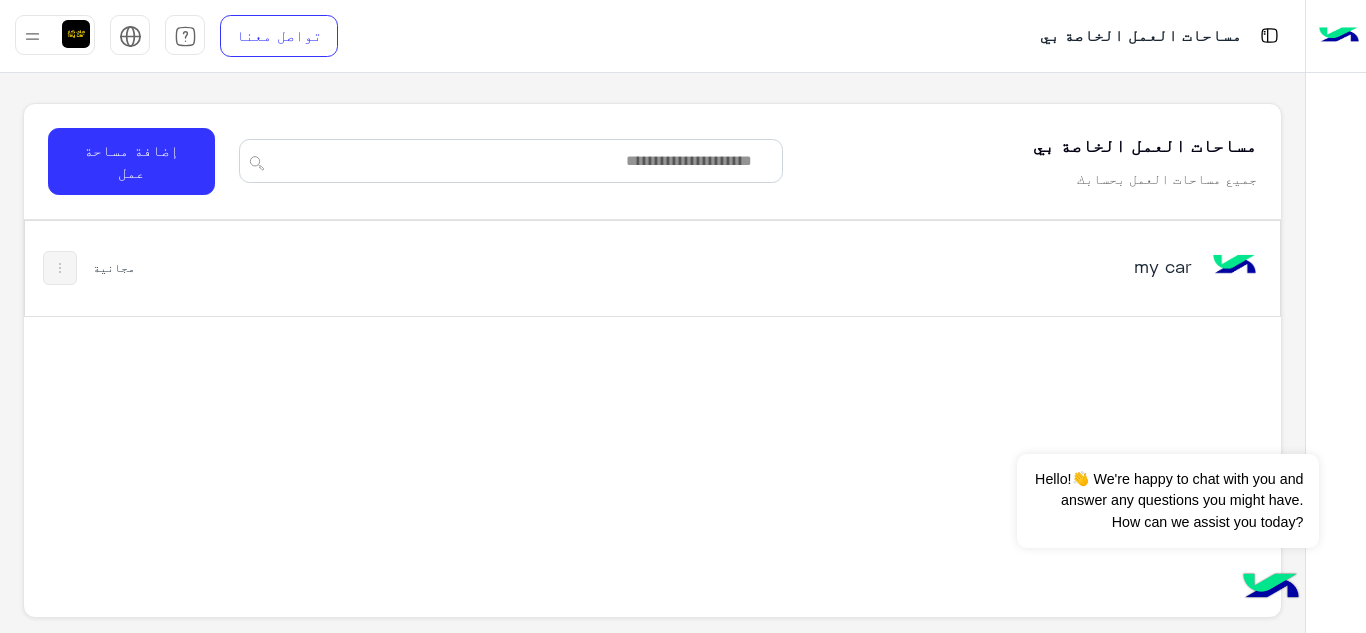click 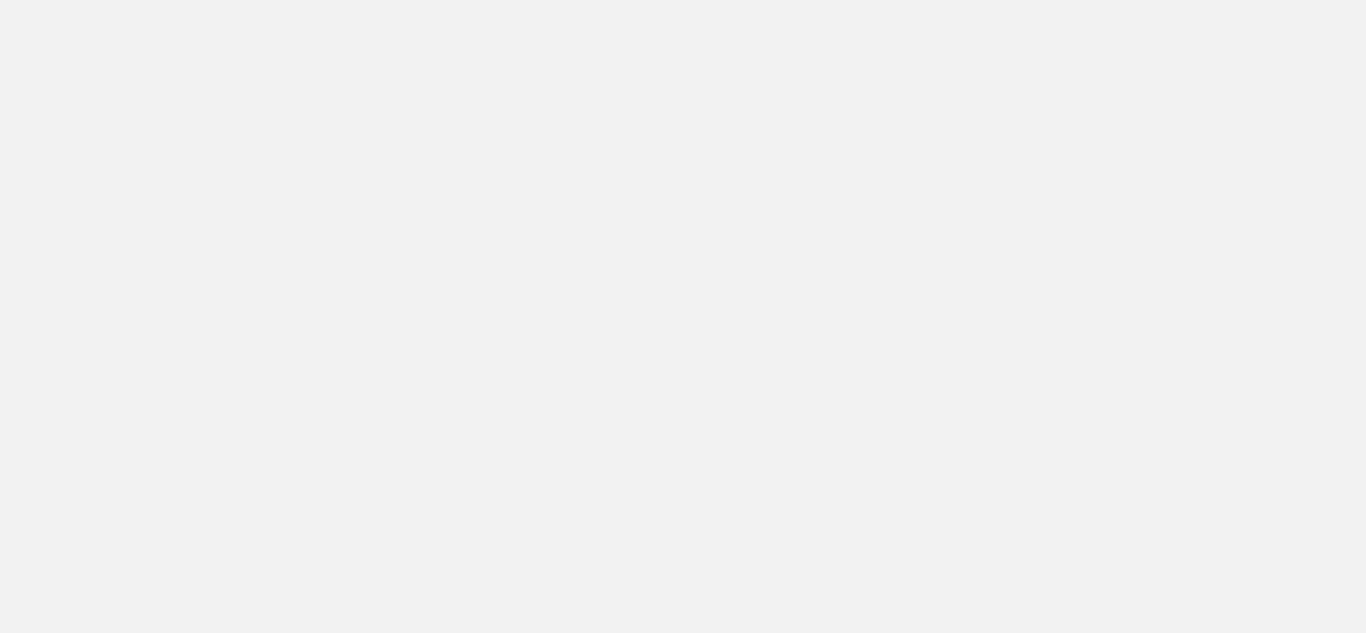 scroll, scrollTop: 0, scrollLeft: 0, axis: both 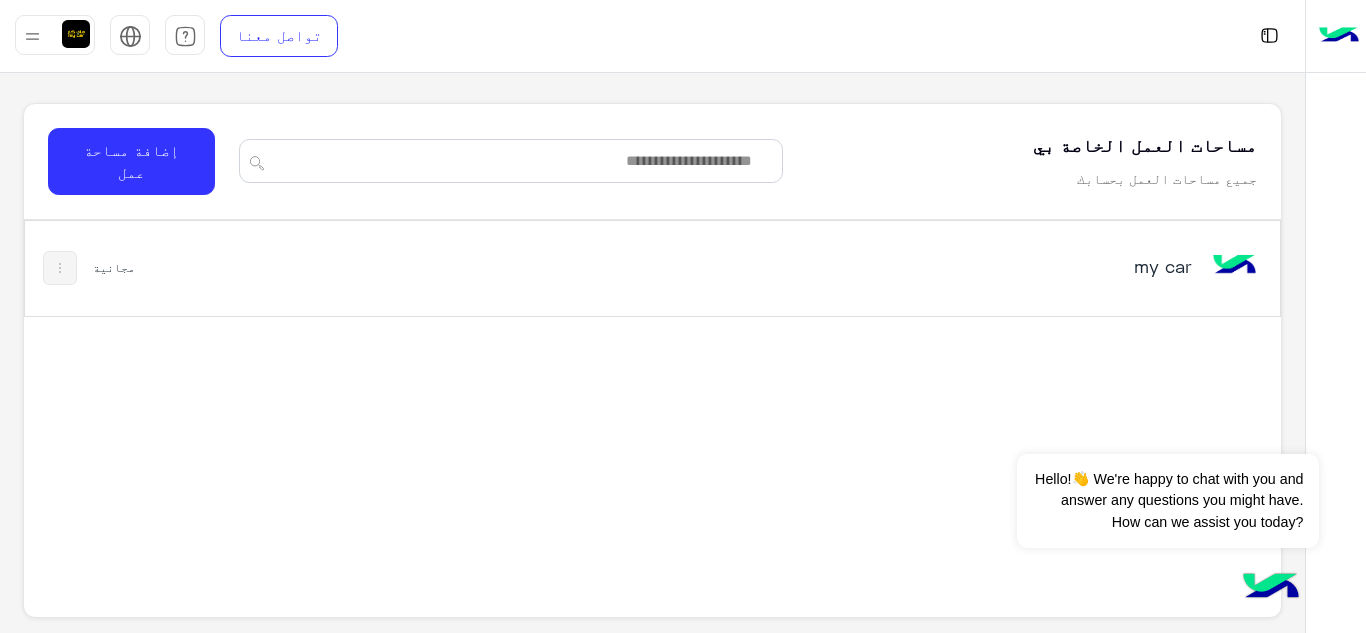 click 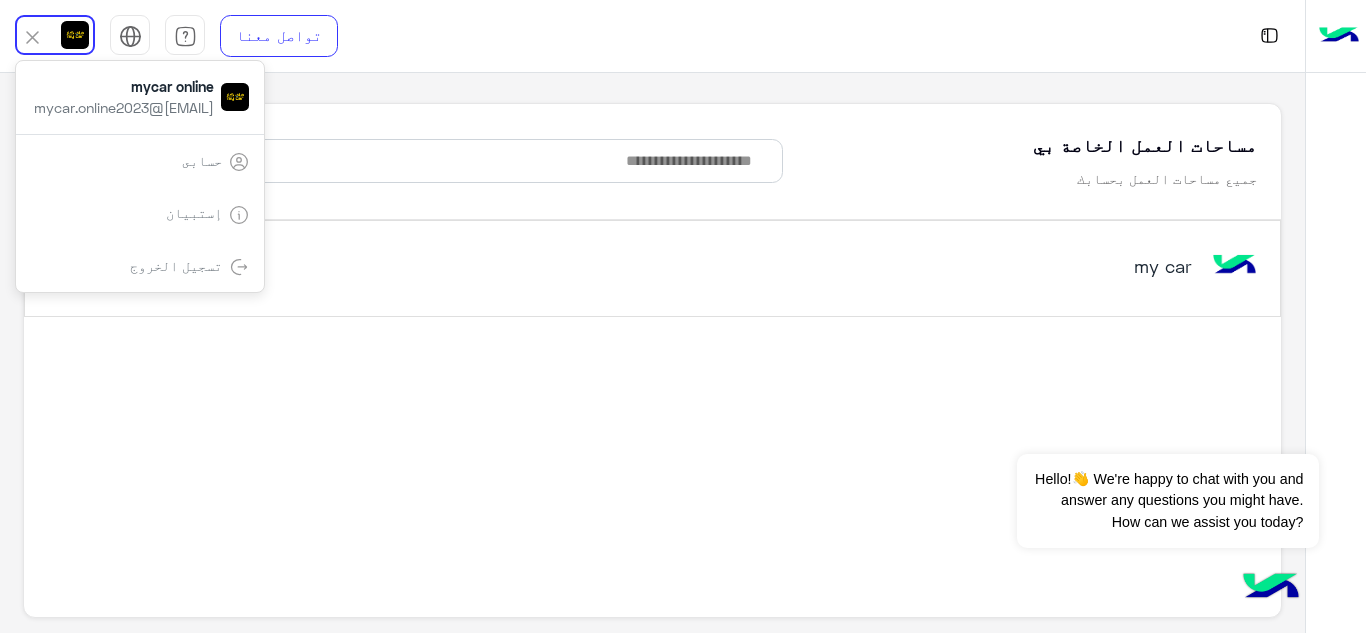click on "إستبيان" at bounding box center (194, 212) 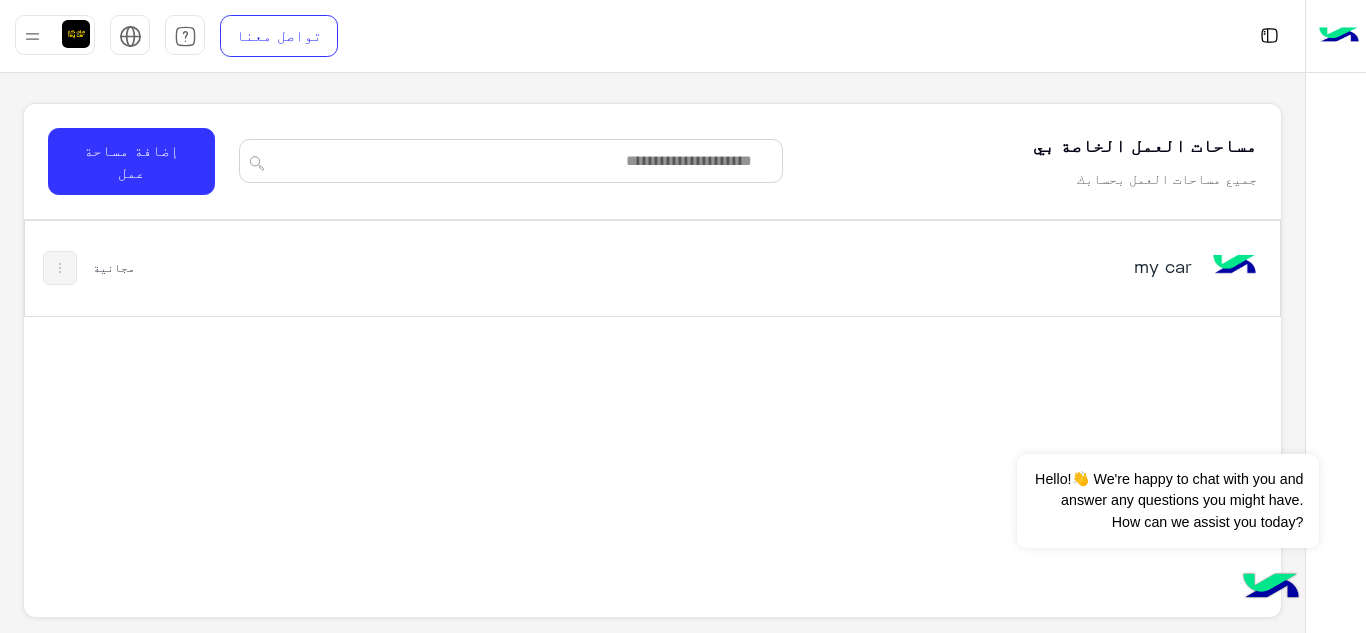 click at bounding box center [1235, 266] 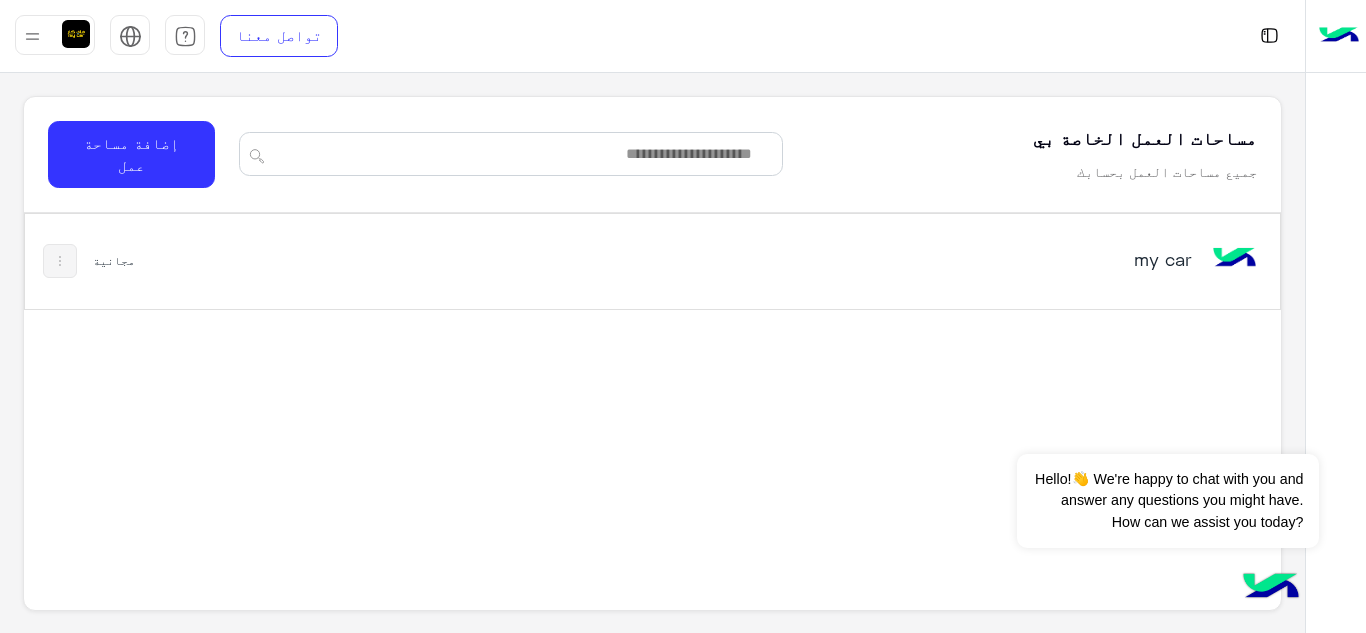 scroll, scrollTop: 0, scrollLeft: 0, axis: both 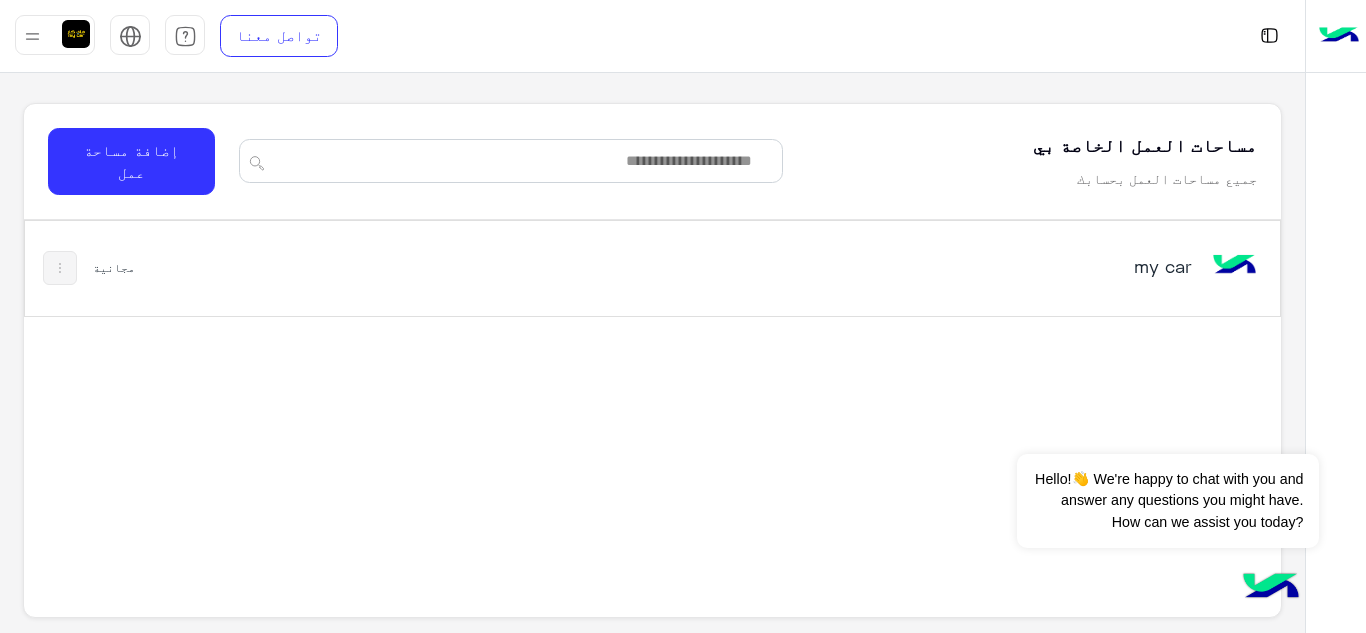 click on "my car" at bounding box center (972, 266) 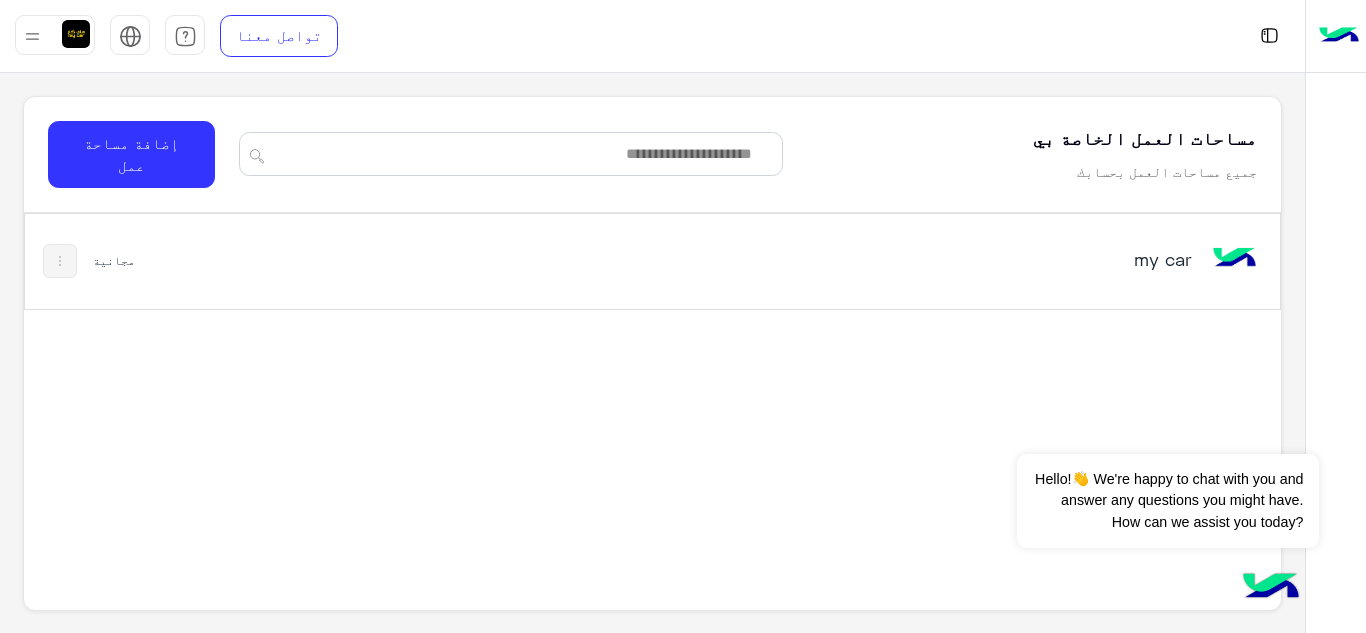 scroll, scrollTop: 0, scrollLeft: 0, axis: both 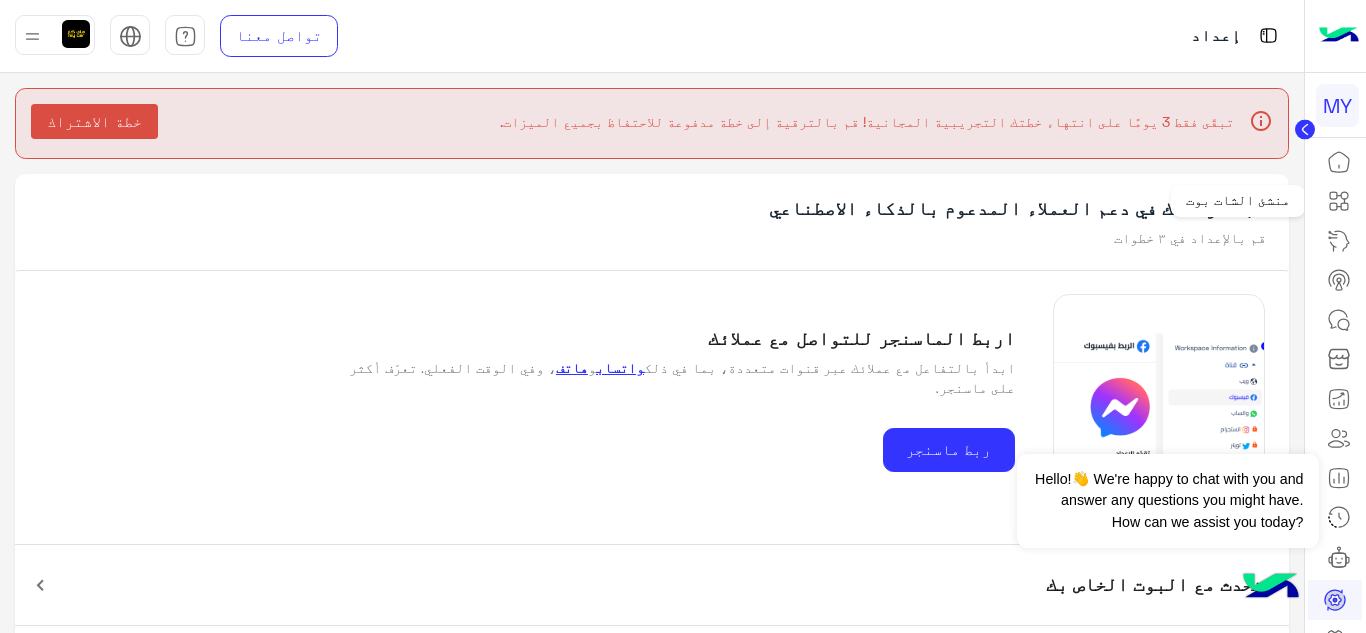 click at bounding box center (1339, 201) 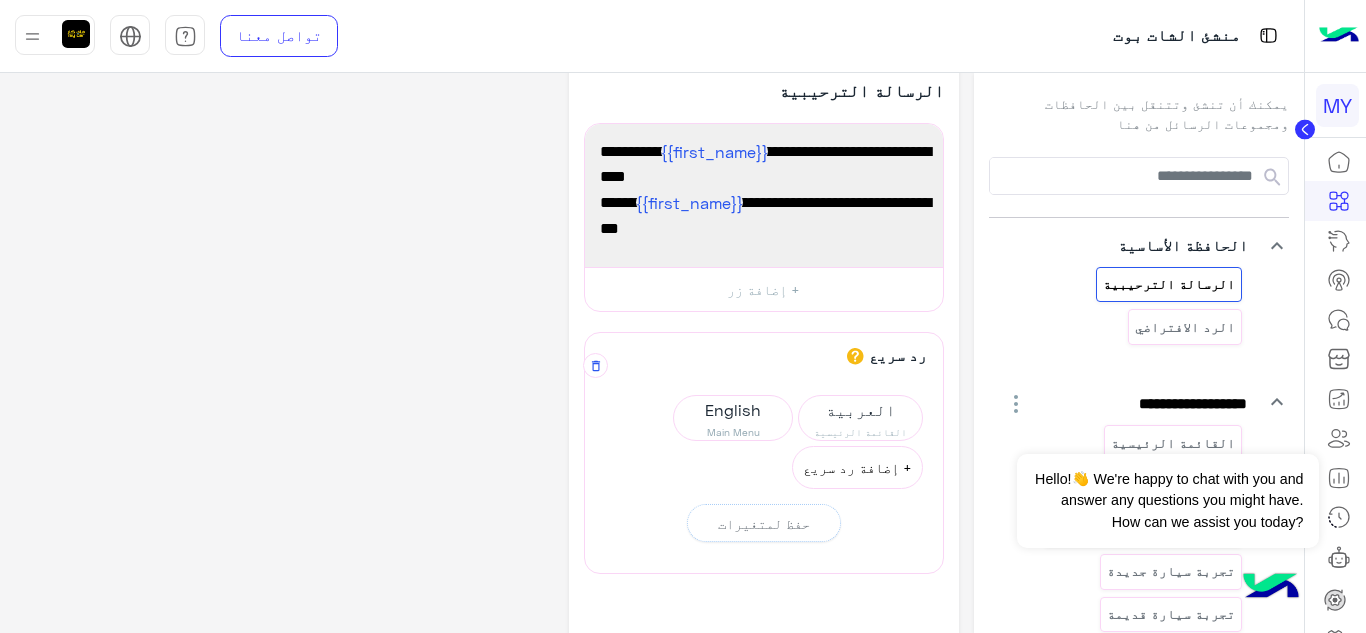 scroll, scrollTop: 0, scrollLeft: 0, axis: both 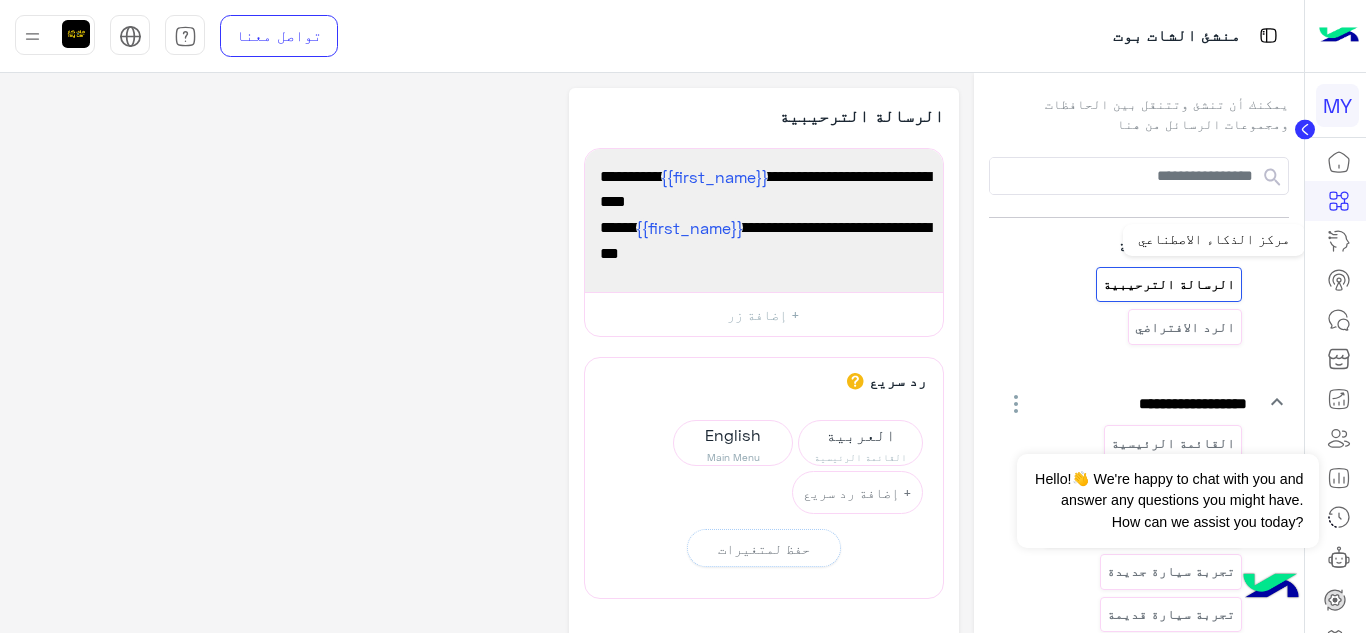 click at bounding box center [1339, 241] 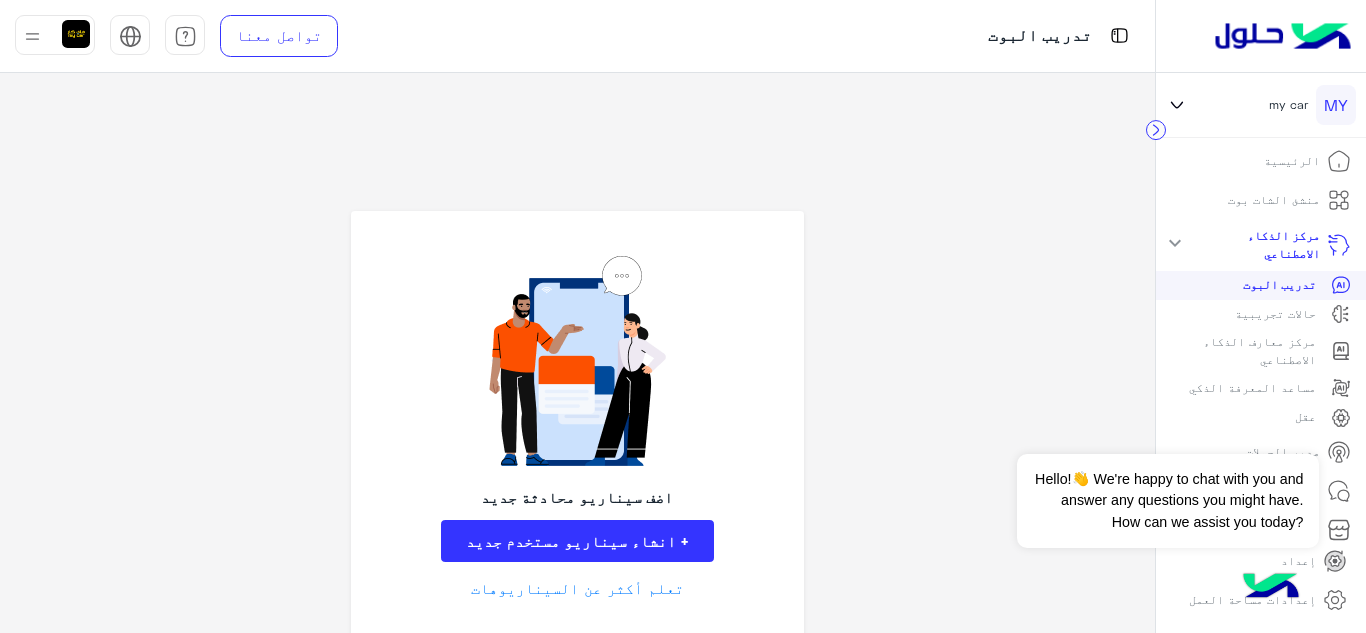 click 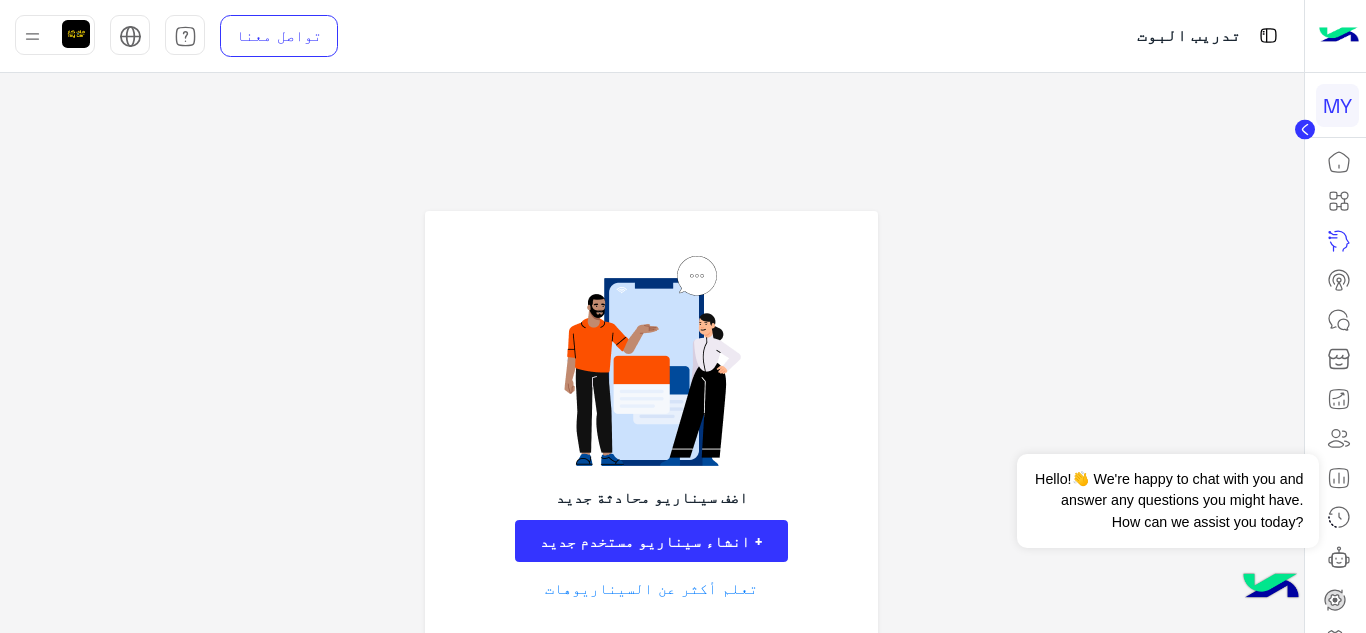 click 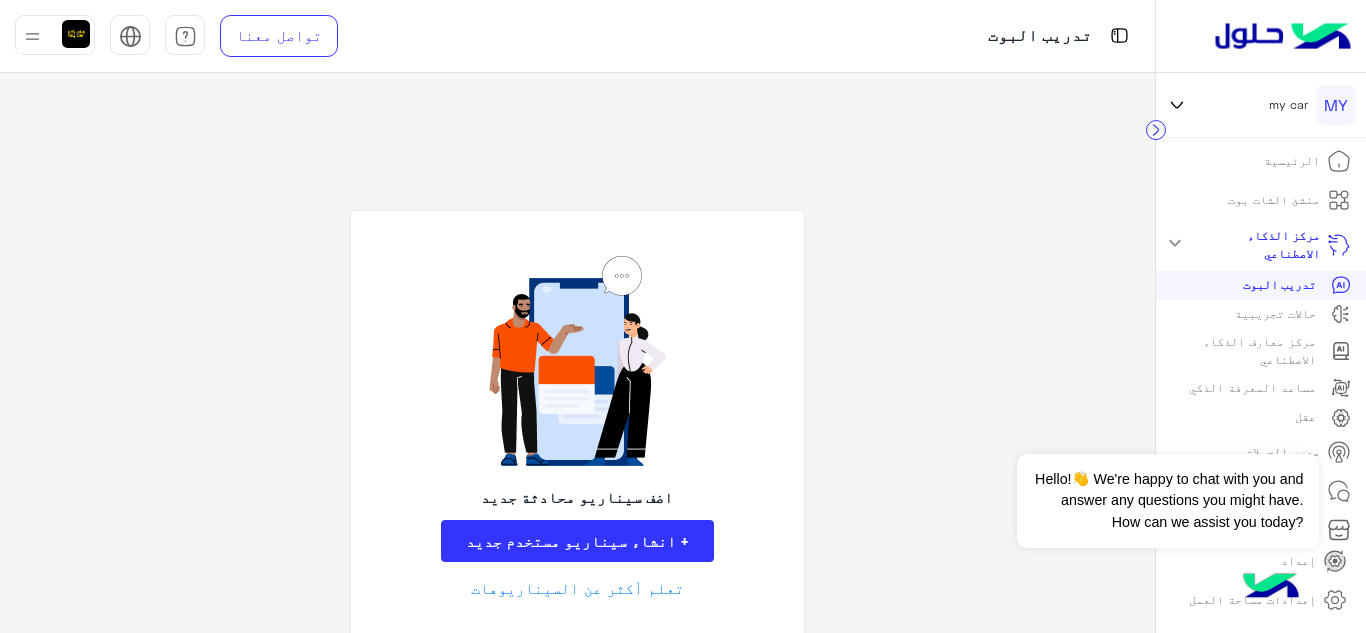 click 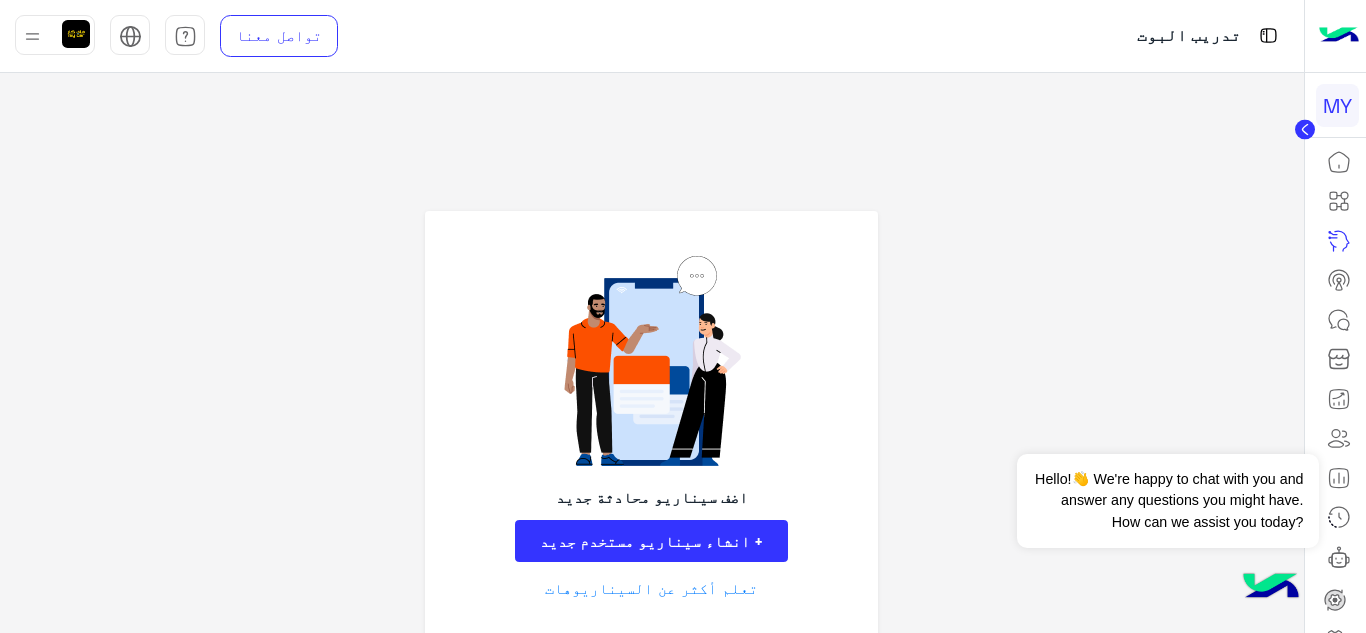 click 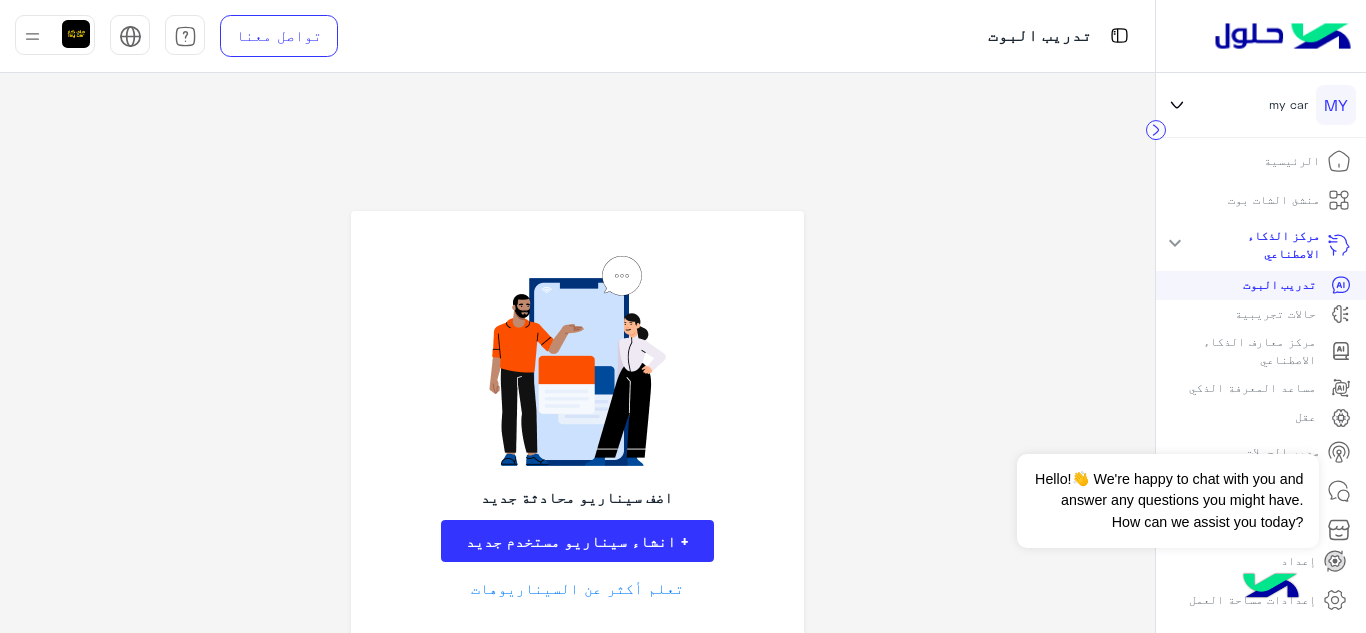 click on "الرئيسية" at bounding box center (1292, 161) 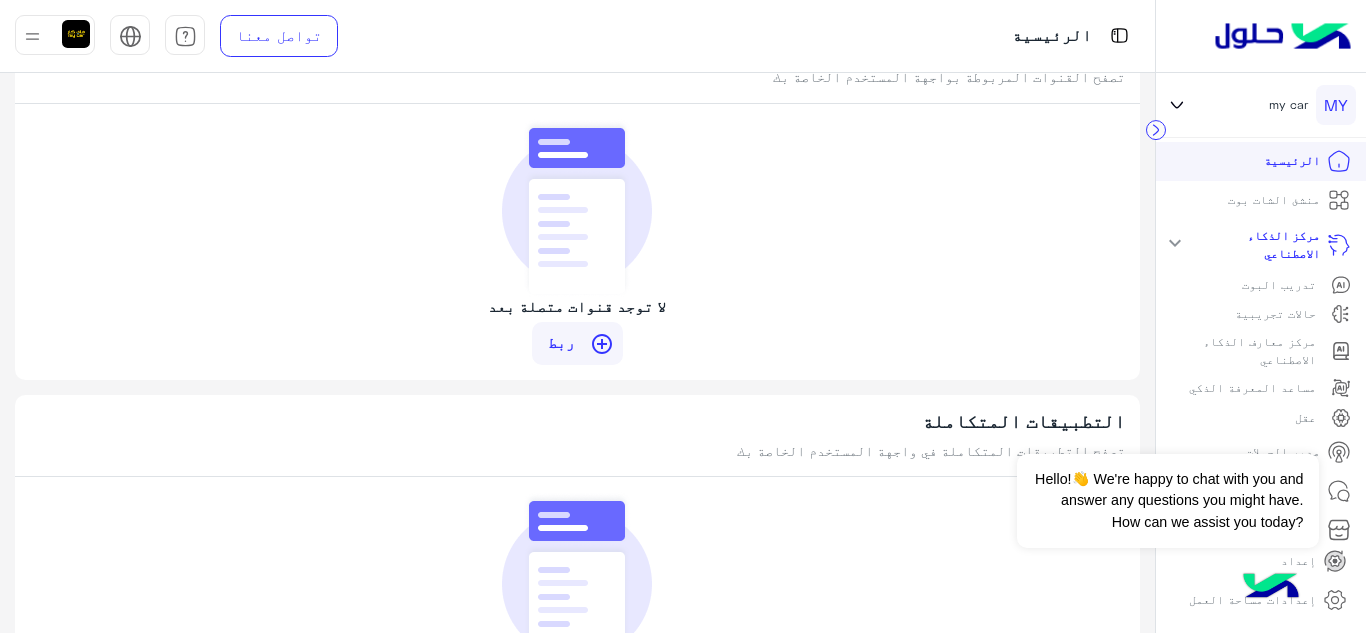 scroll, scrollTop: 1427, scrollLeft: 0, axis: vertical 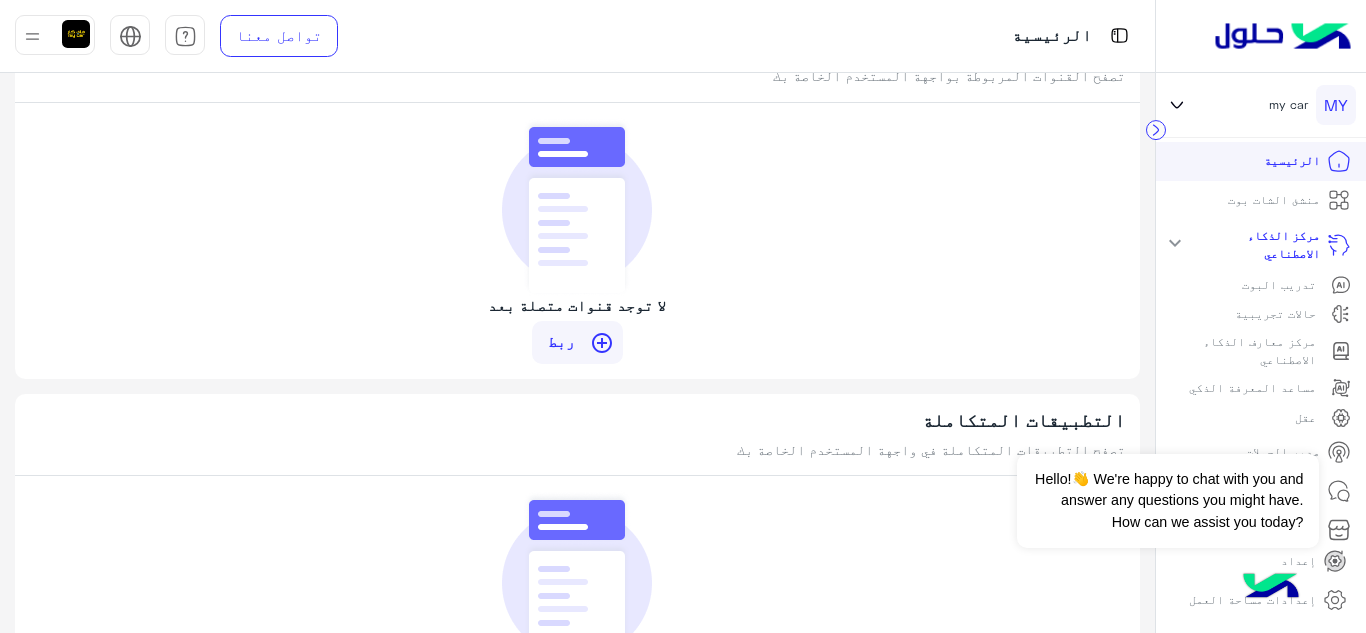 click on "control_point" 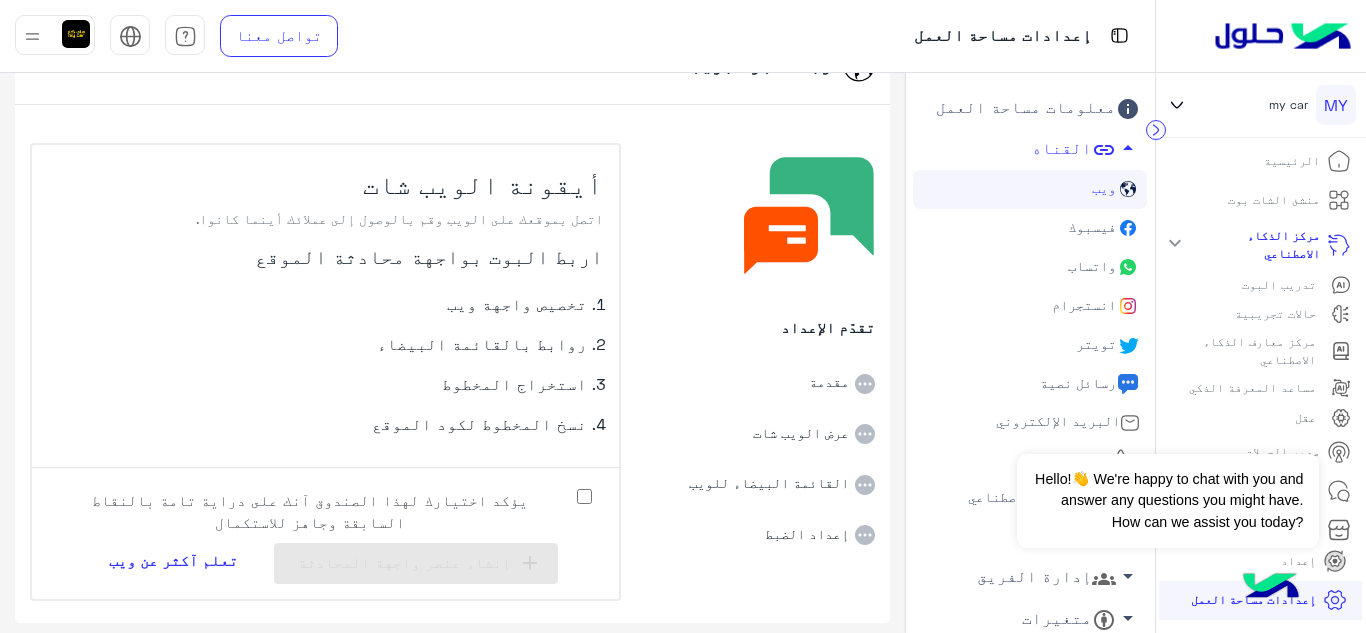 scroll, scrollTop: 0, scrollLeft: 0, axis: both 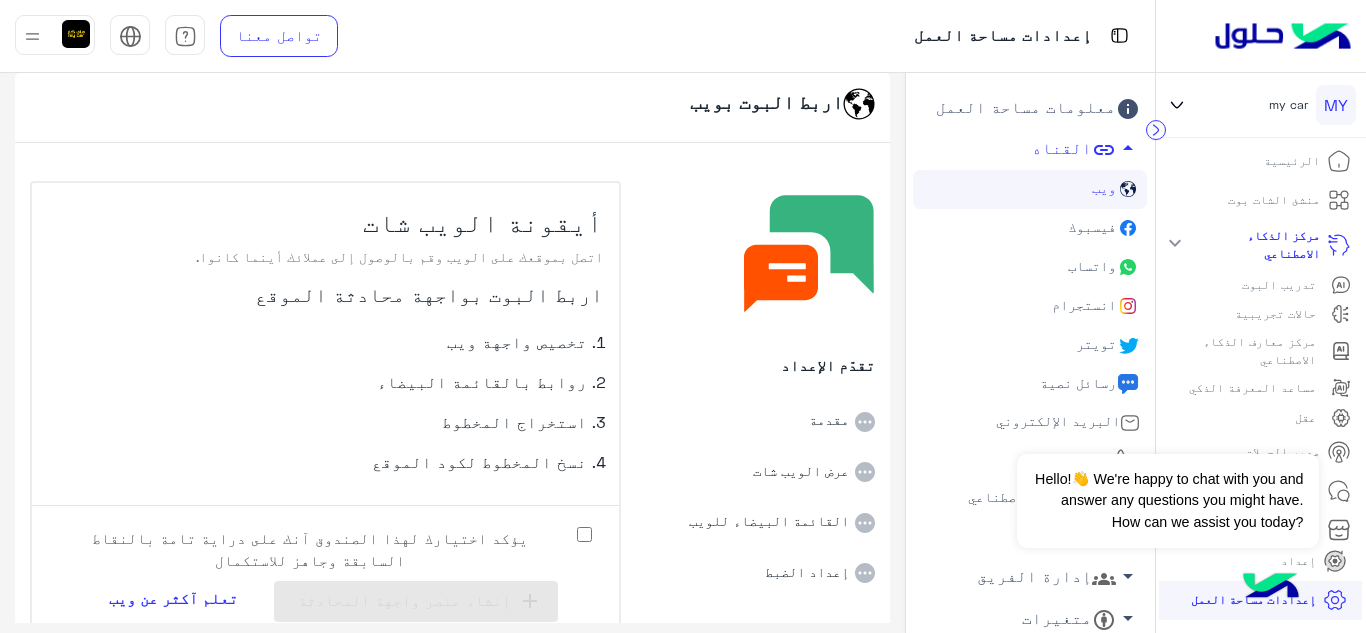 click on "فيسبوك" 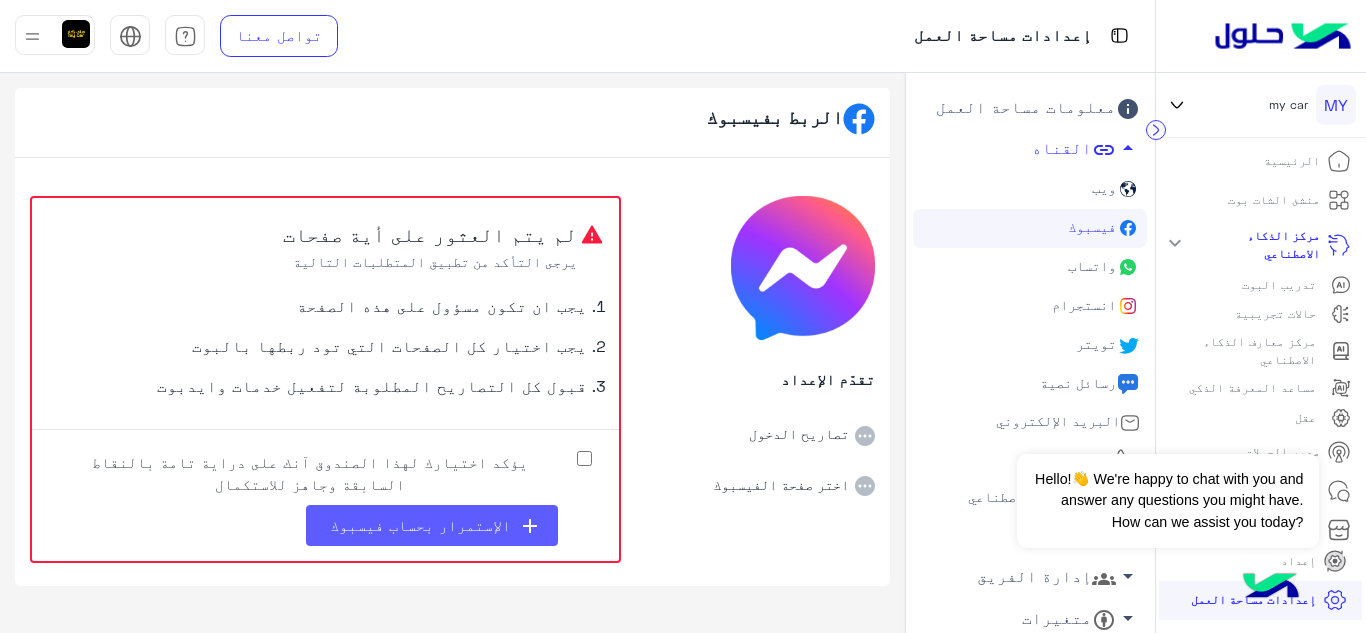 click on "add  الإستمرار بحساب فيسبوك" at bounding box center [432, 525] 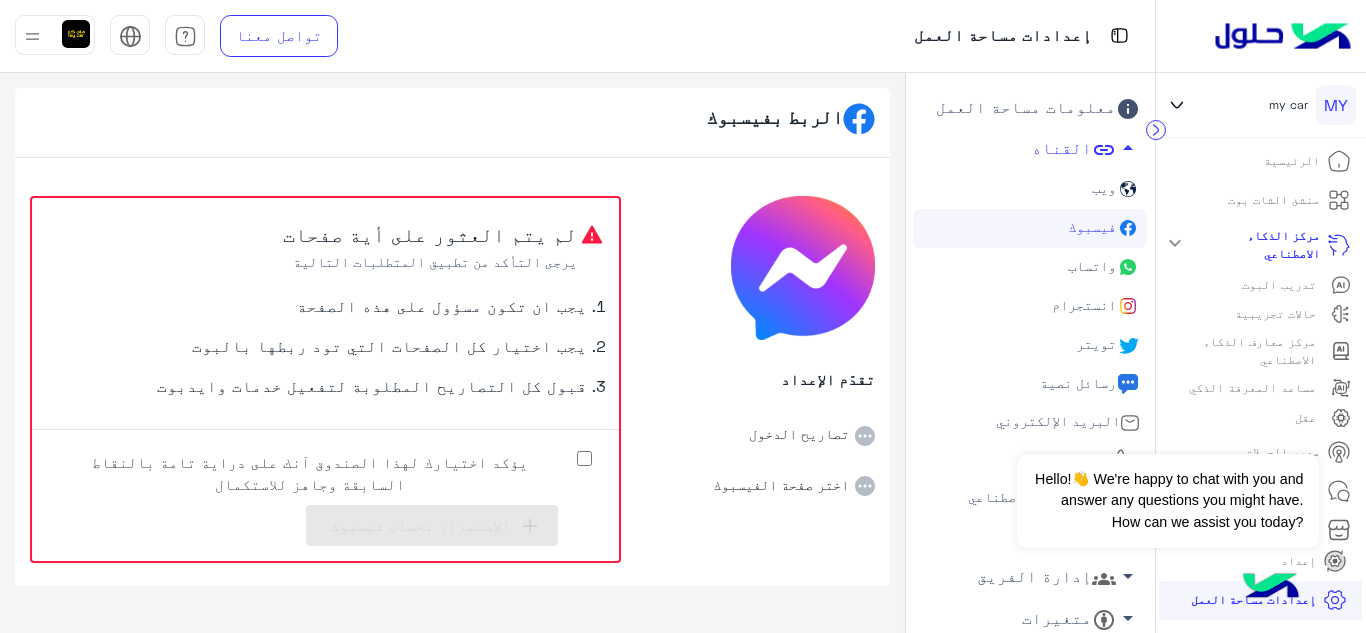 click on "واتساب" 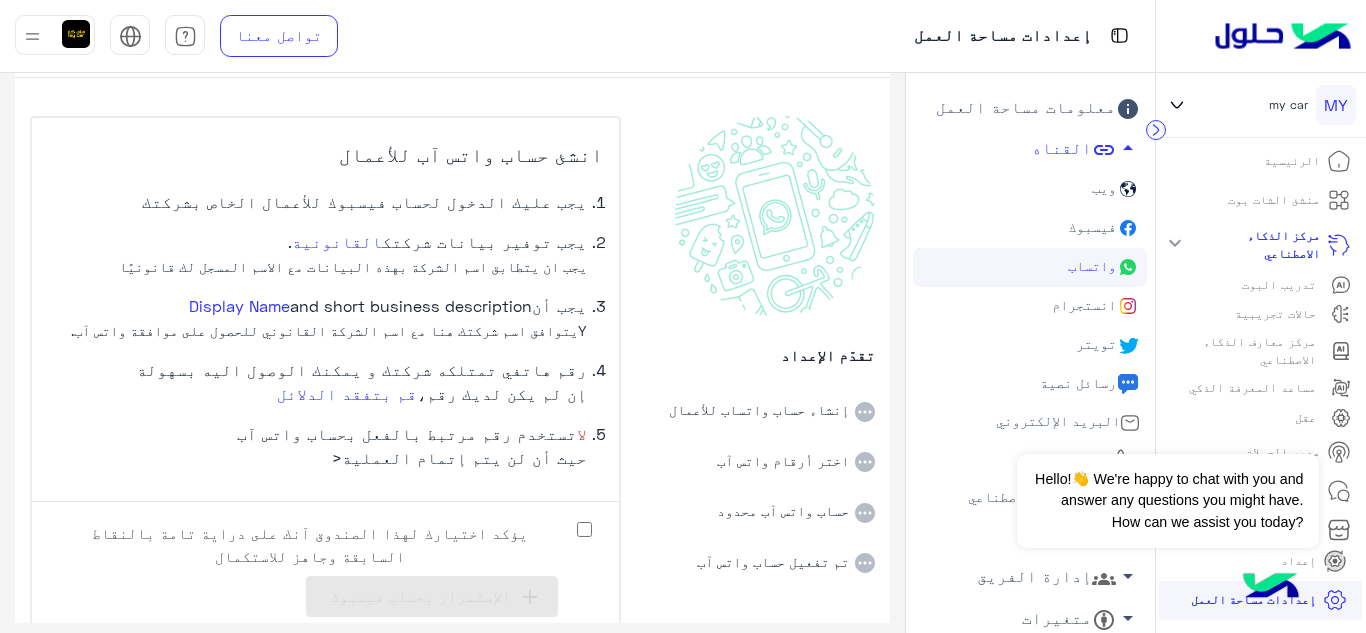 scroll, scrollTop: 98, scrollLeft: 0, axis: vertical 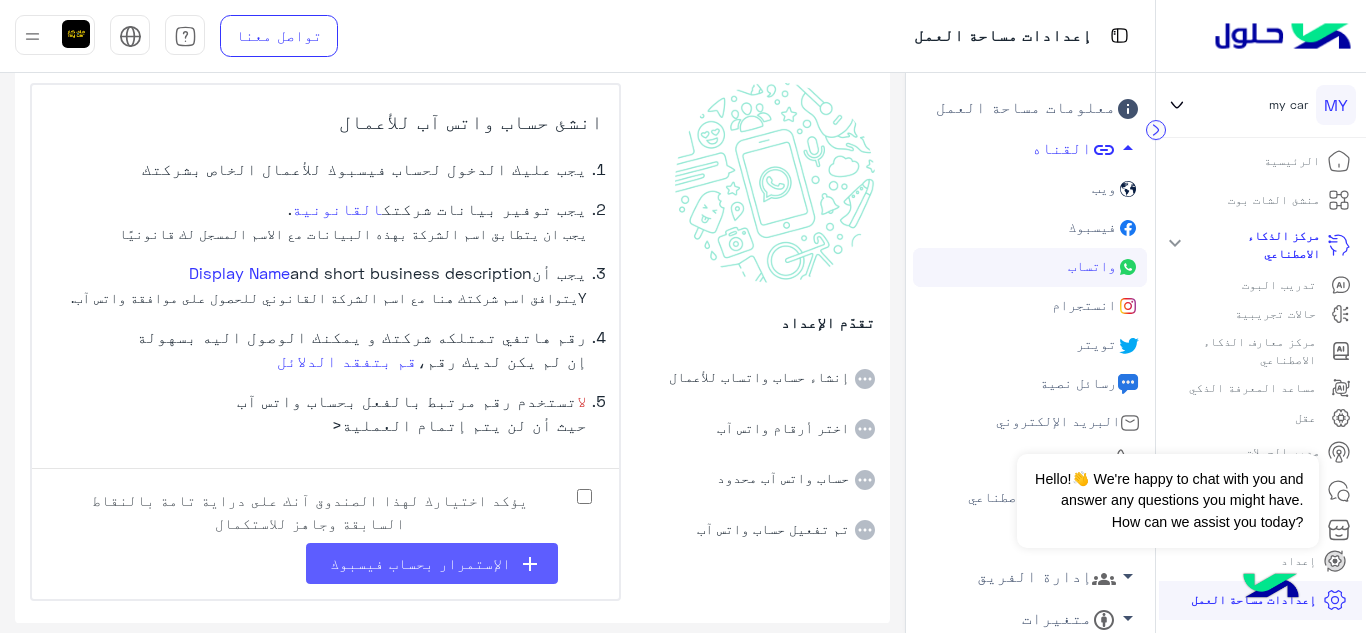 click on "الإستمرار بحساب فيسبوك" at bounding box center [420, 563] 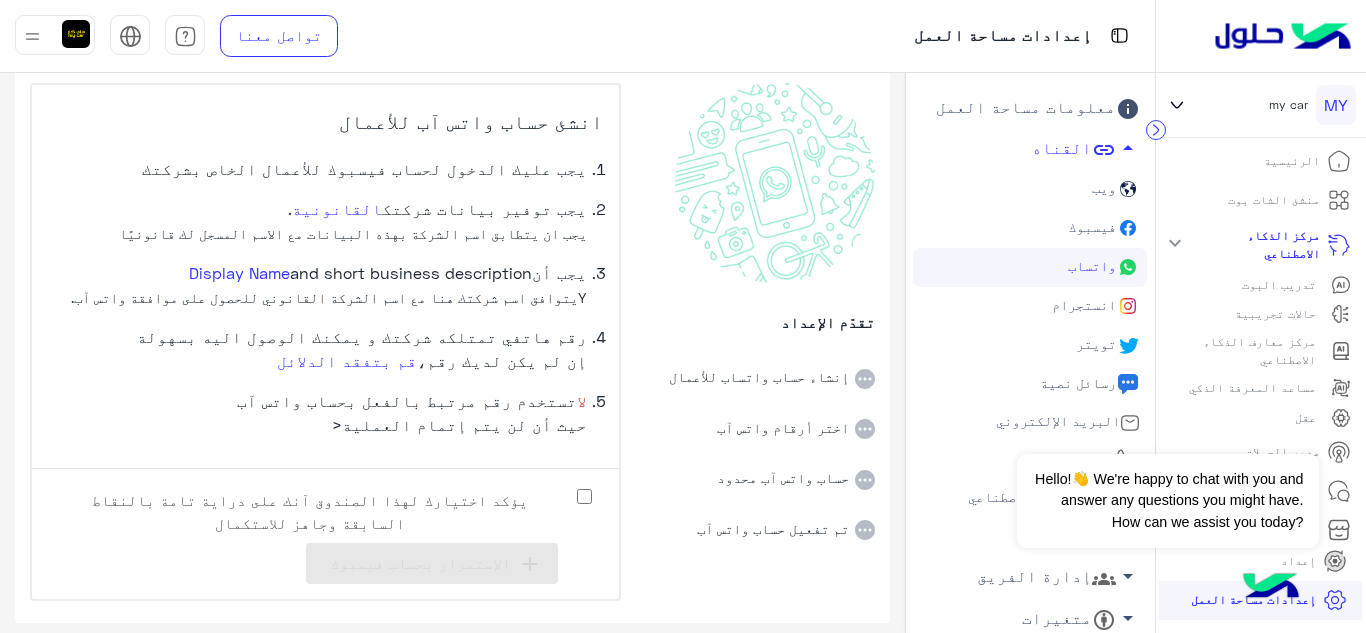 click on "انستجرام" 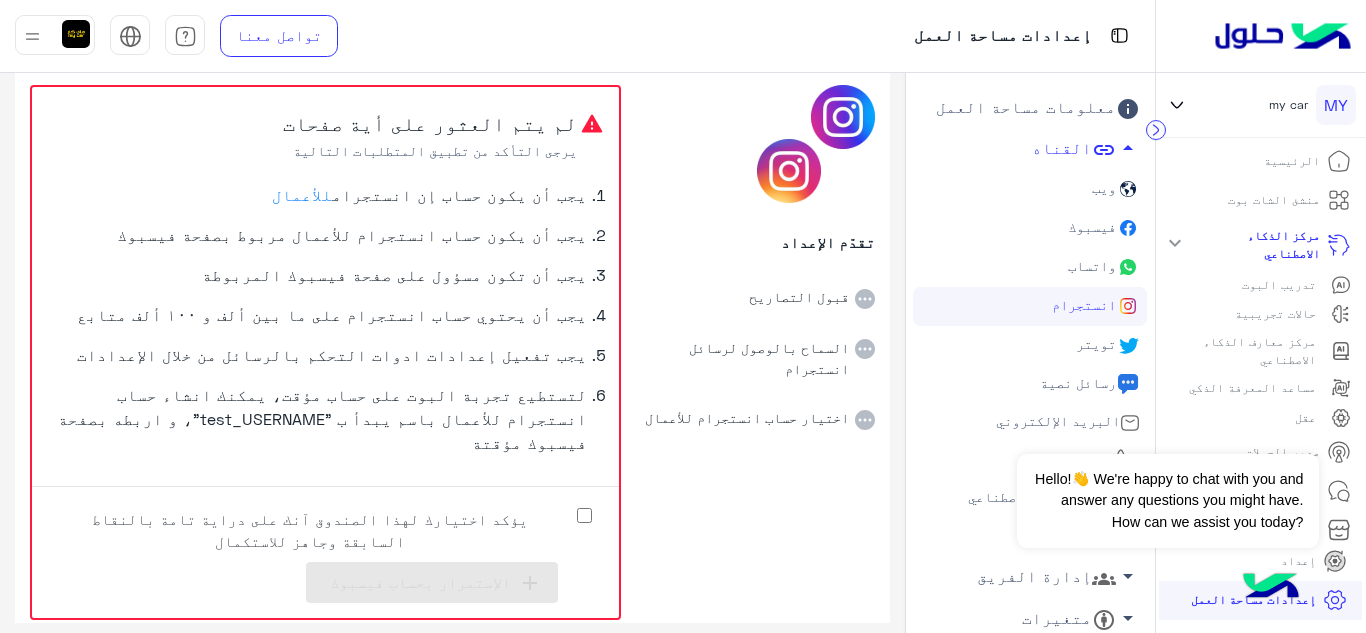 scroll, scrollTop: 121, scrollLeft: 0, axis: vertical 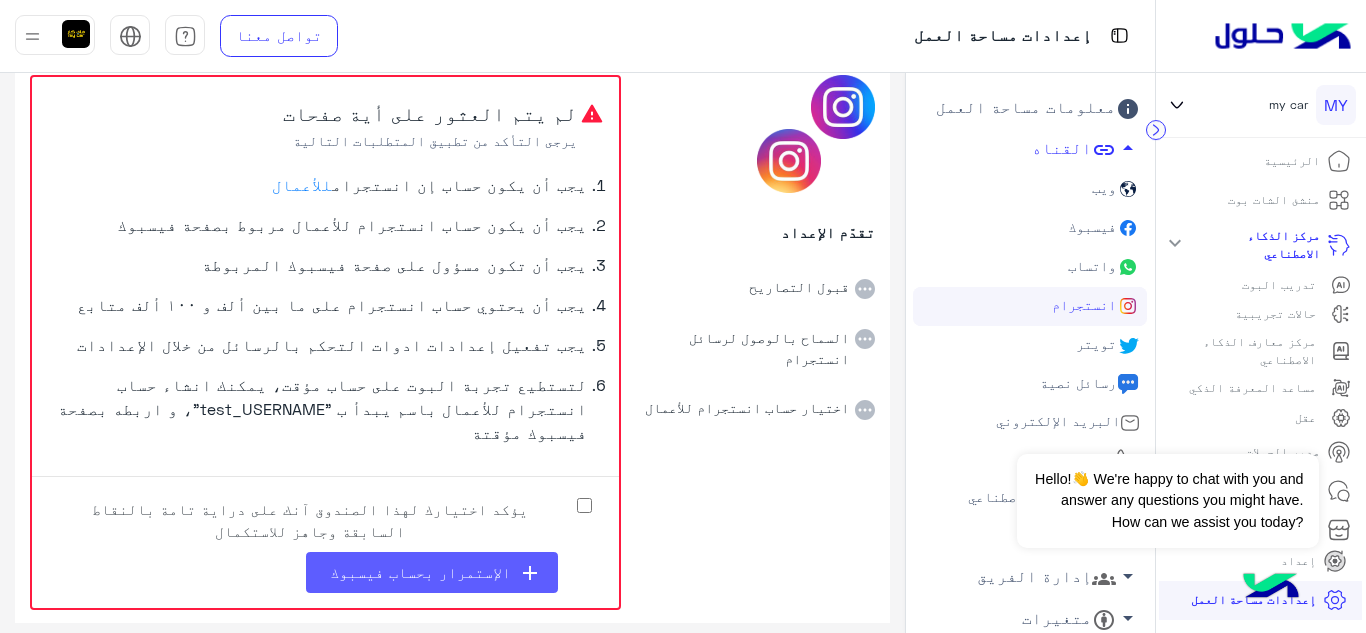 click on "add  الإستمرار بحساب فيسبوك" at bounding box center [432, 572] 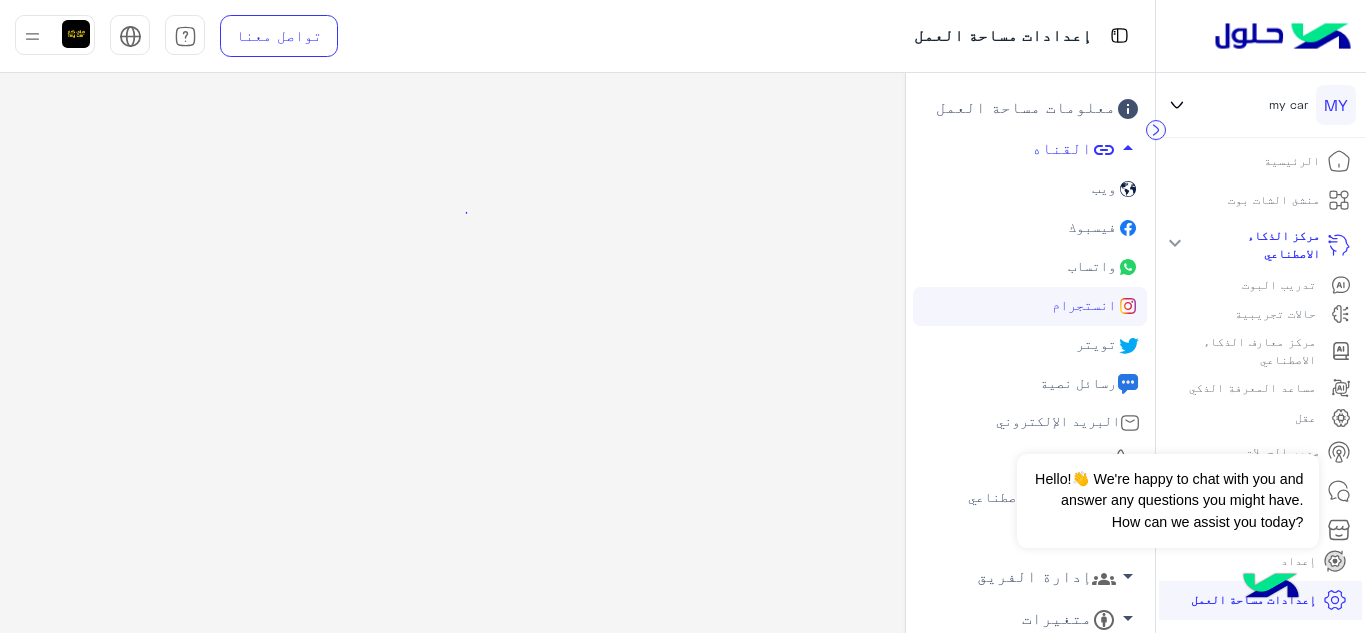 scroll, scrollTop: 0, scrollLeft: 0, axis: both 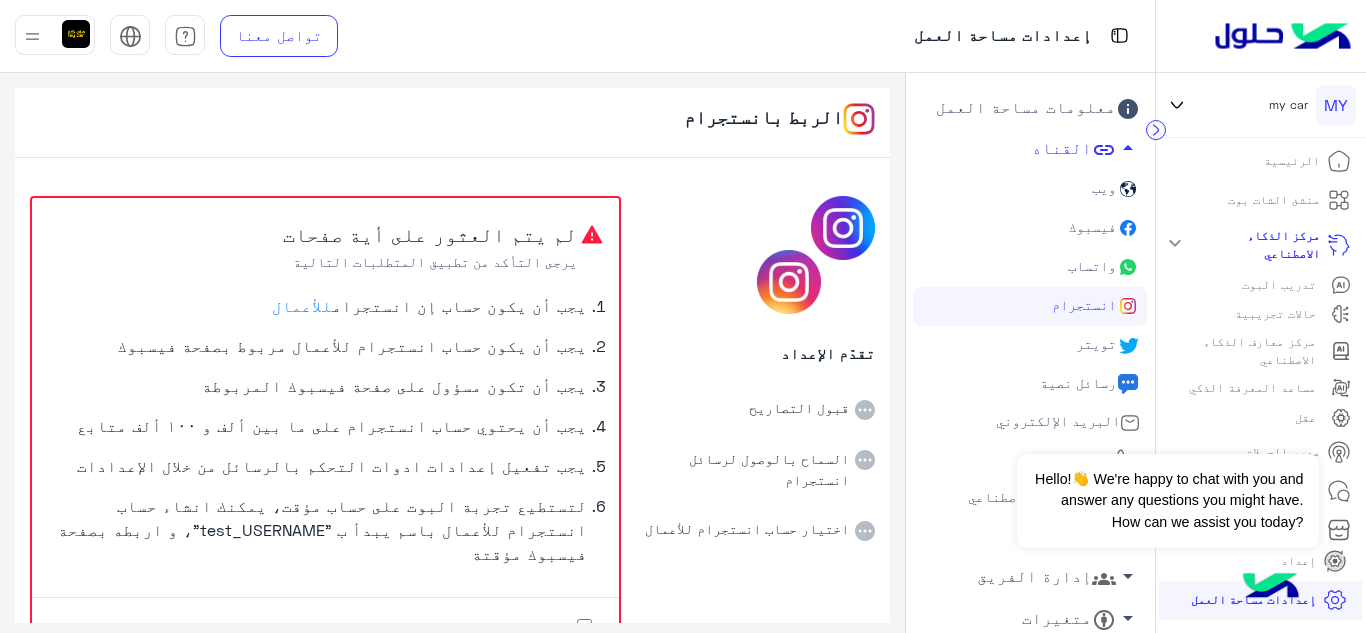 click 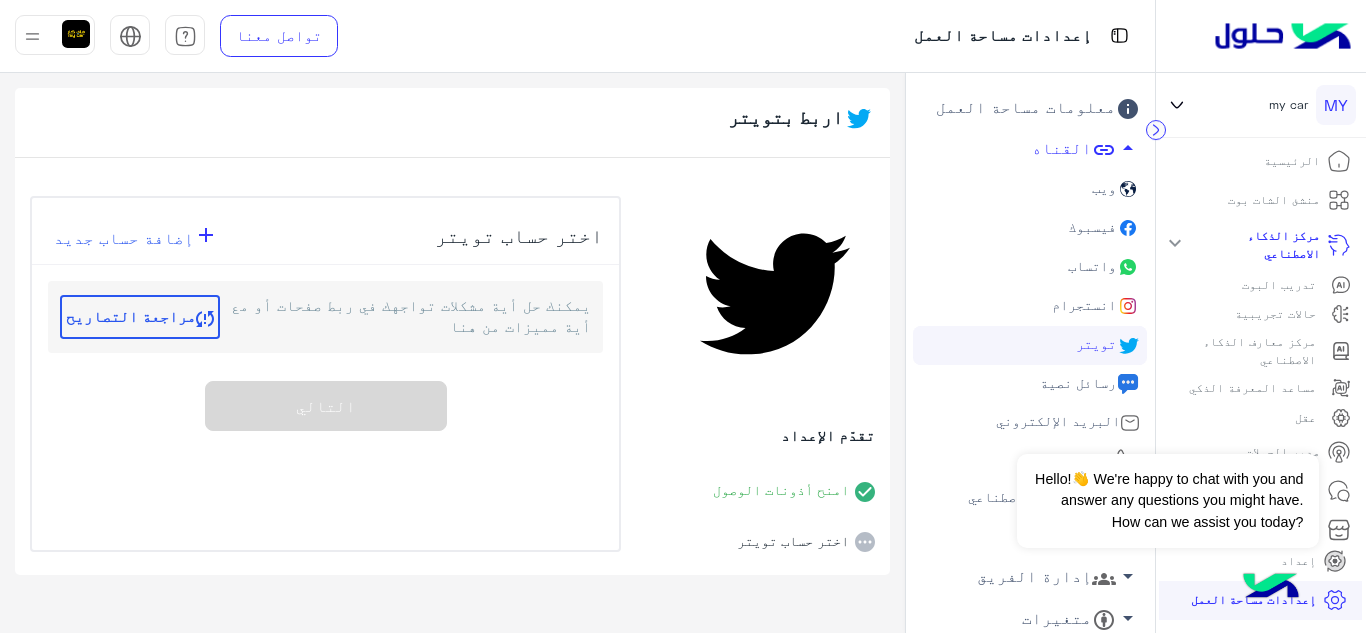 click on "مراجعة التصاريح" at bounding box center (140, 317) 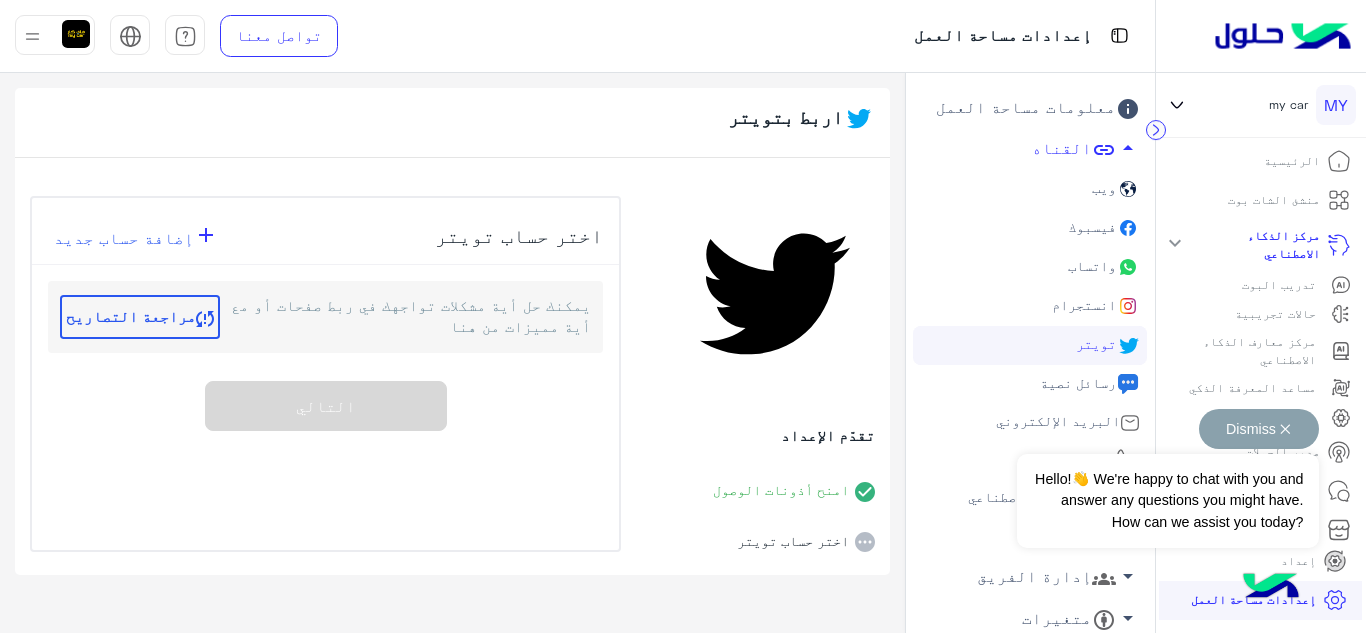 click on "Dismiss ✕ Hello!👋 We're happy to chat with you and answer any questions you might have. How can we assist you today?" at bounding box center (1167, 478) 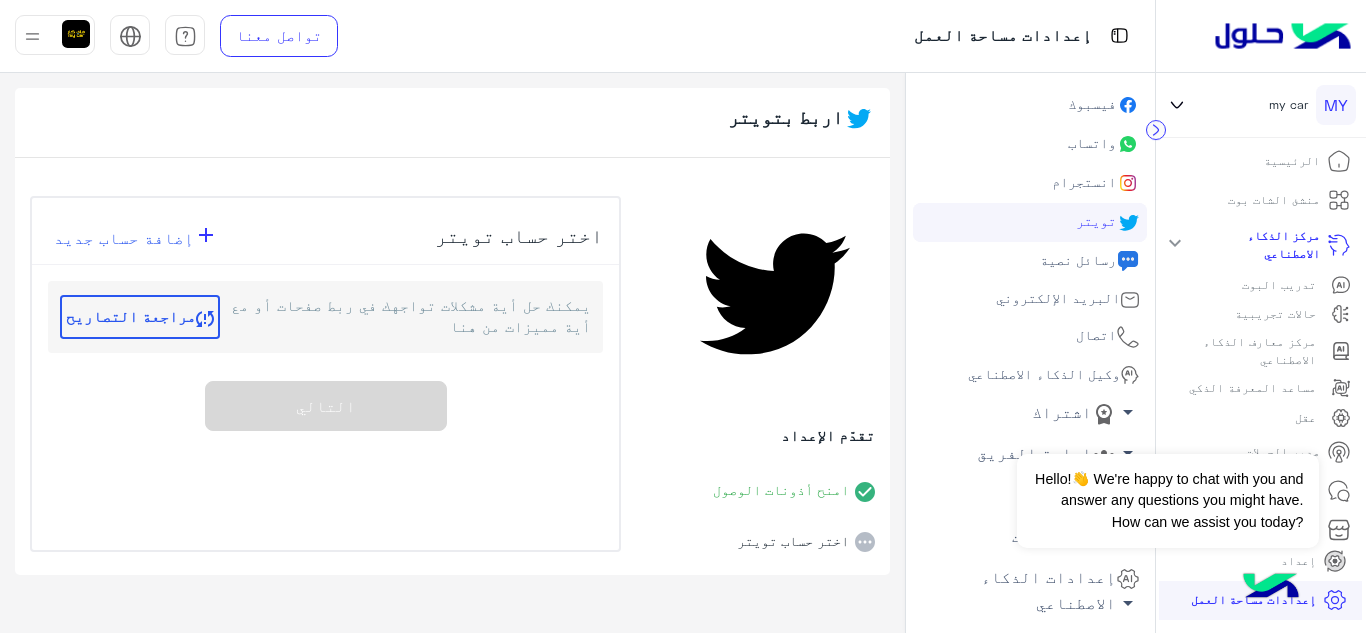 scroll, scrollTop: 131, scrollLeft: 0, axis: vertical 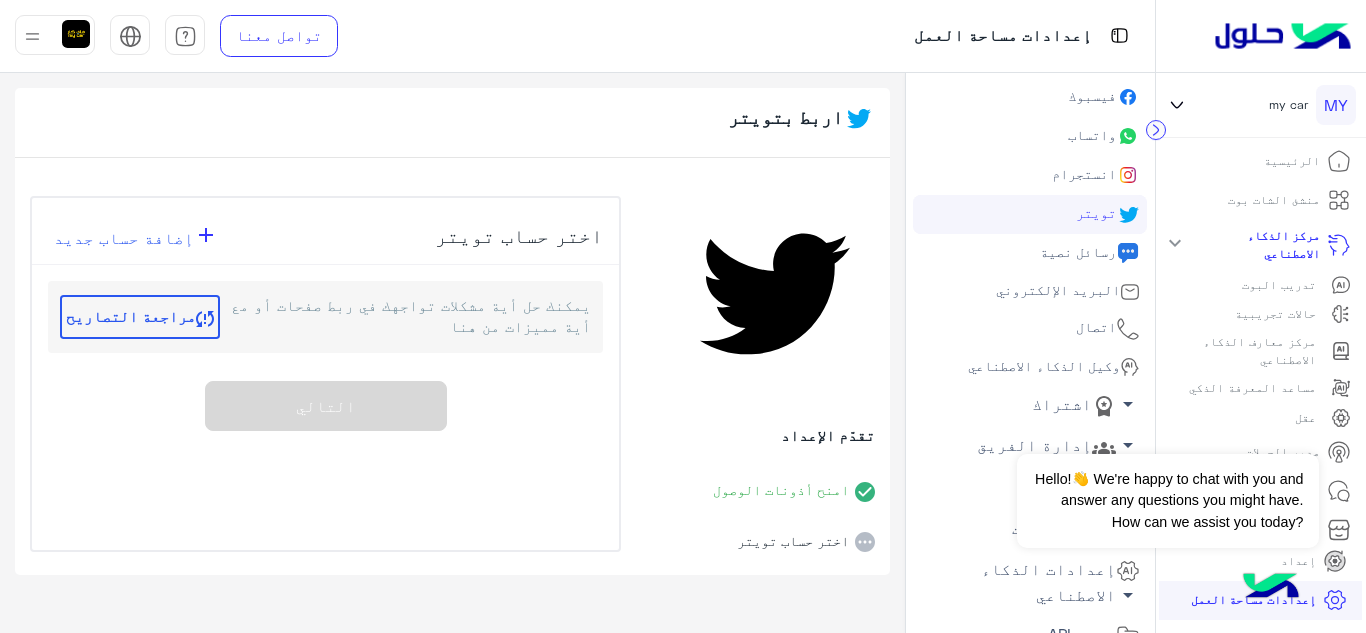 click on "البريد الإلكتروني" 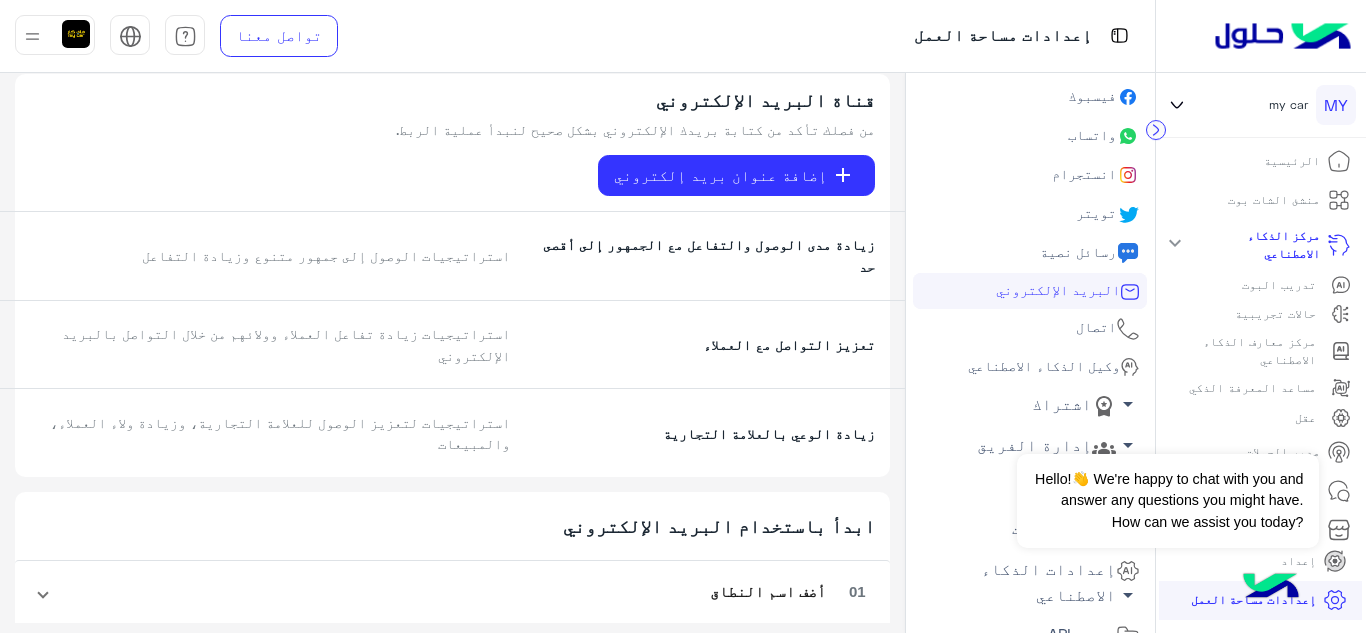 scroll, scrollTop: 0, scrollLeft: 0, axis: both 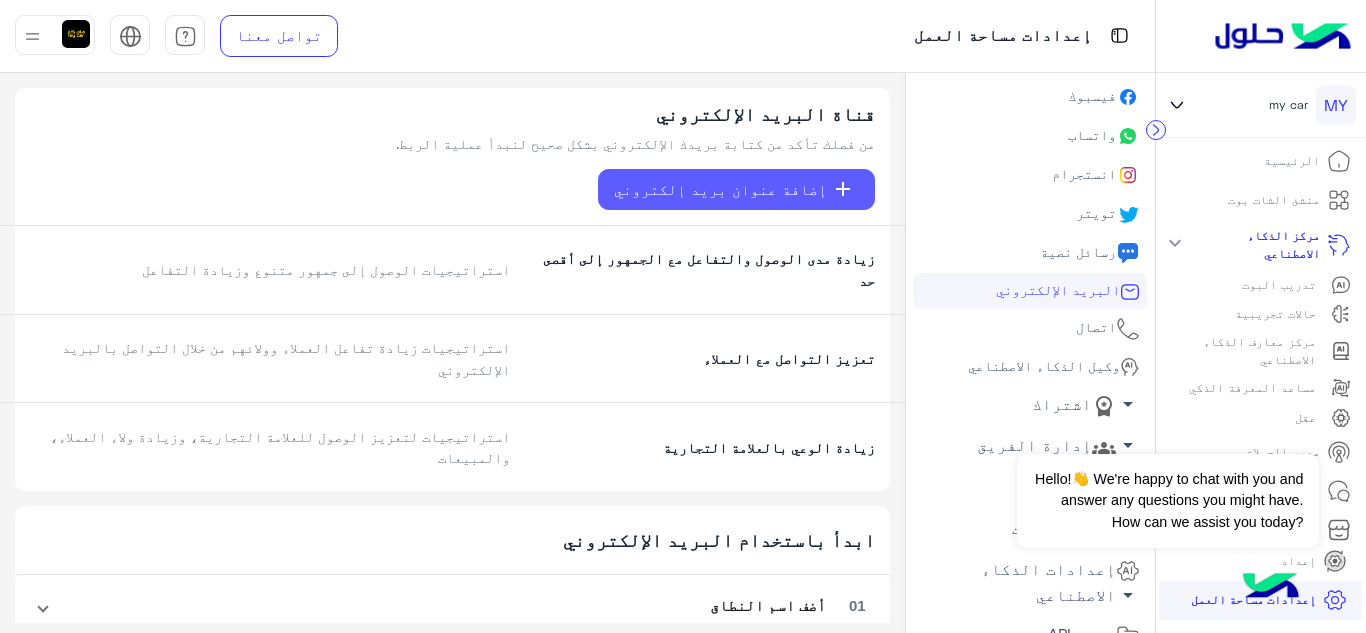 click on "add   إضافة عنوان بريد إلكتروني" 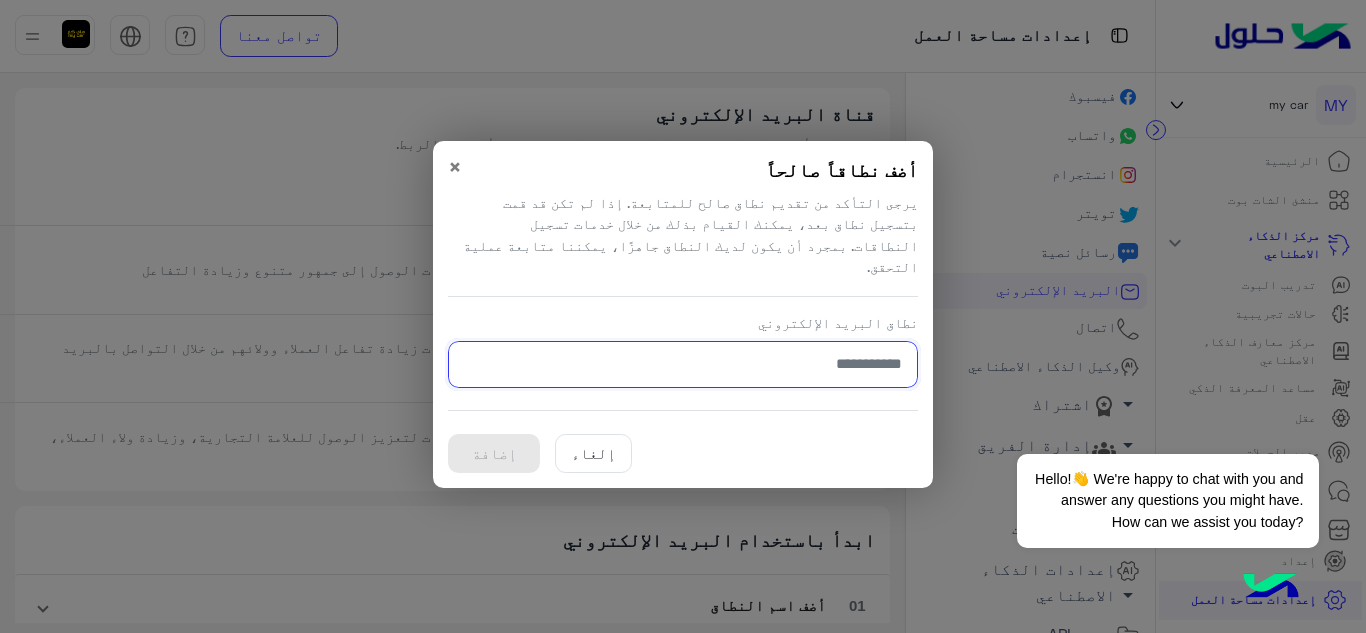 click on "نطاق البريد الإلكتروني" at bounding box center [683, 364] 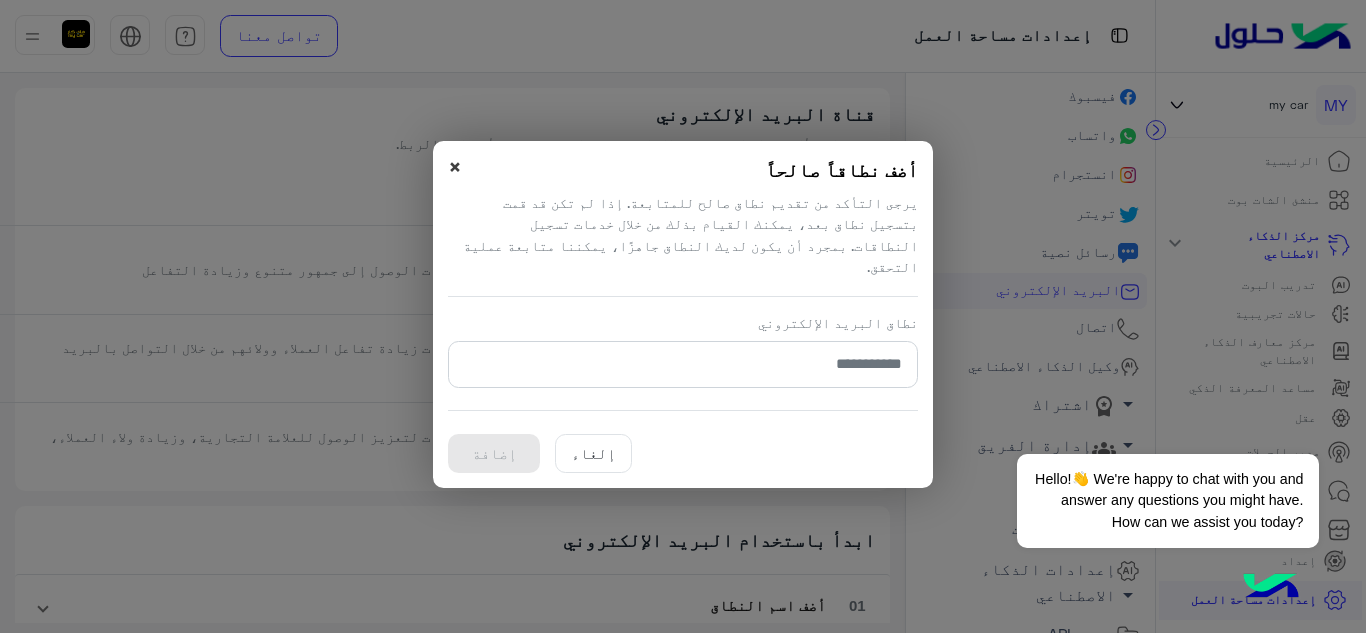 click on "×" 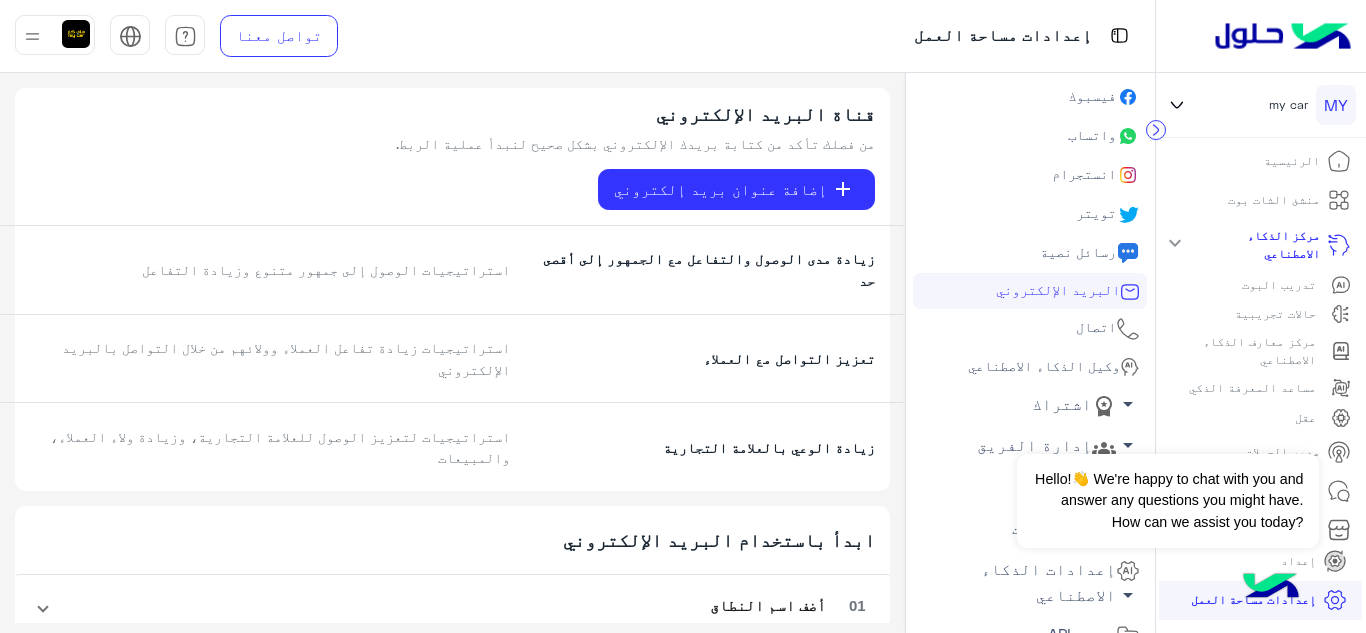 click on "اتصال" 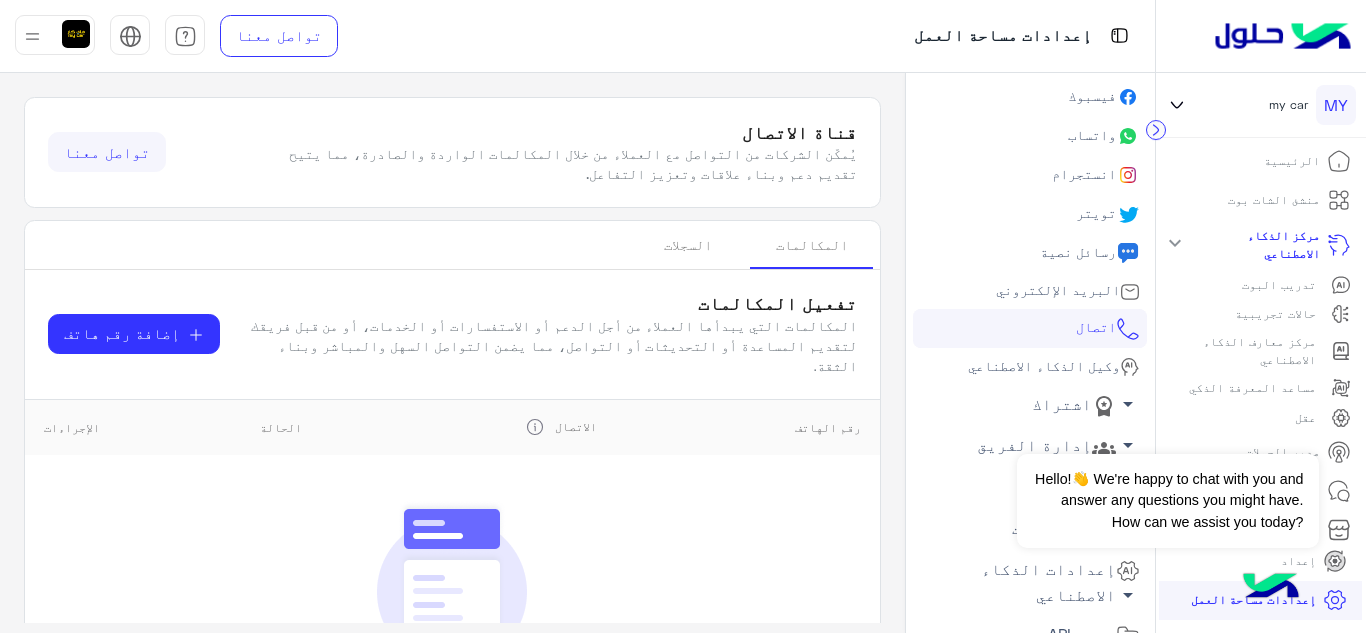 click on "وكيل الذكاء الاصطناعي" 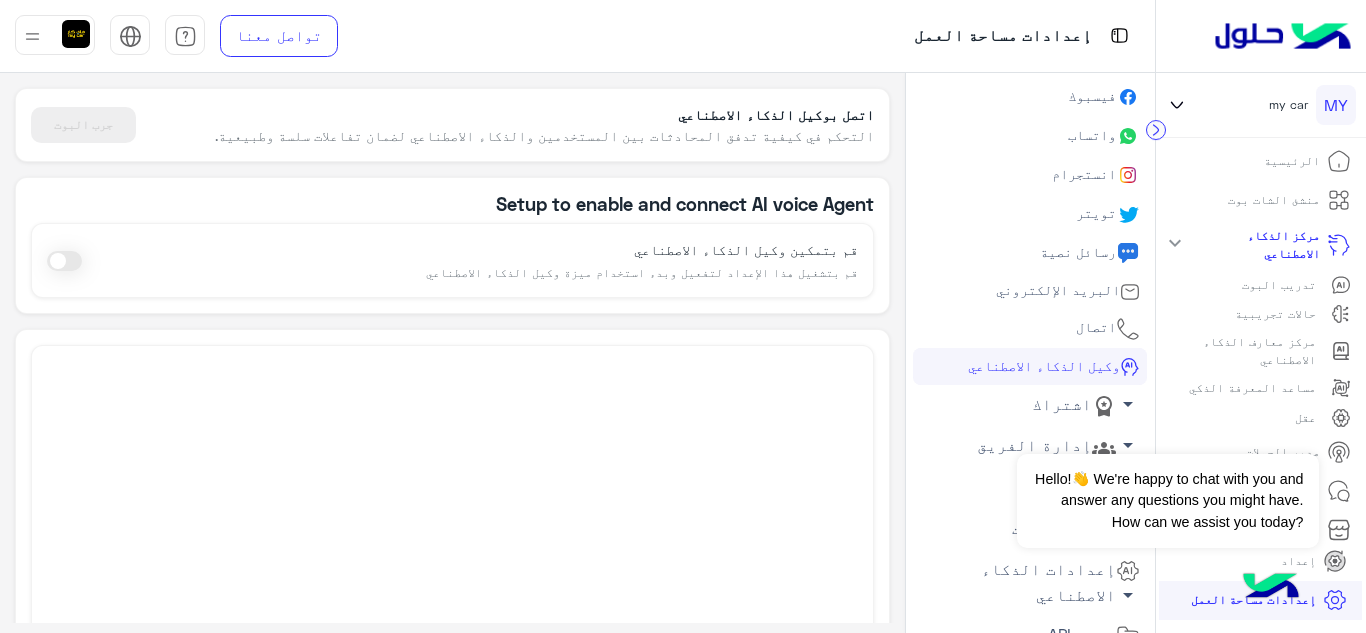 click 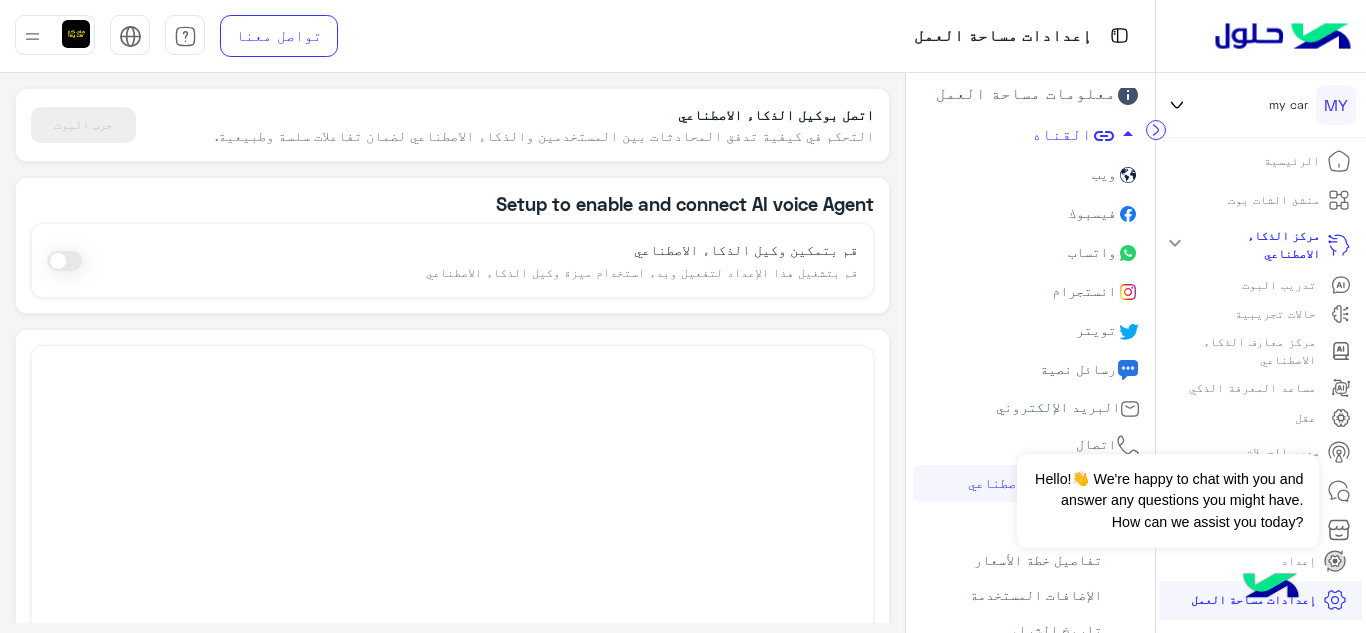 scroll, scrollTop: 0, scrollLeft: 0, axis: both 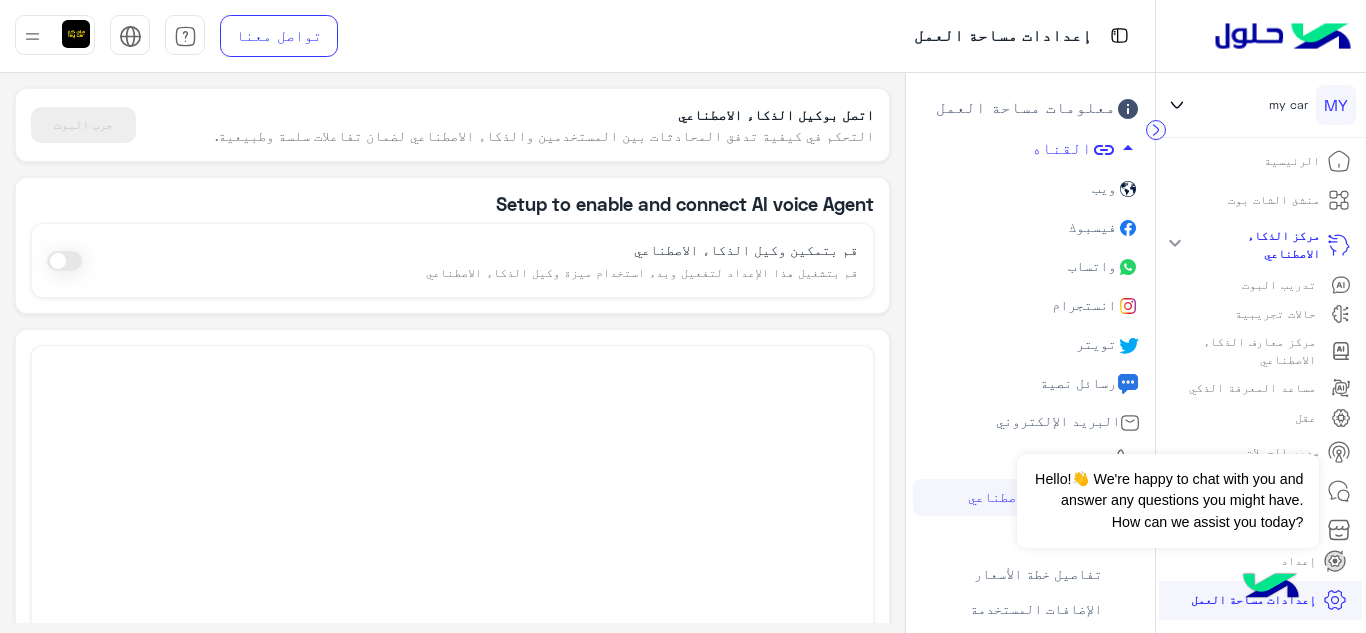 click 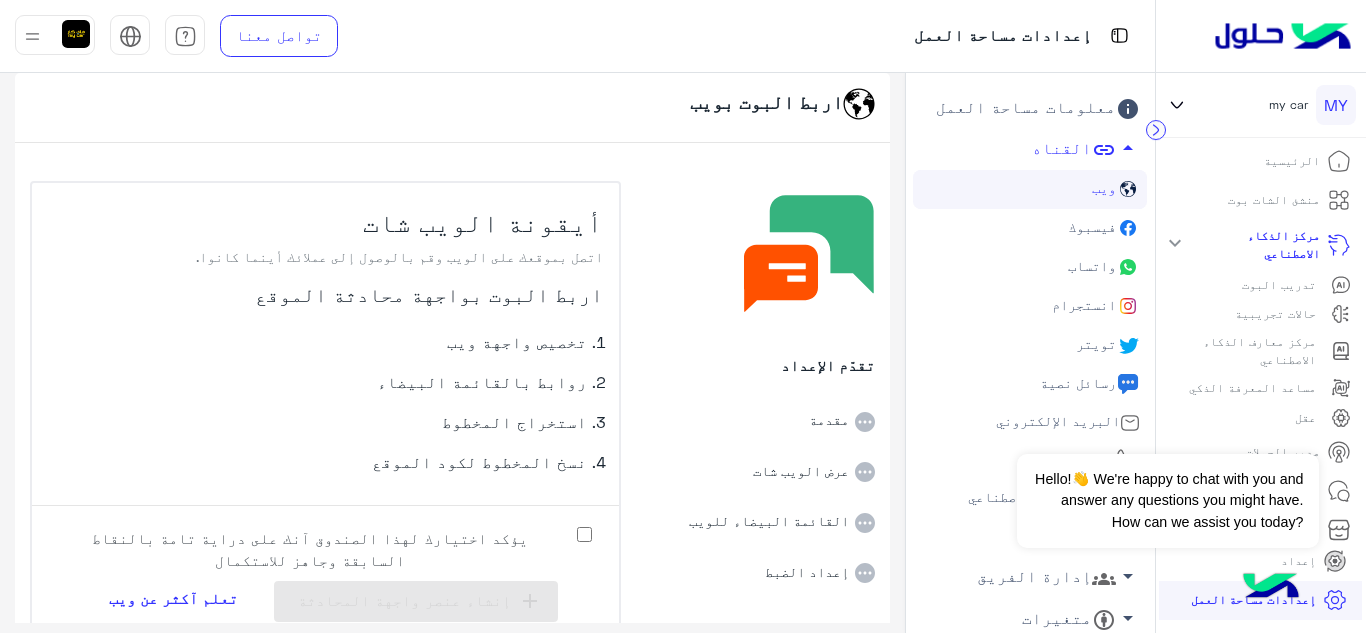 scroll, scrollTop: 38, scrollLeft: 0, axis: vertical 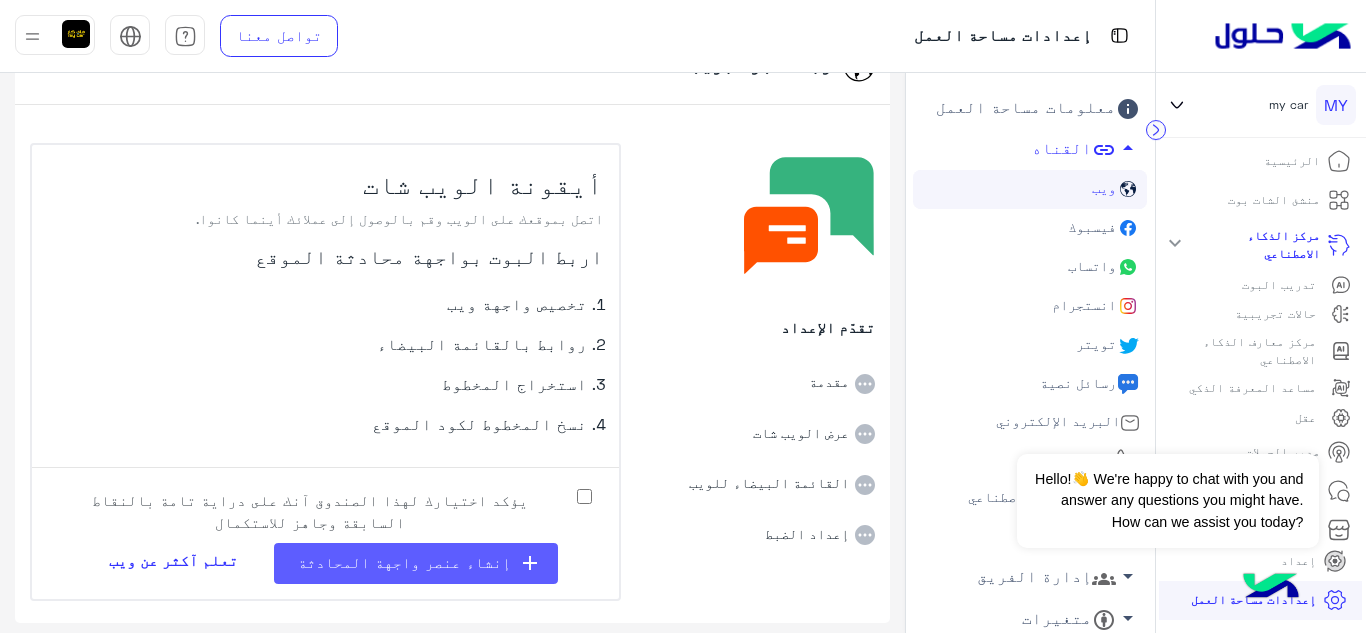 click on "إنشاء عنصر واجهة المحادثة" at bounding box center [404, 562] 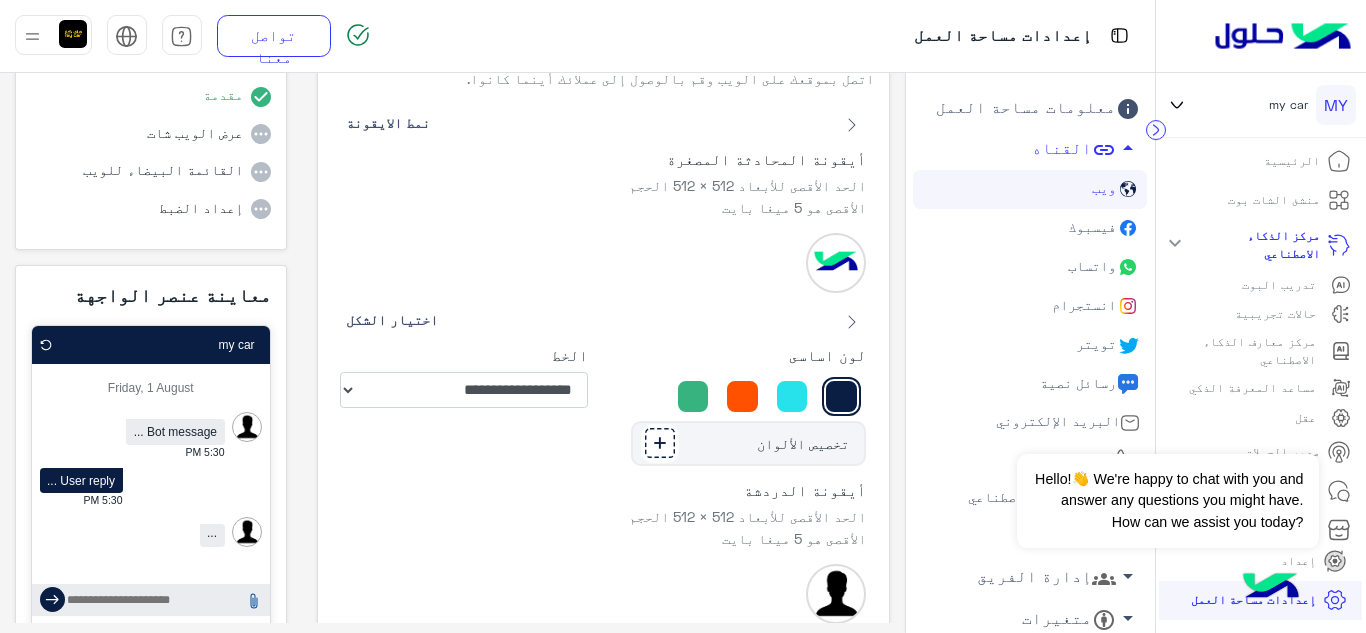 scroll, scrollTop: 100, scrollLeft: 0, axis: vertical 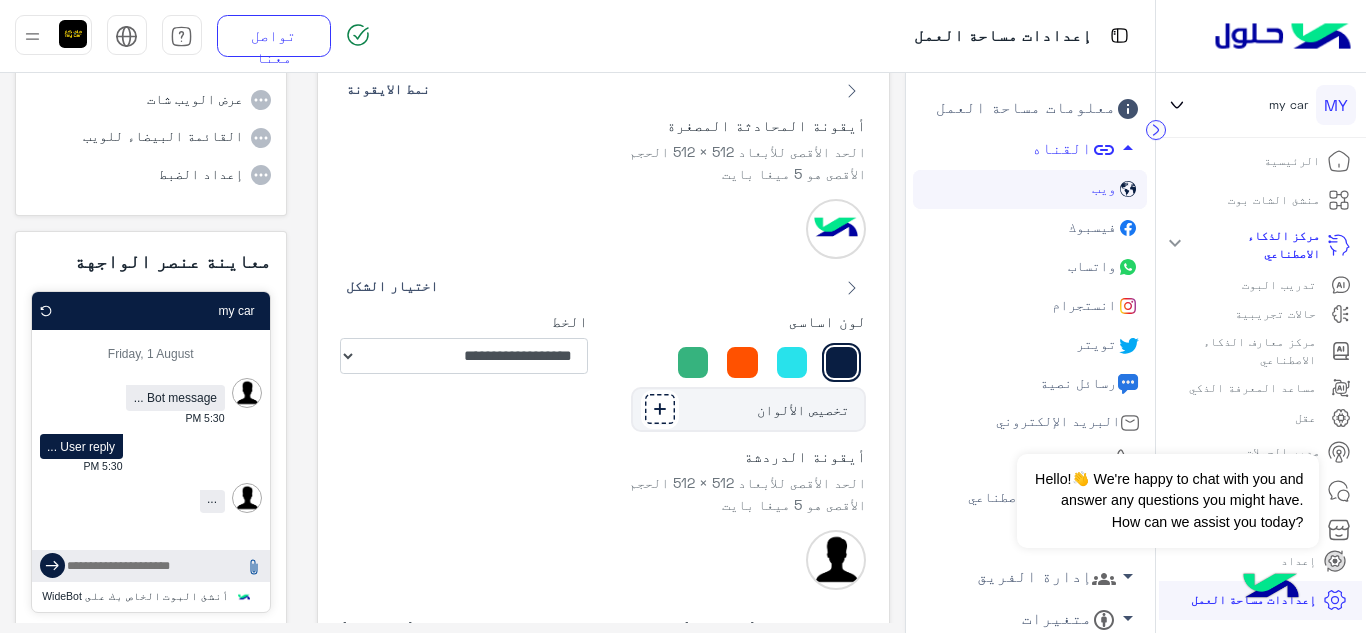 click 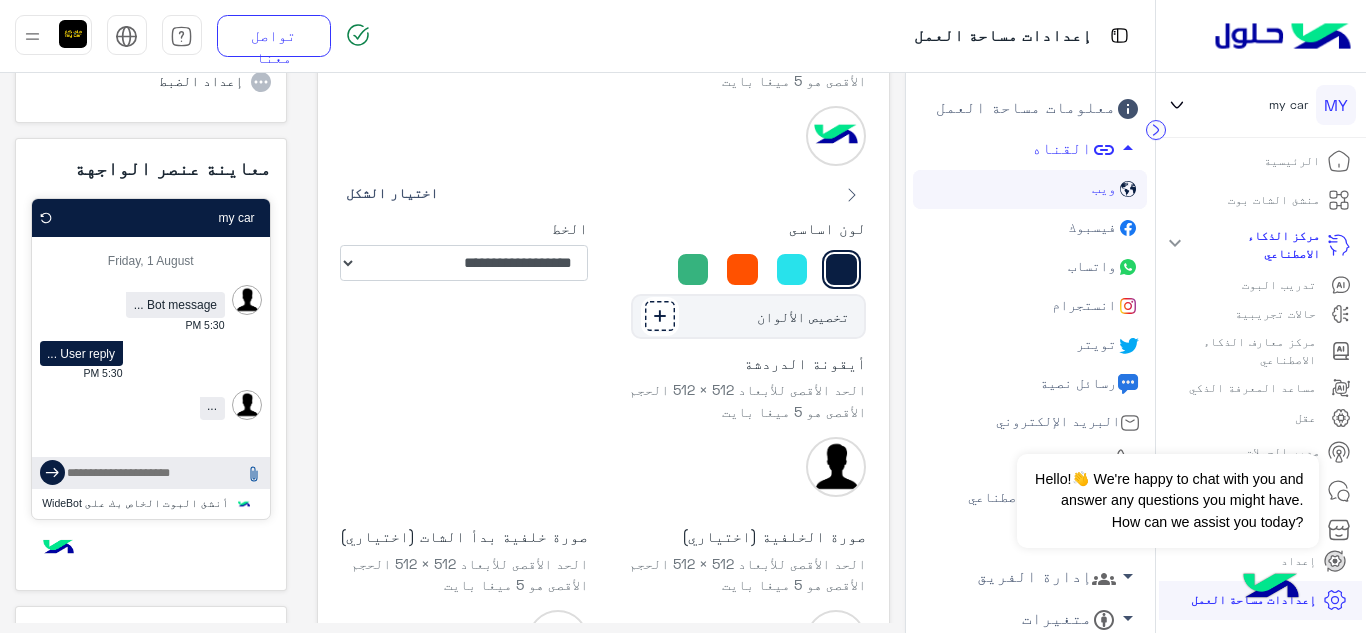 scroll, scrollTop: 200, scrollLeft: 0, axis: vertical 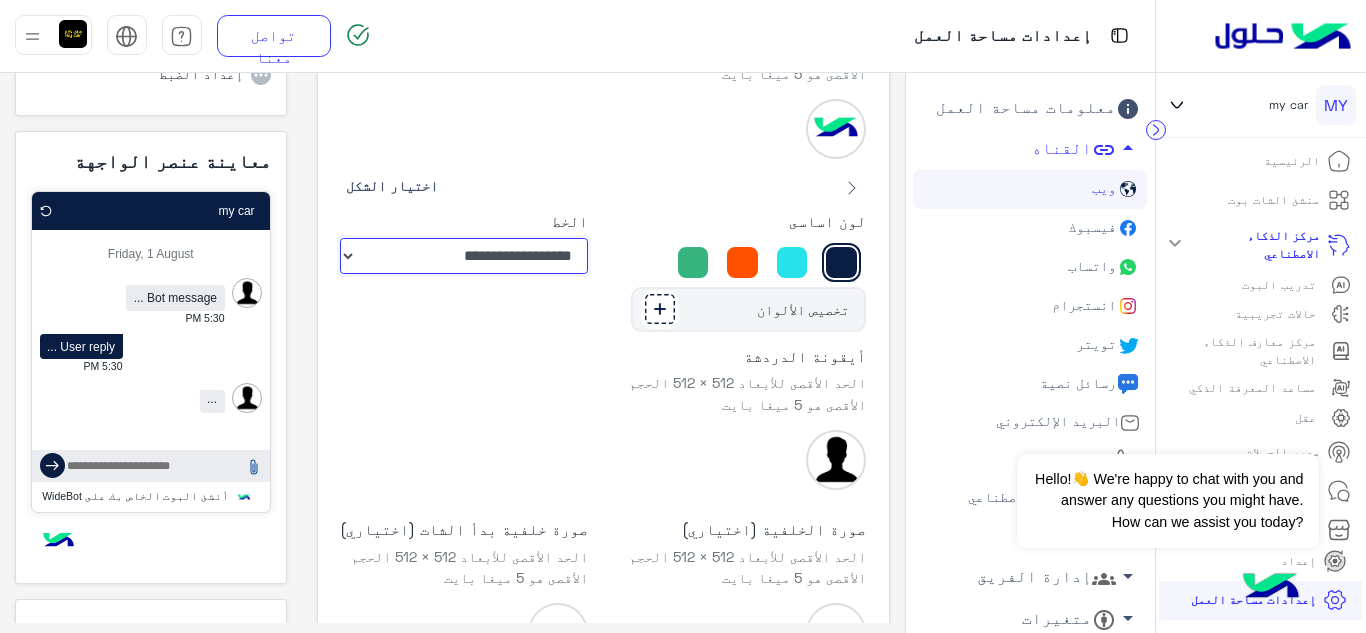 click on "**********" at bounding box center (464, 256) 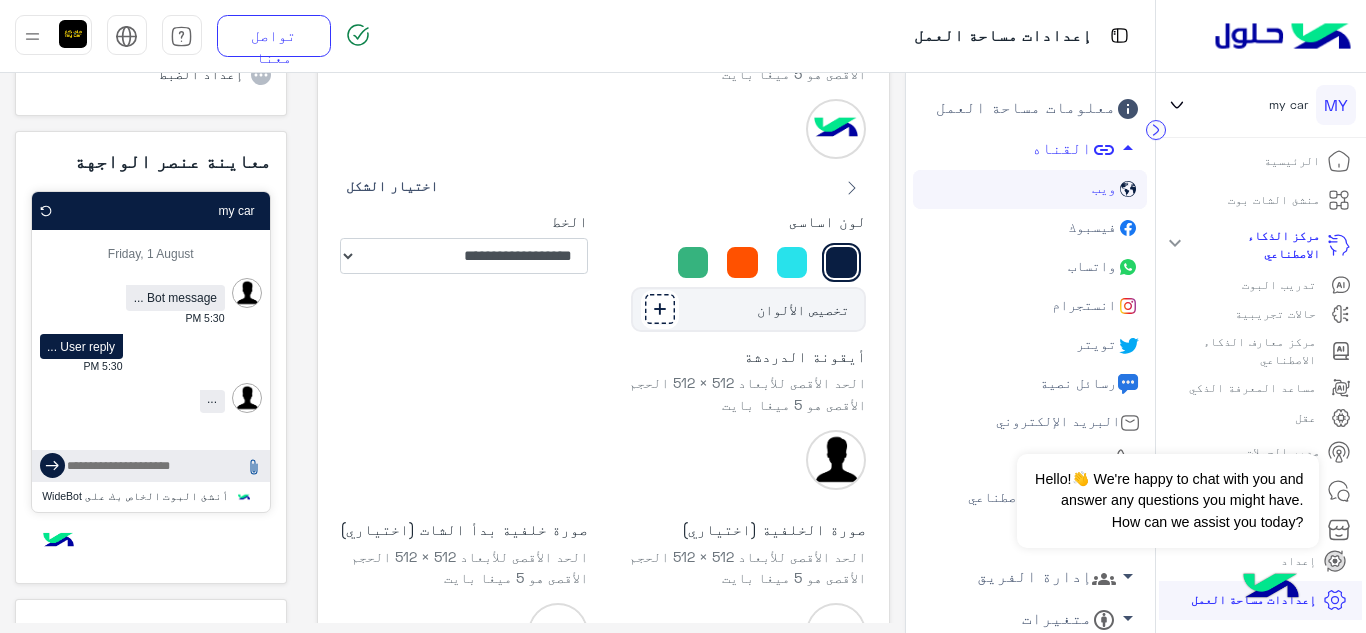 click on "أيقونة الدردشة  الحد الأقصى للأبعاد 512 × 512 الحجم الأقصى هو 5 ميغا بايت" at bounding box center [603, 418] 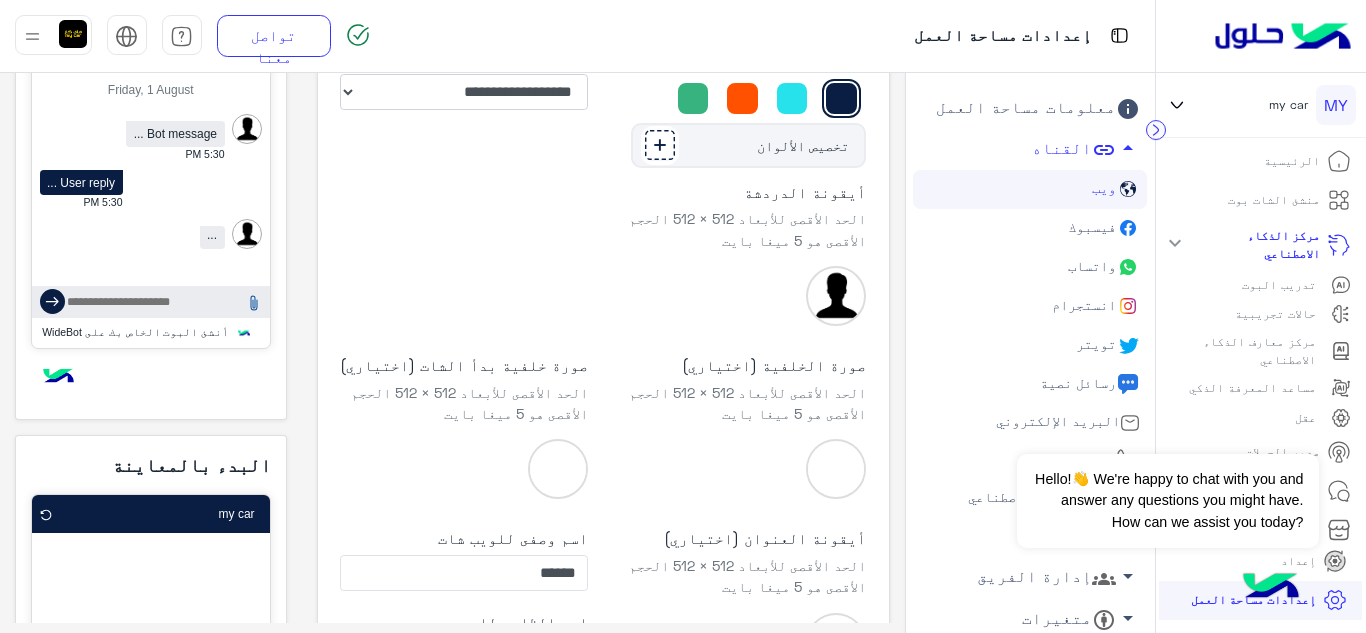 scroll, scrollTop: 264, scrollLeft: 0, axis: vertical 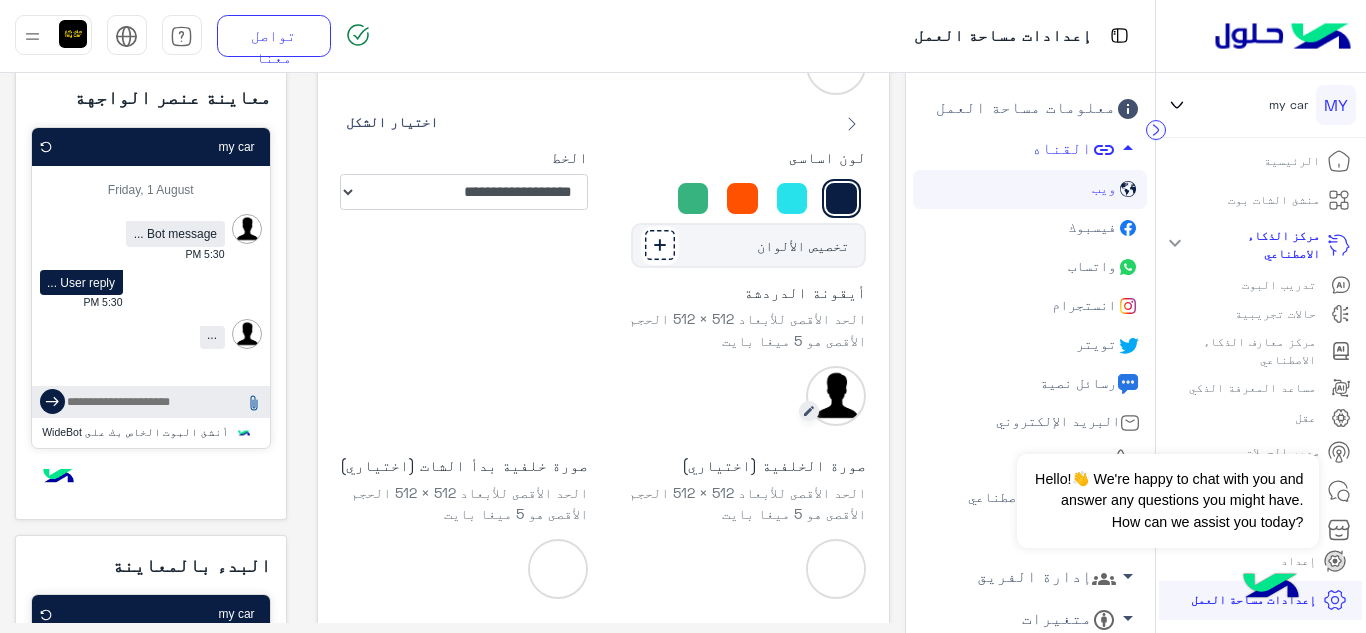 click 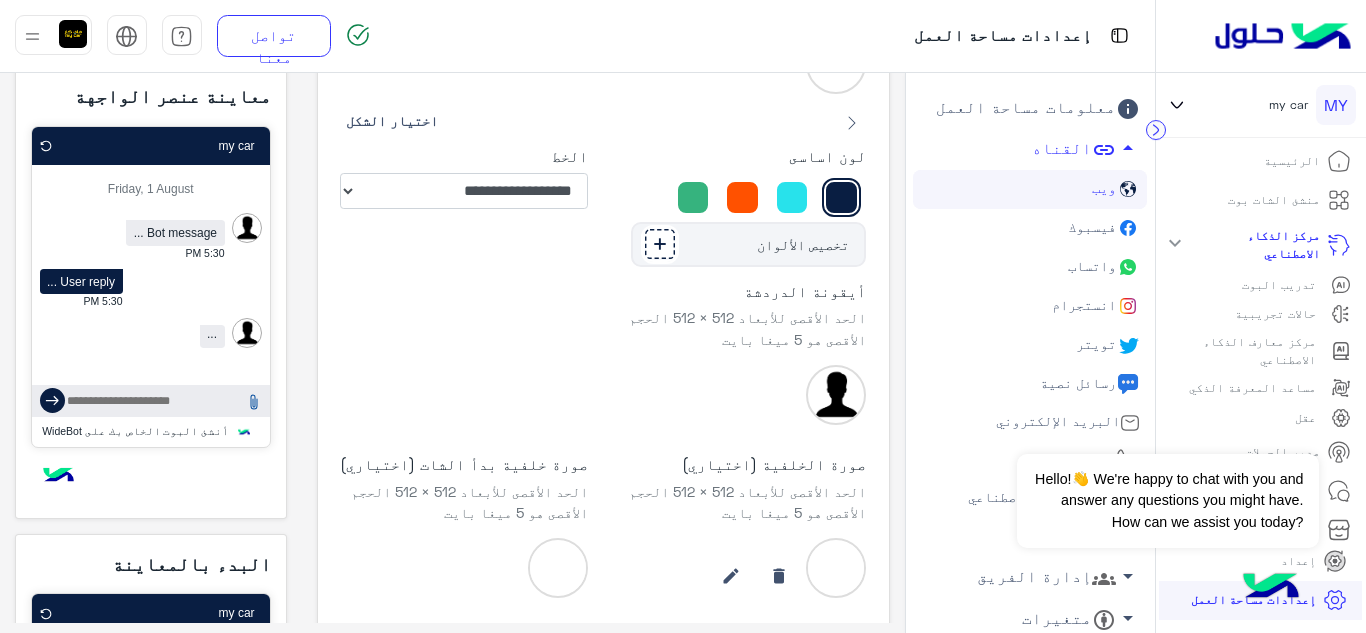 scroll, scrollTop: 264, scrollLeft: 0, axis: vertical 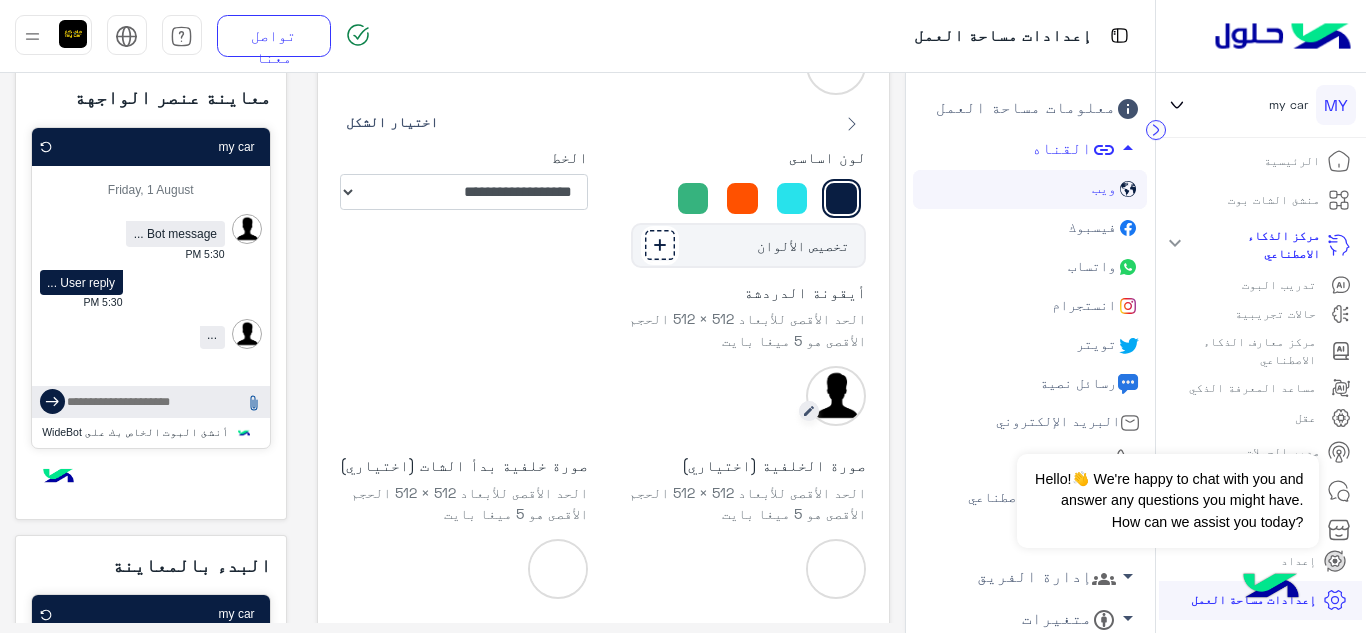 click 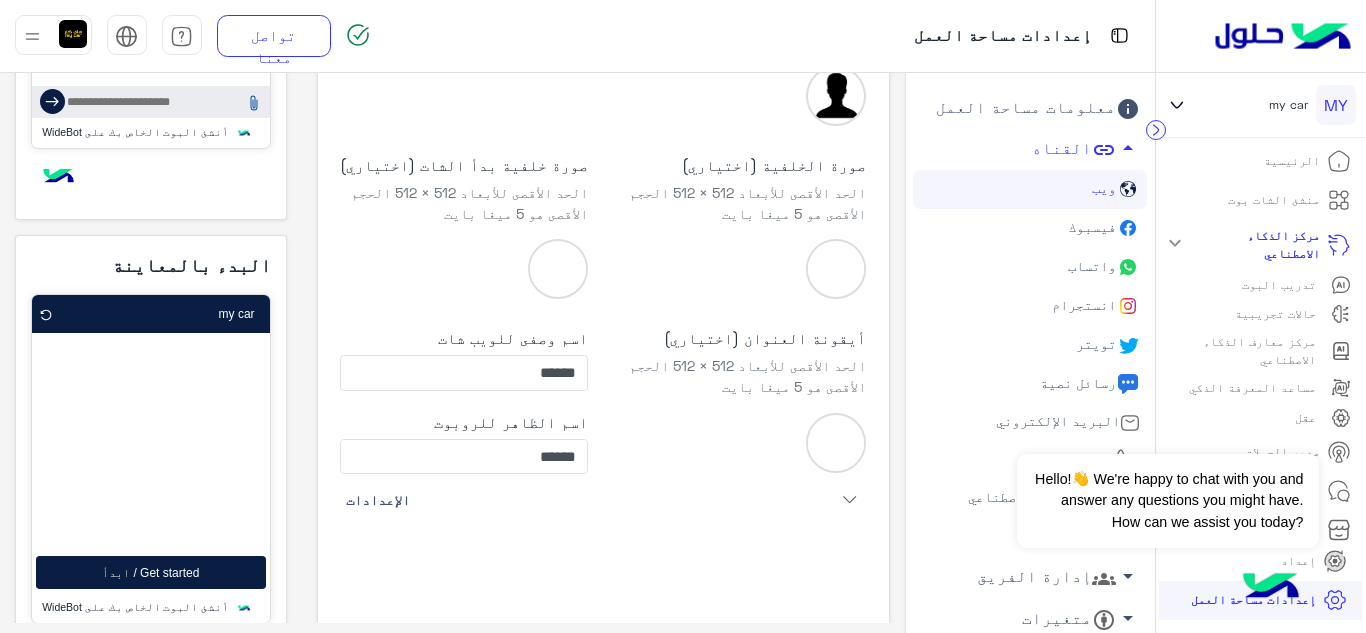 scroll, scrollTop: 663, scrollLeft: 0, axis: vertical 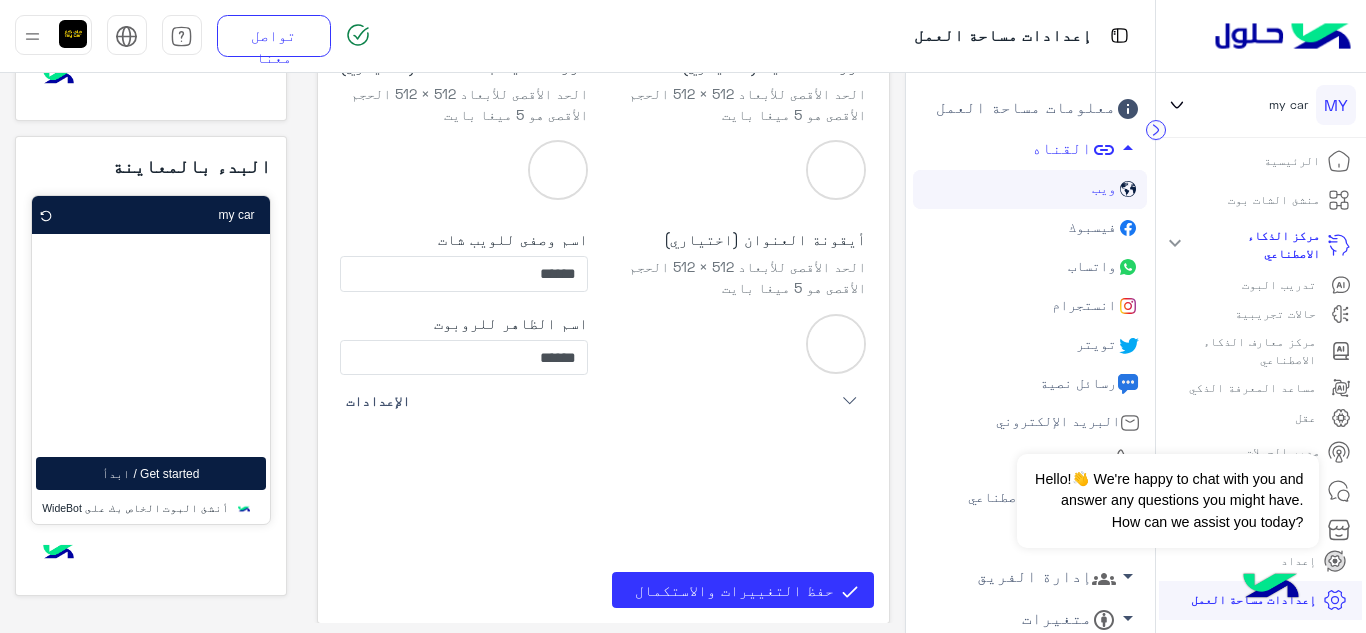 click on "Get started / ابدأ" 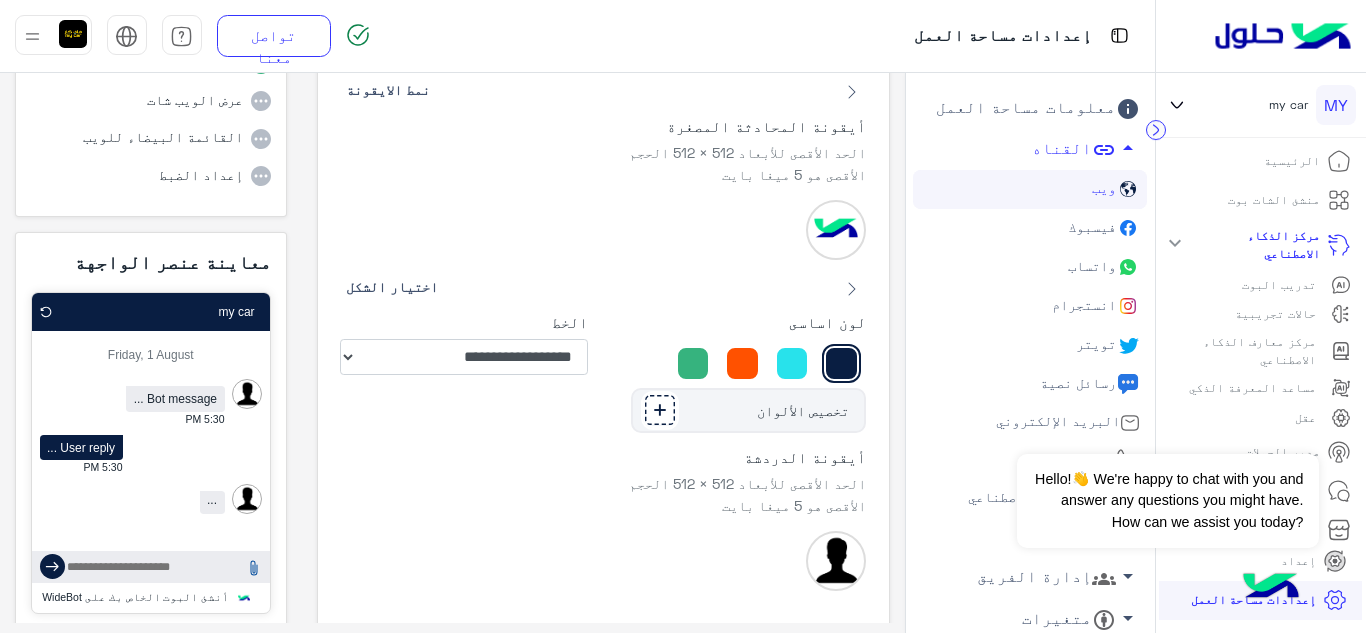 scroll, scrollTop: 64, scrollLeft: 0, axis: vertical 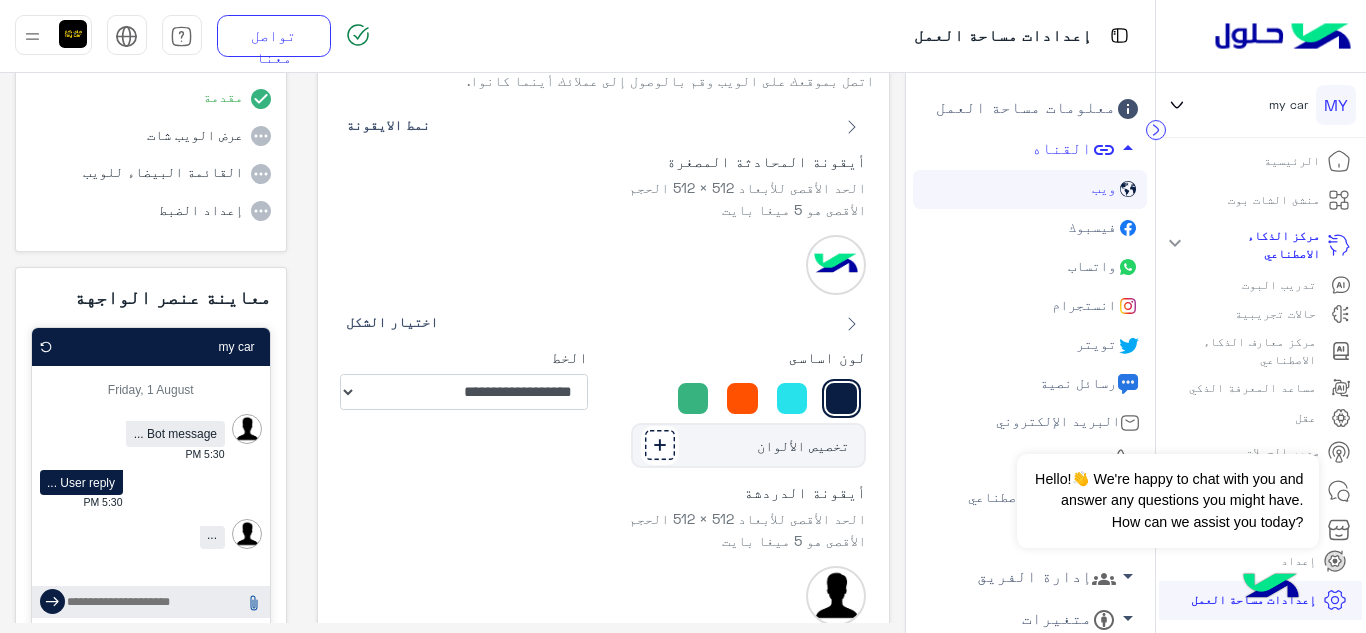 click at bounding box center [792, 398] 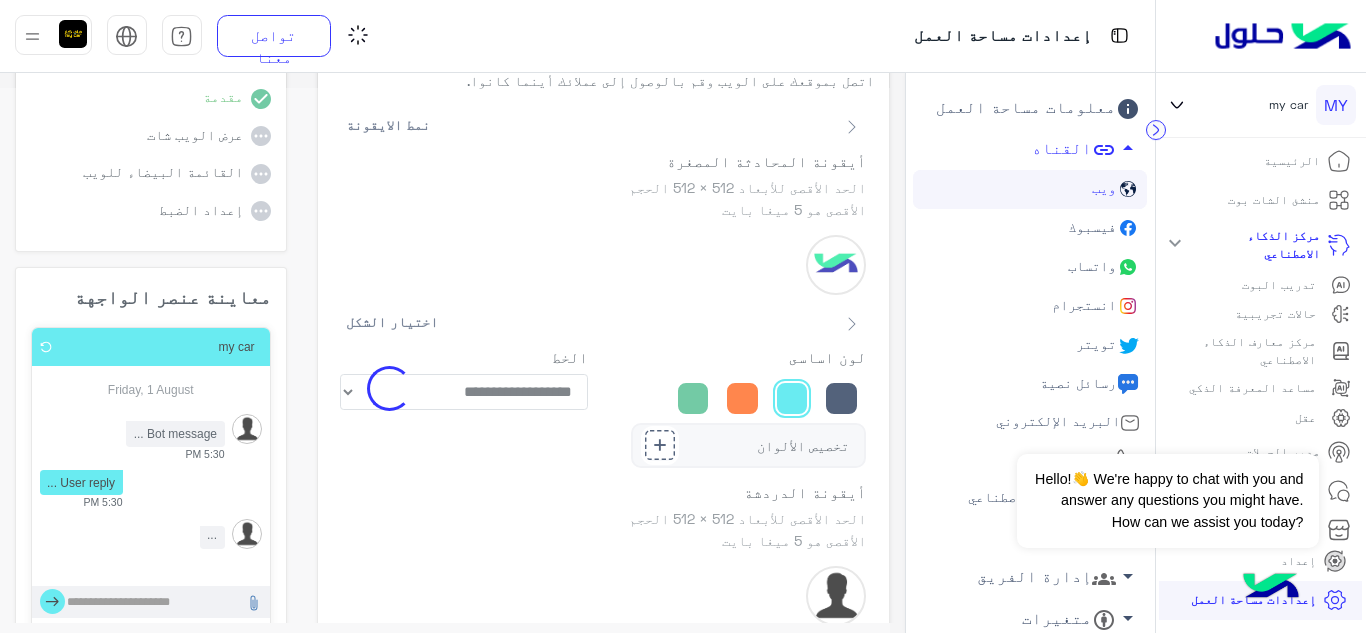 click on "Loading..." 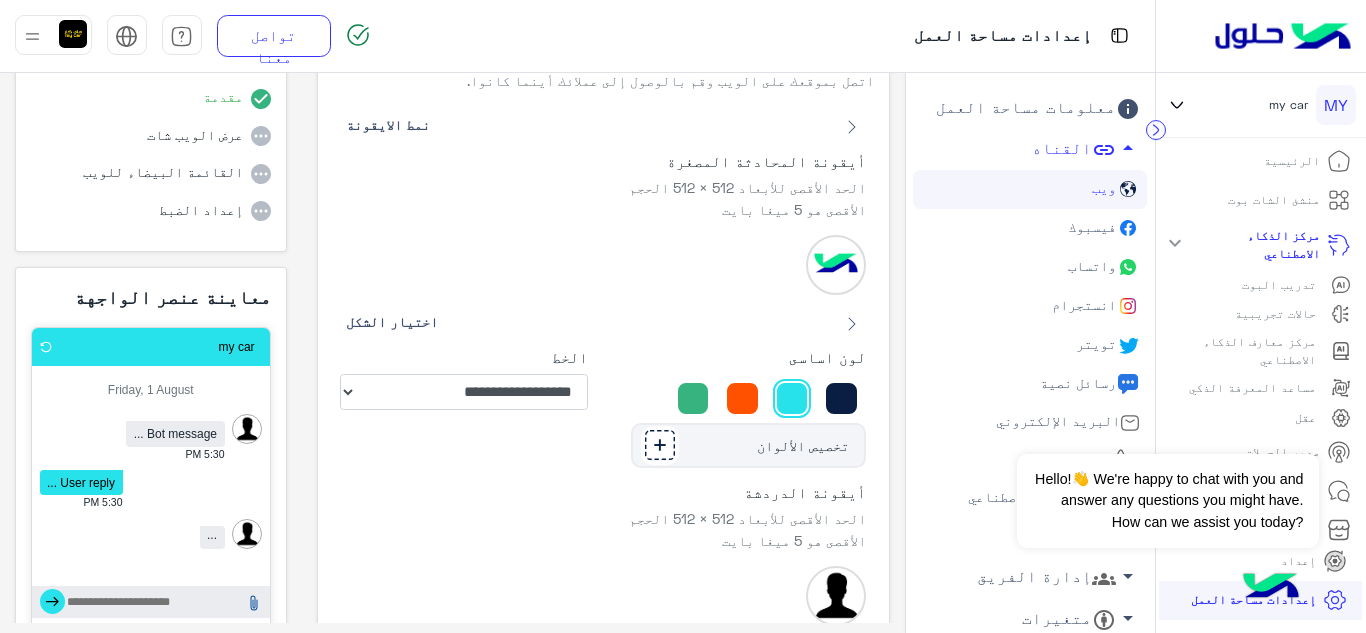 click at bounding box center (693, 398) 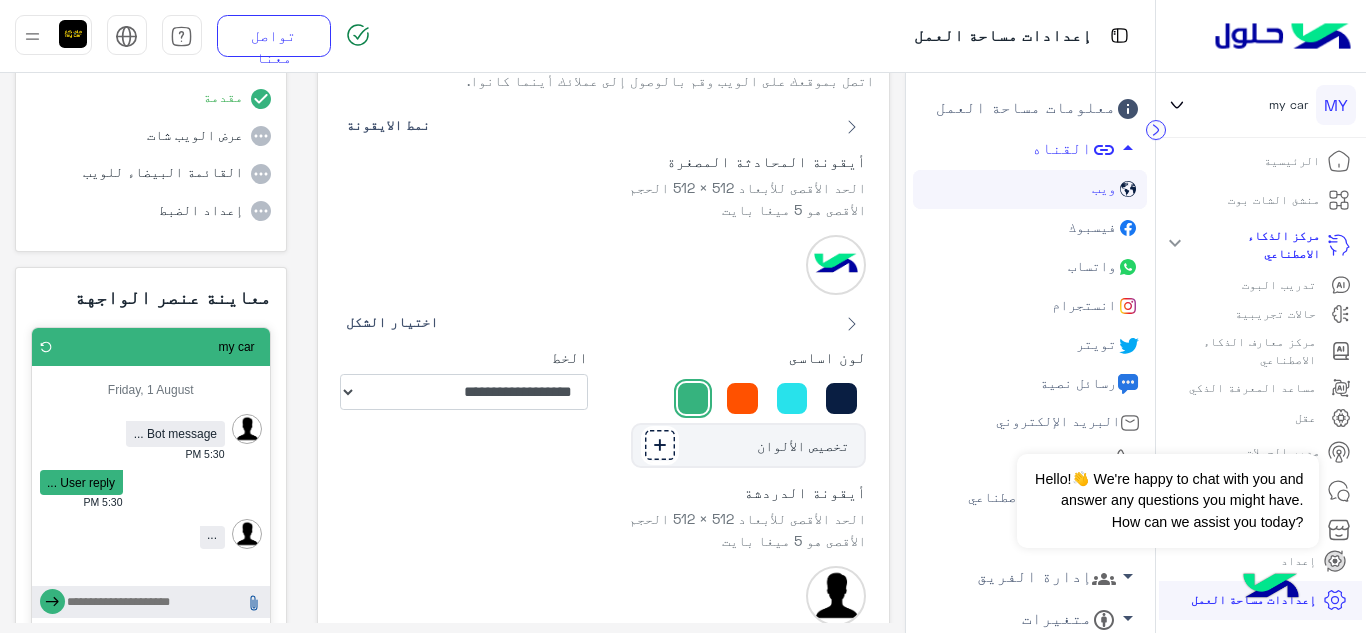 click on "**********" 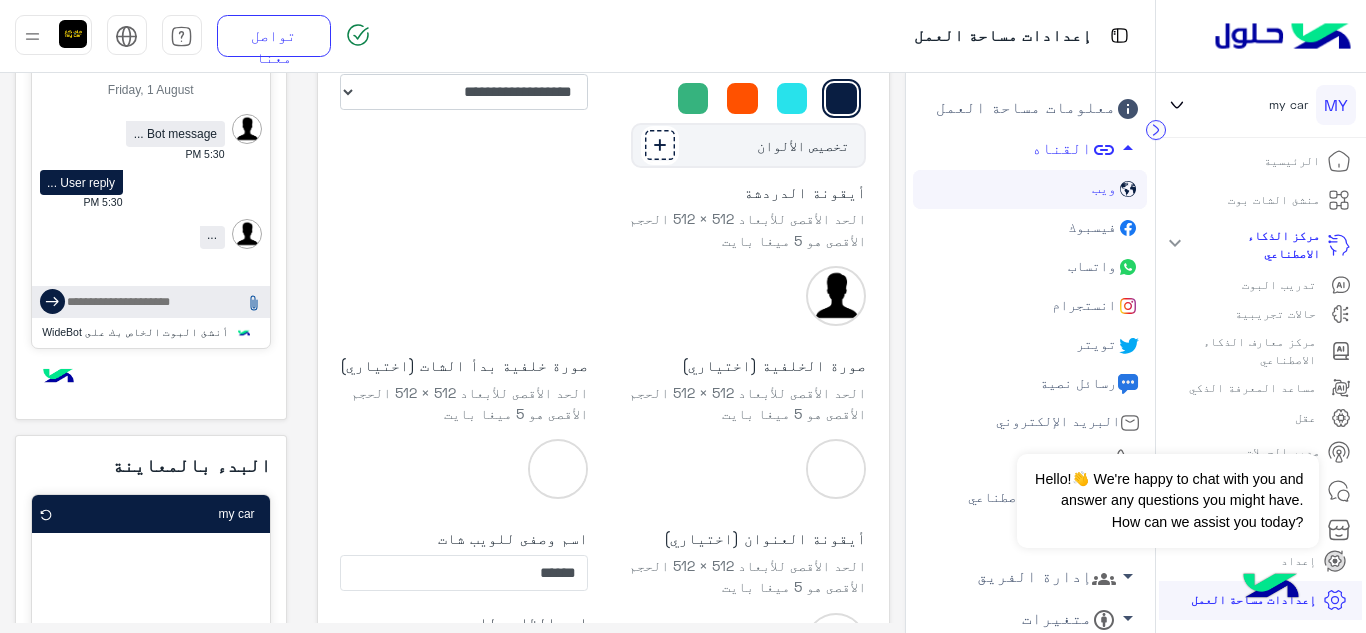 scroll, scrollTop: 264, scrollLeft: 0, axis: vertical 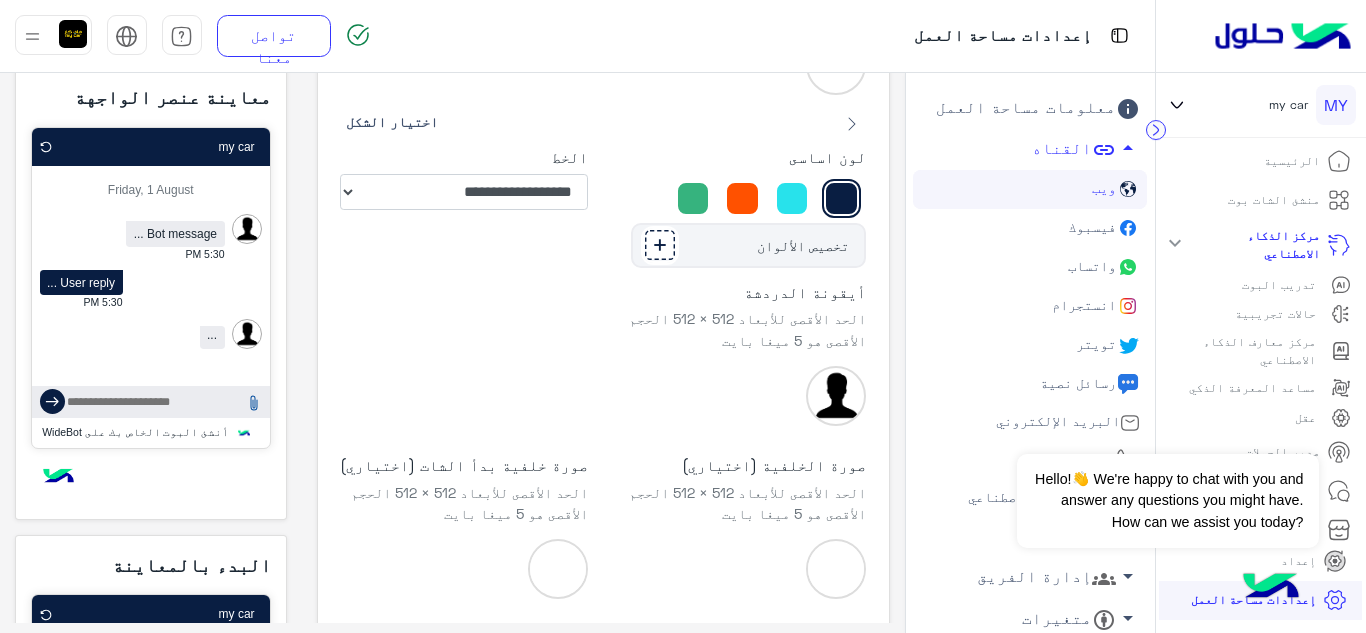 click at bounding box center [742, 198] 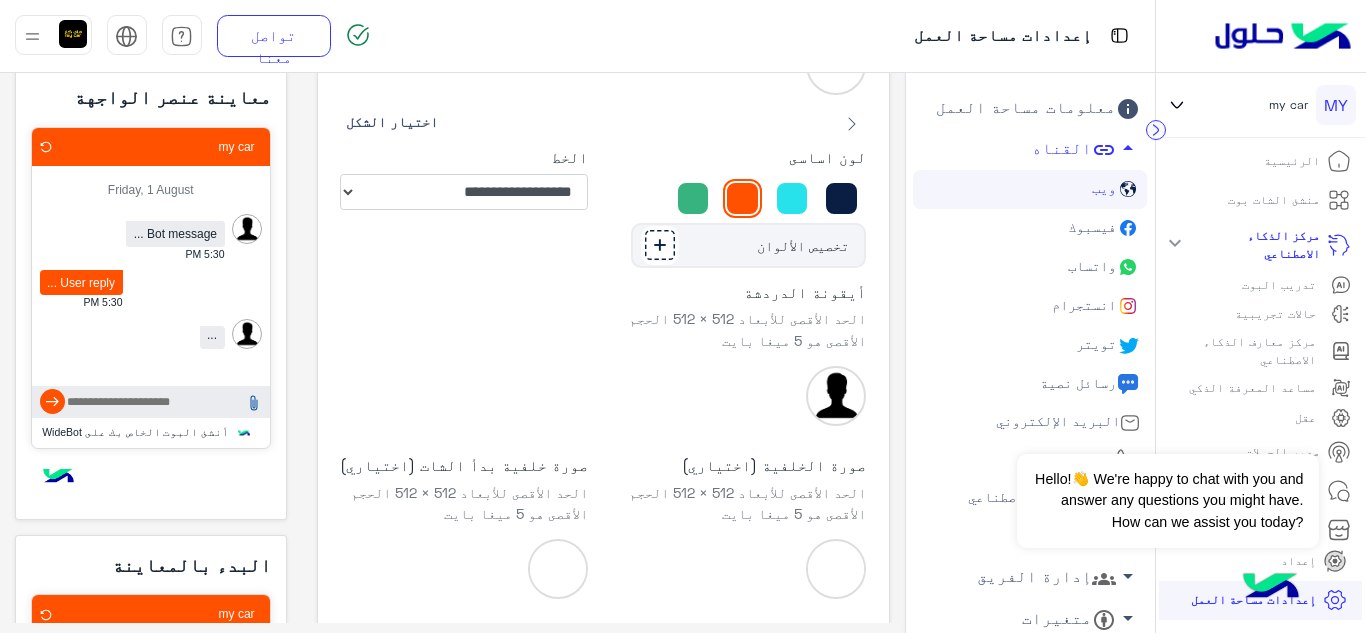 click at bounding box center [841, 198] 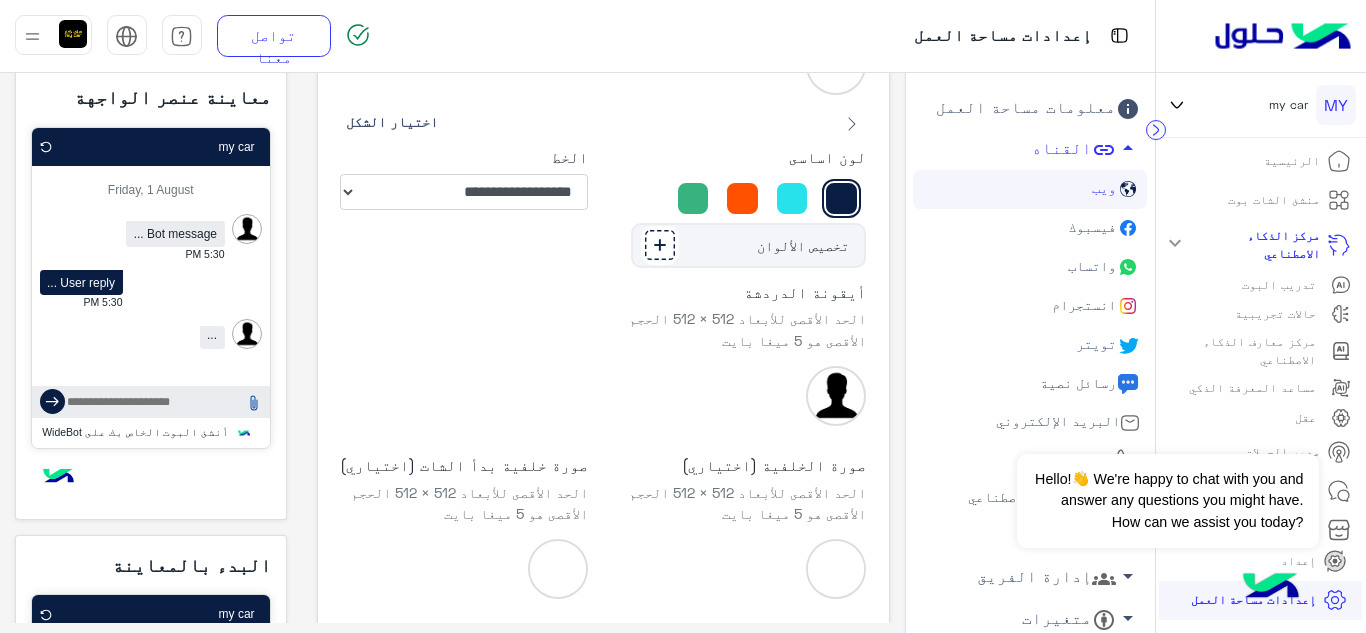 click 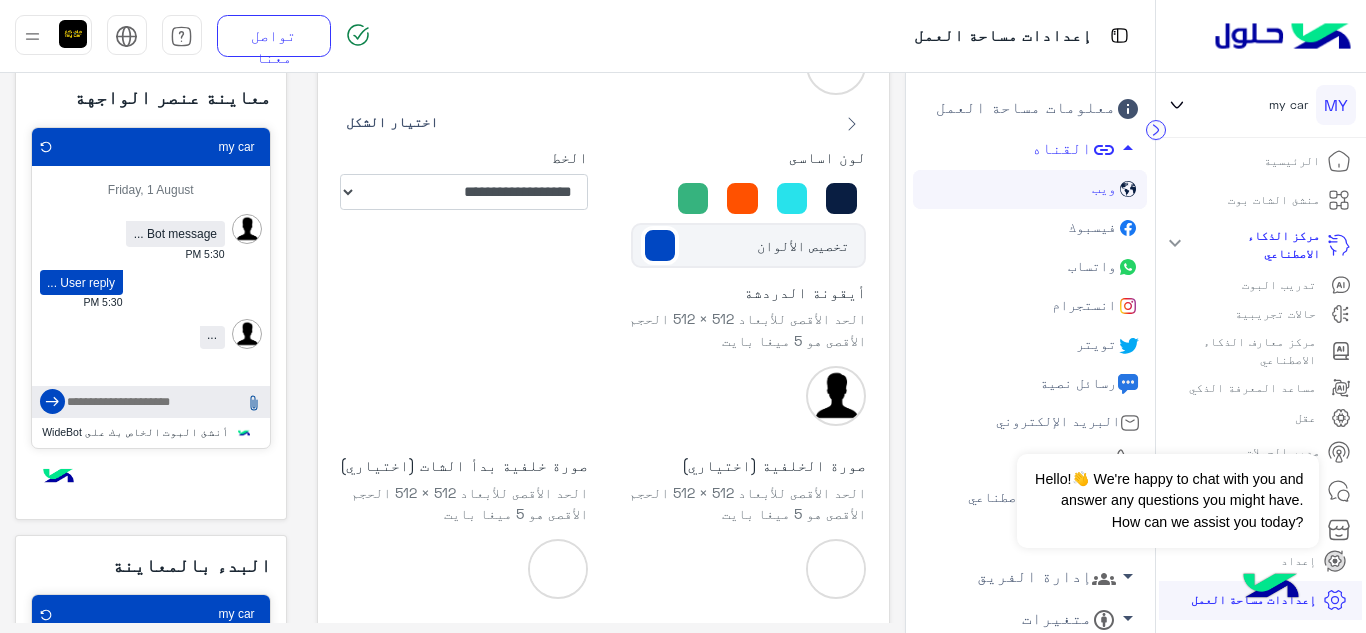 click on "أيقونة الدردشة  الحد الأقصى للأبعاد 512 × 512 الحجم الأقصى هو 5 ميغا بايت" at bounding box center (603, 354) 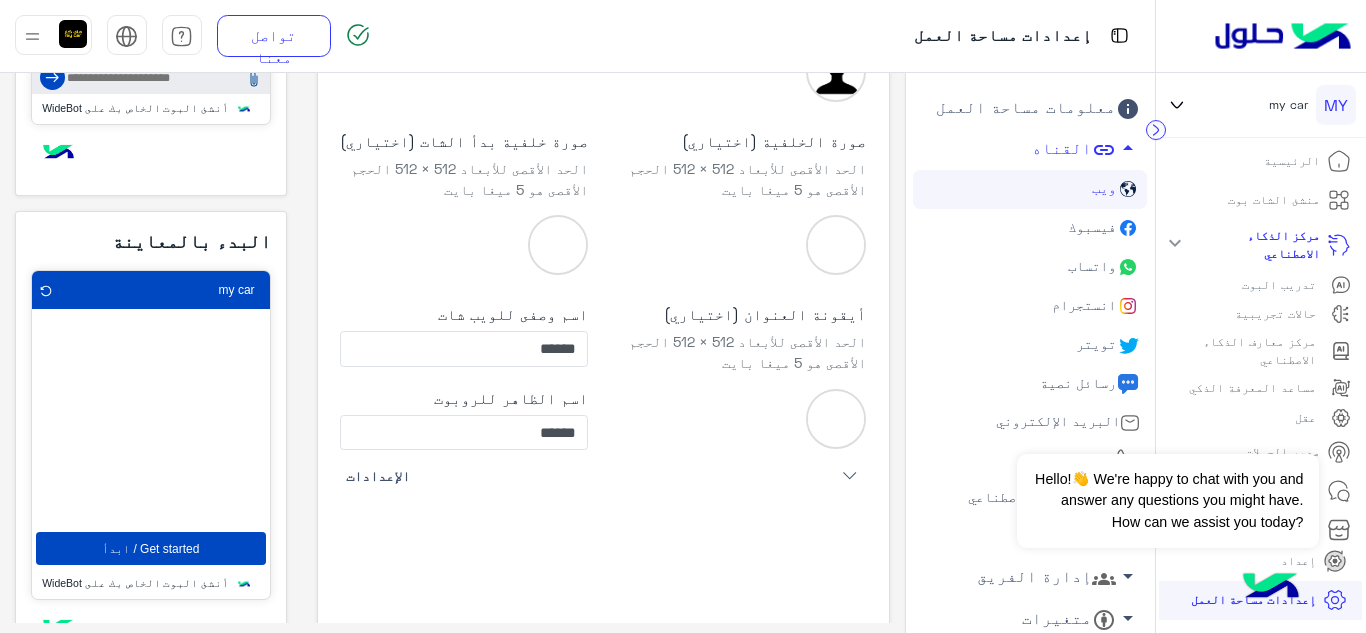 scroll, scrollTop: 663, scrollLeft: 0, axis: vertical 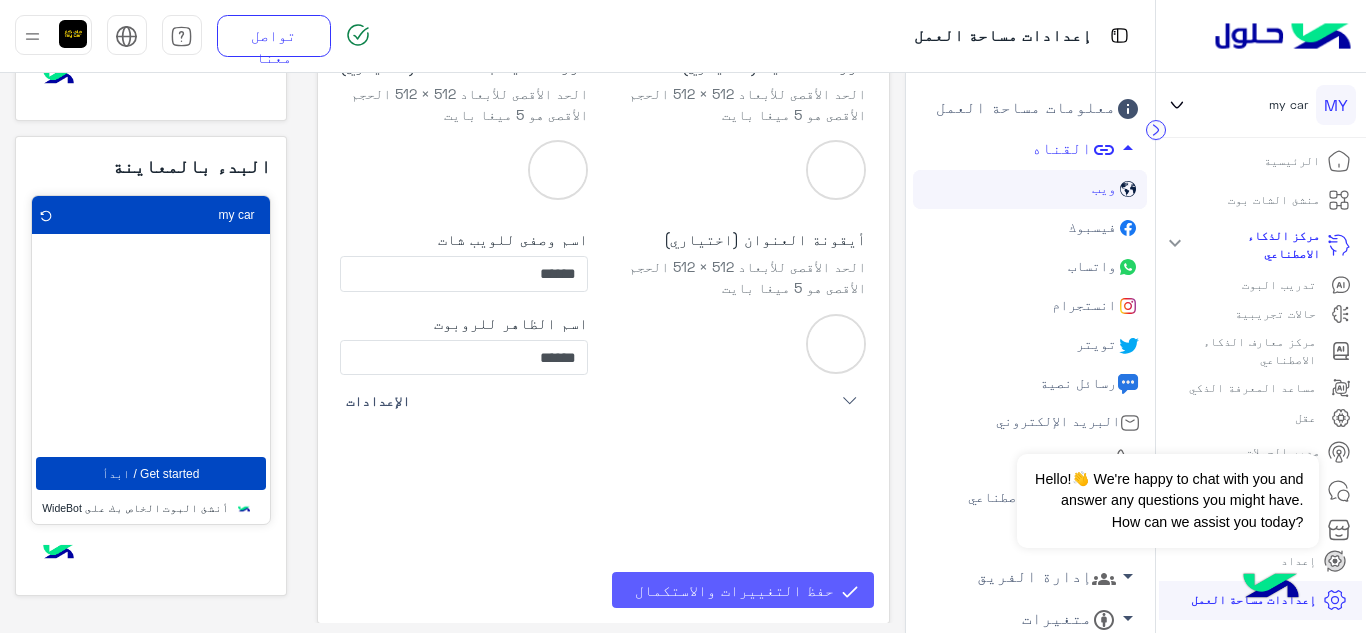 click on "حفظ التغييرات والاستكمال" 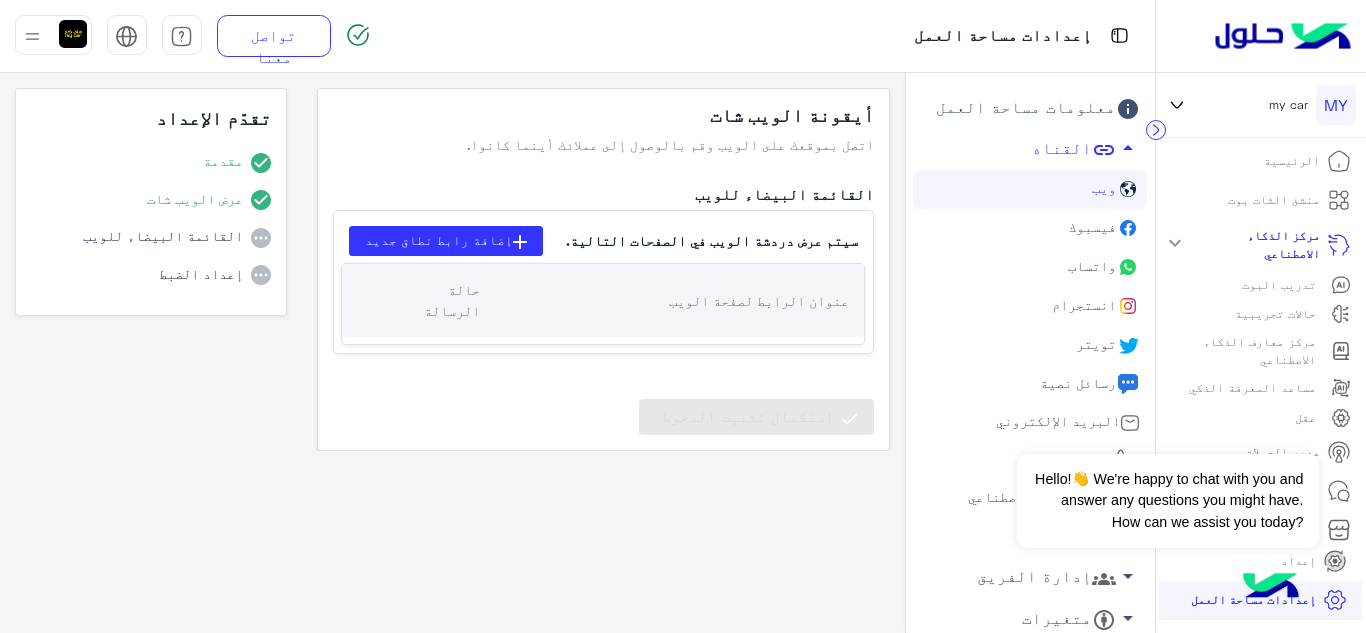 scroll, scrollTop: 0, scrollLeft: 0, axis: both 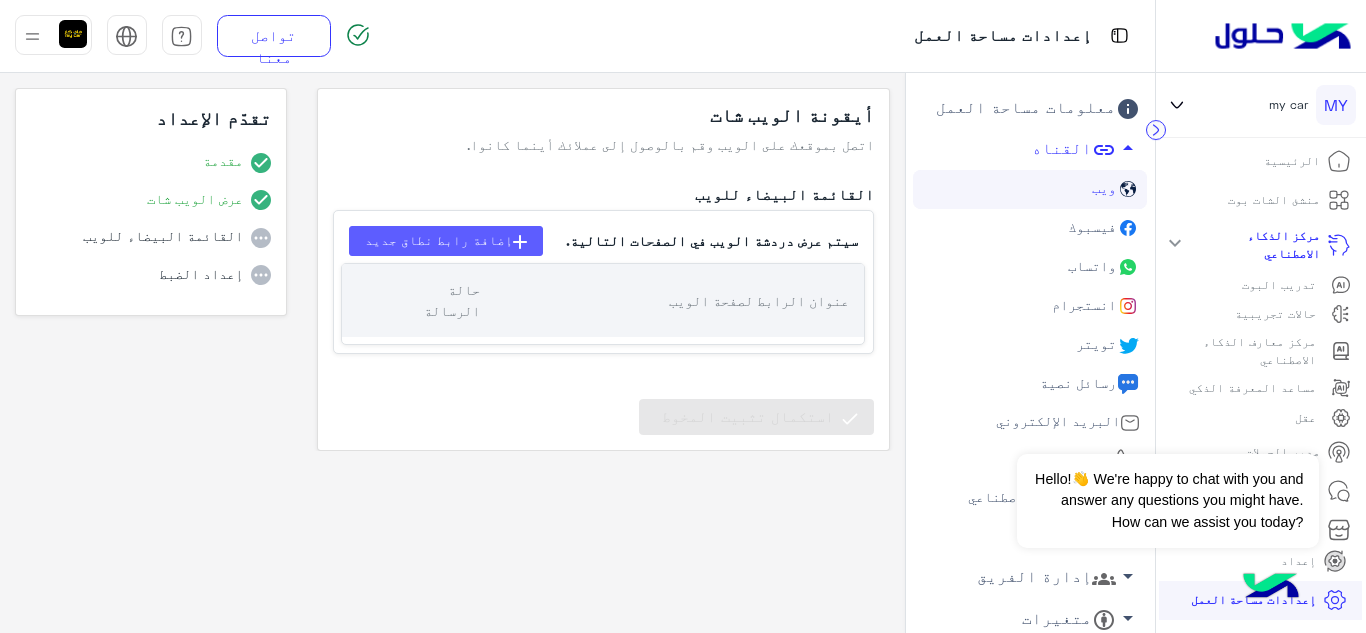 click 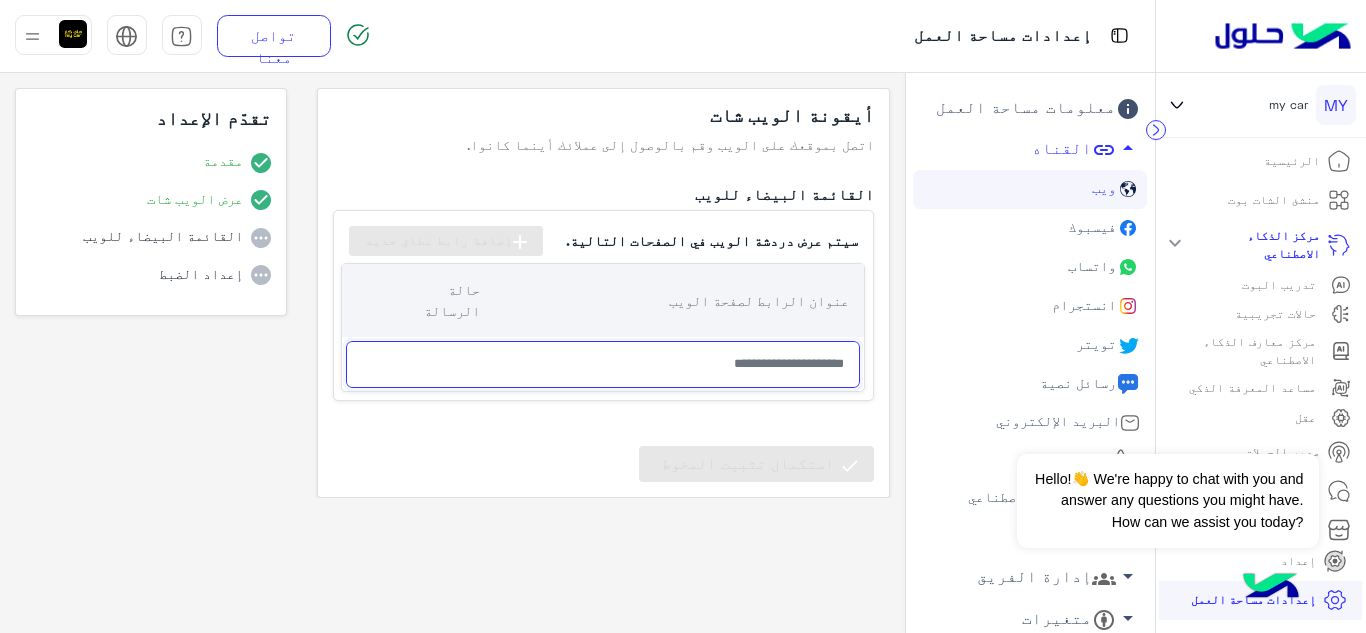 click 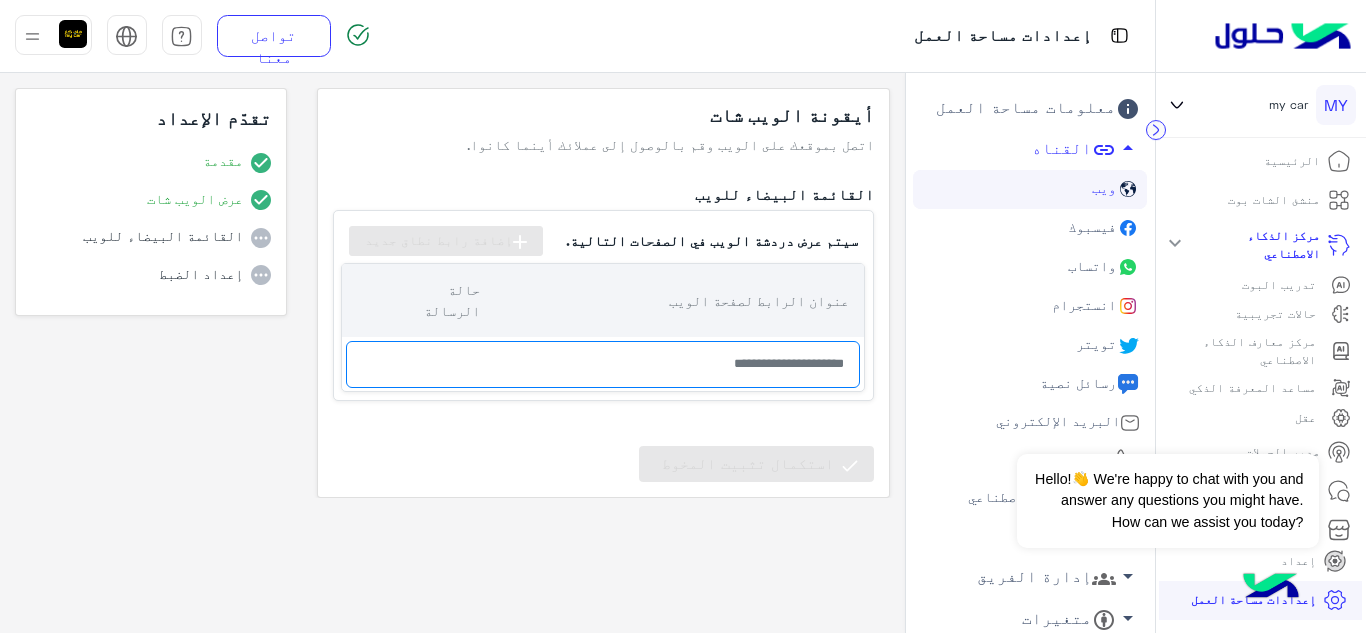 click on "عنوان الرابط لصفحة الويب  حالة الرسالة" 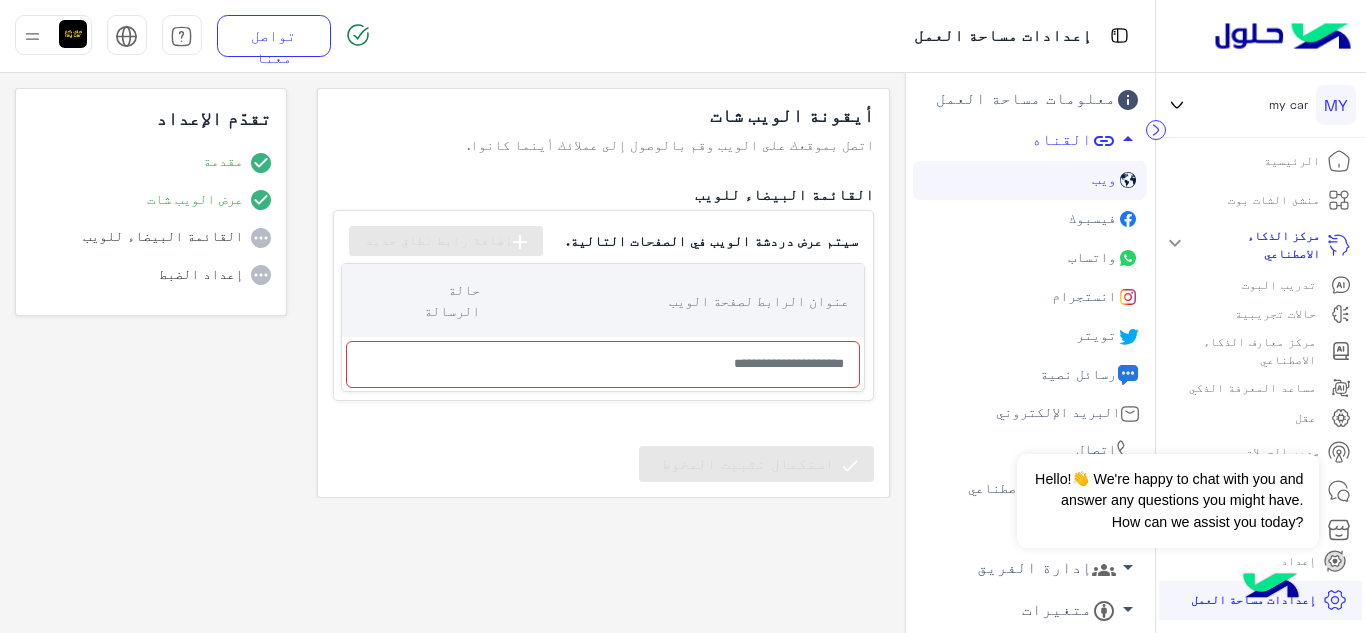 scroll, scrollTop: 0, scrollLeft: 0, axis: both 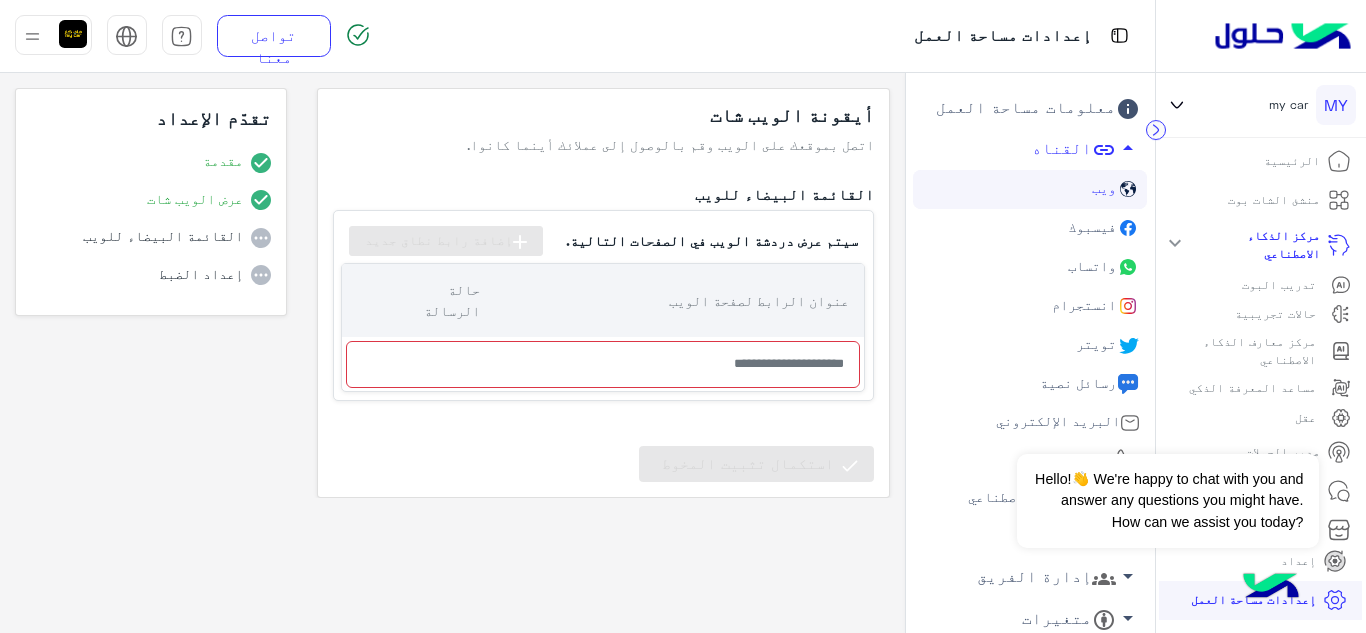 click on "ويب" 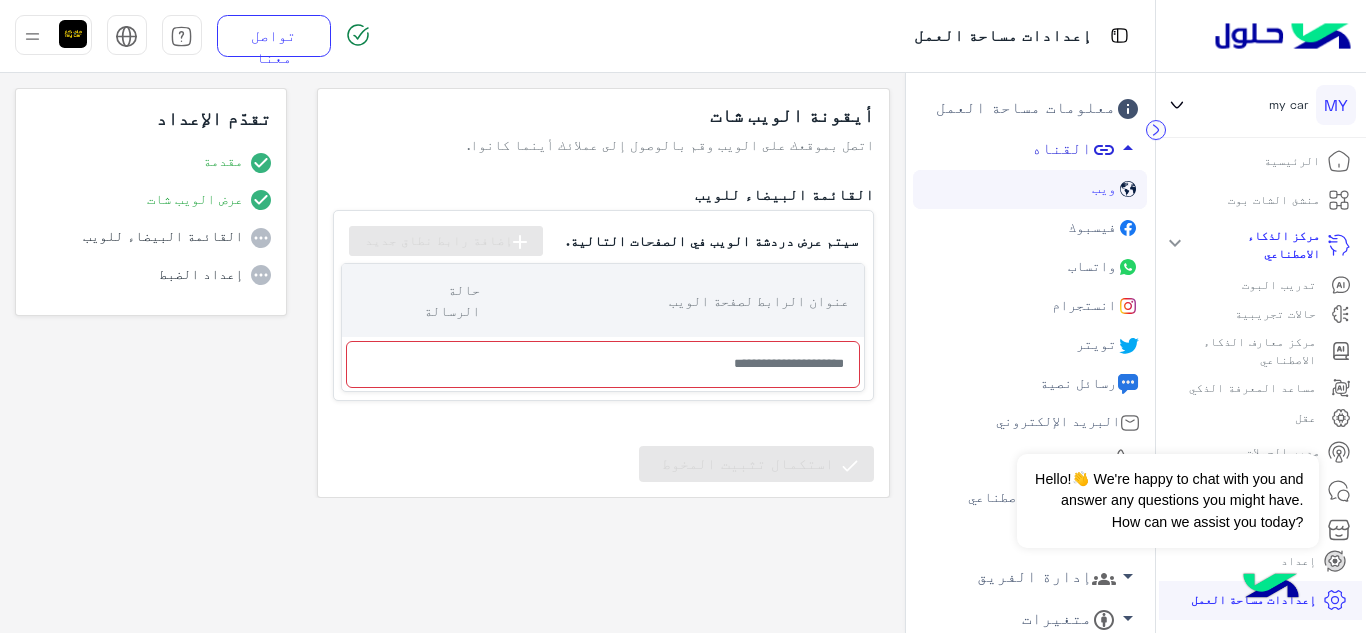 click on "القناه   arrow_drop_up" 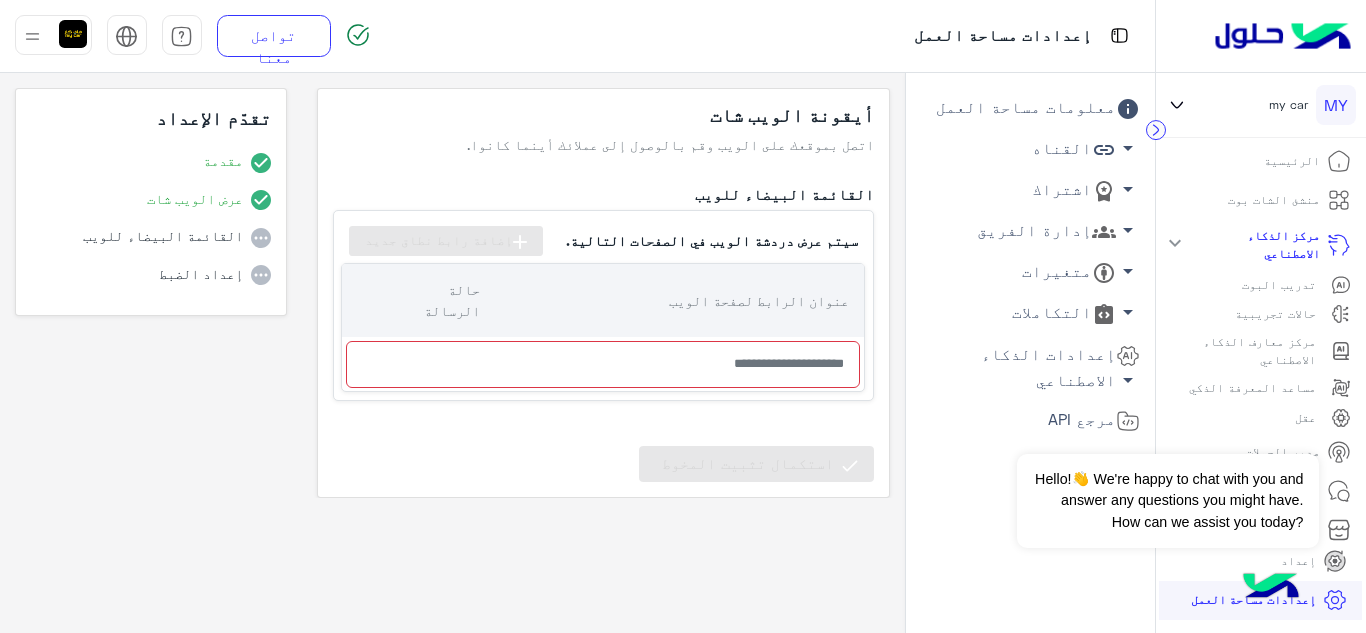 click on "القناه   arrow_drop_down" 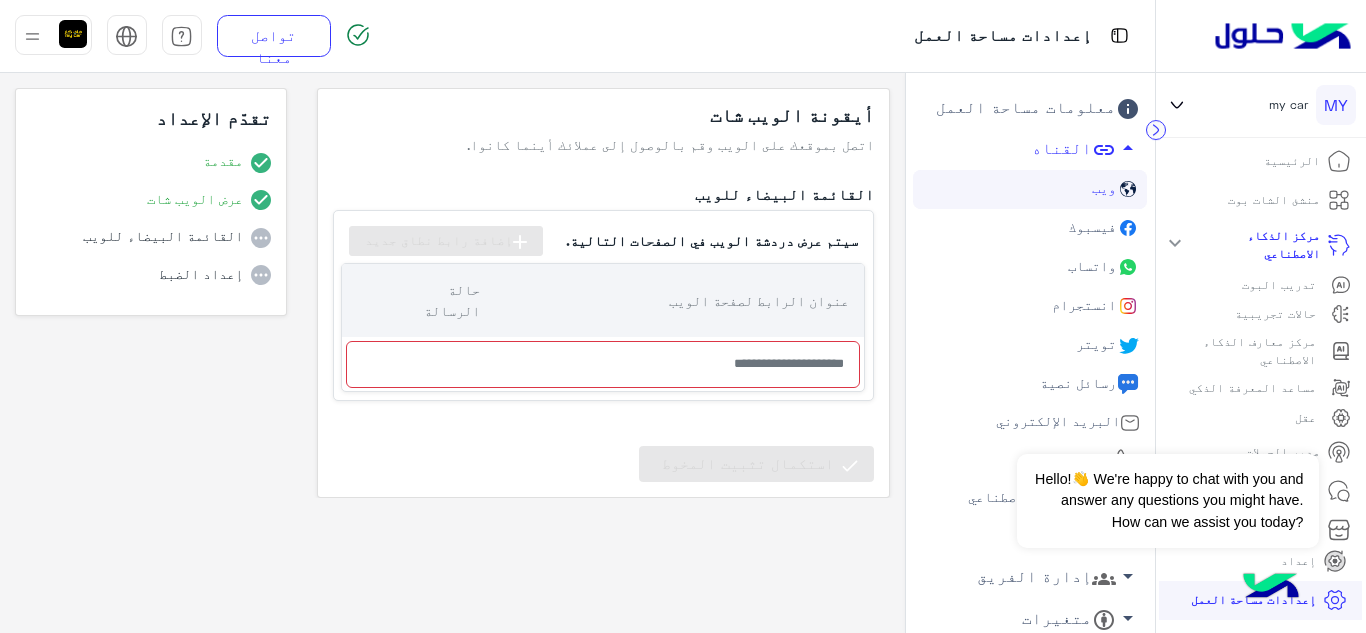 click on "ويب" 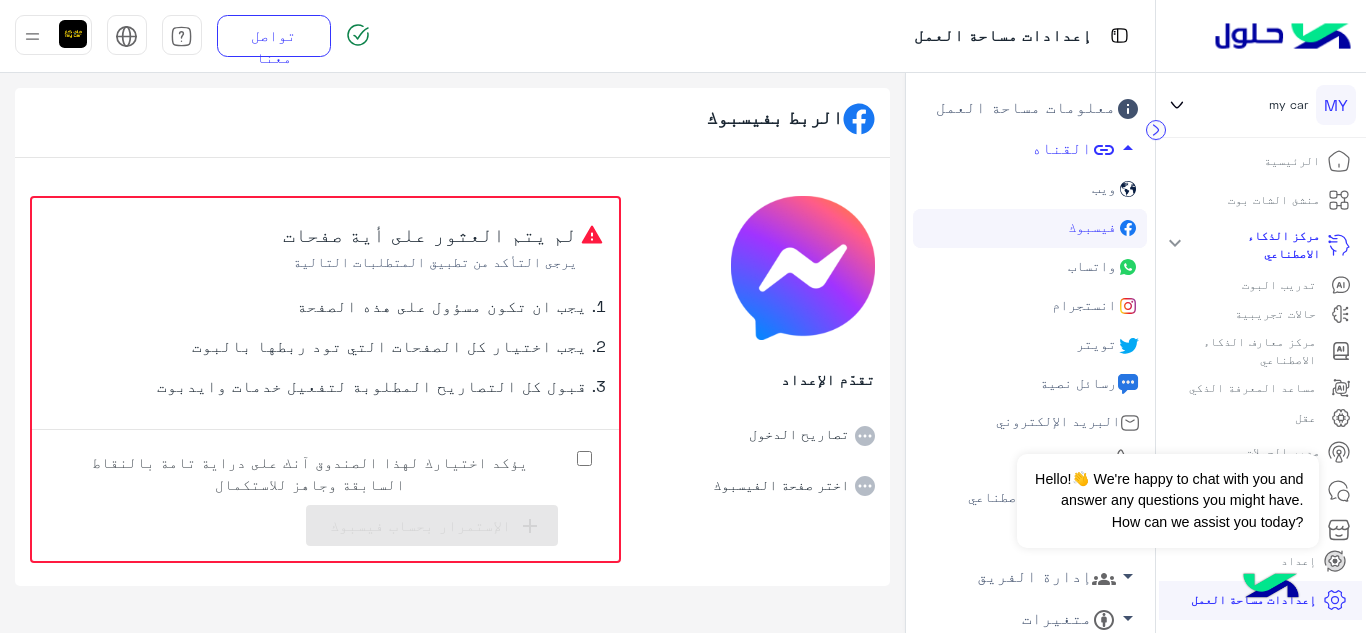 click on "واتساب" 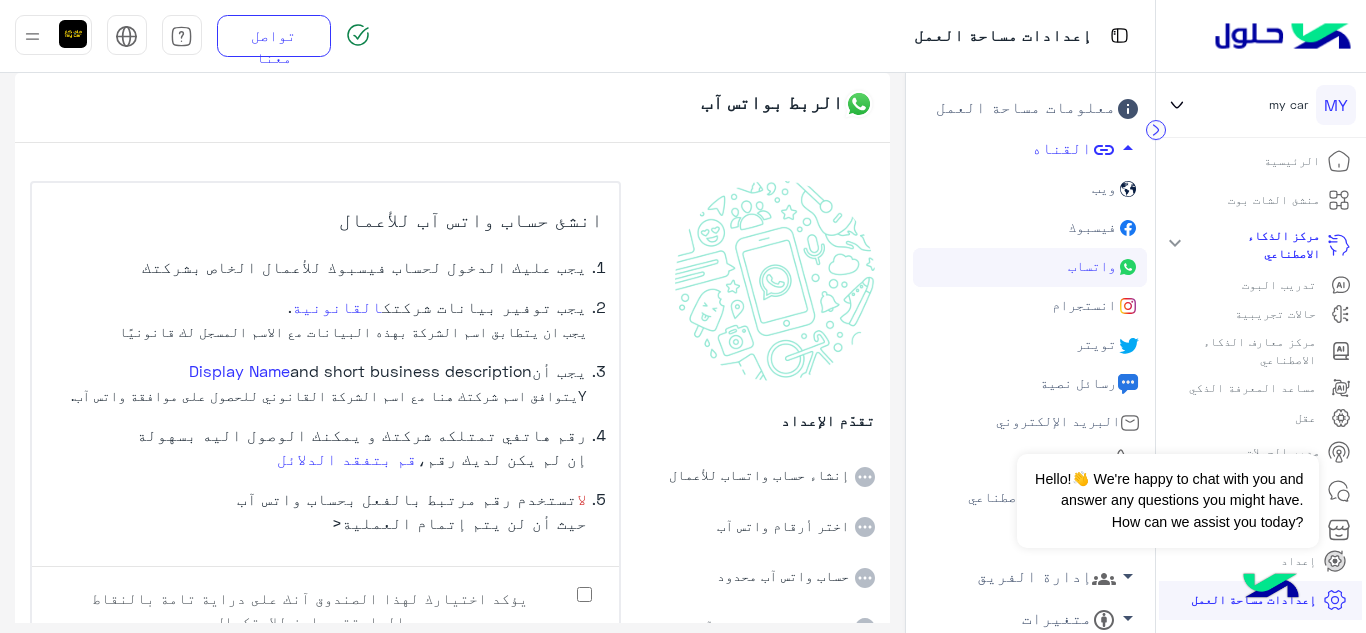 scroll, scrollTop: 98, scrollLeft: 0, axis: vertical 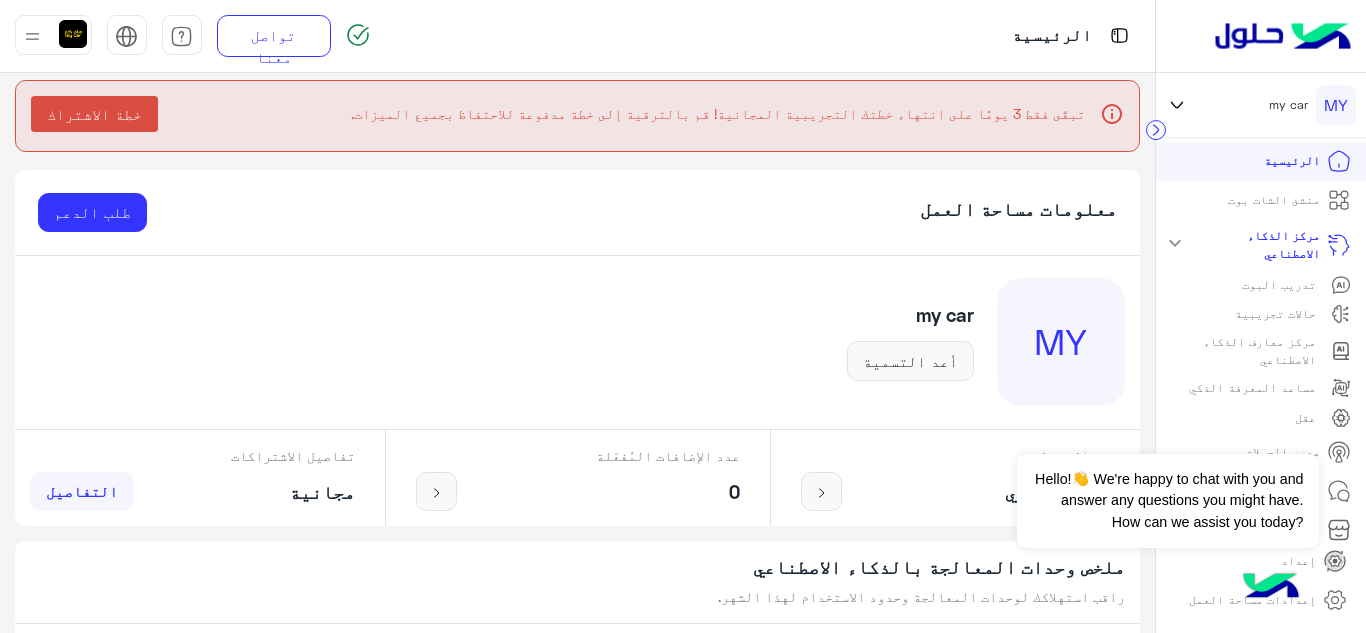 click on "منشئ الشات بوت" at bounding box center [1274, 200] 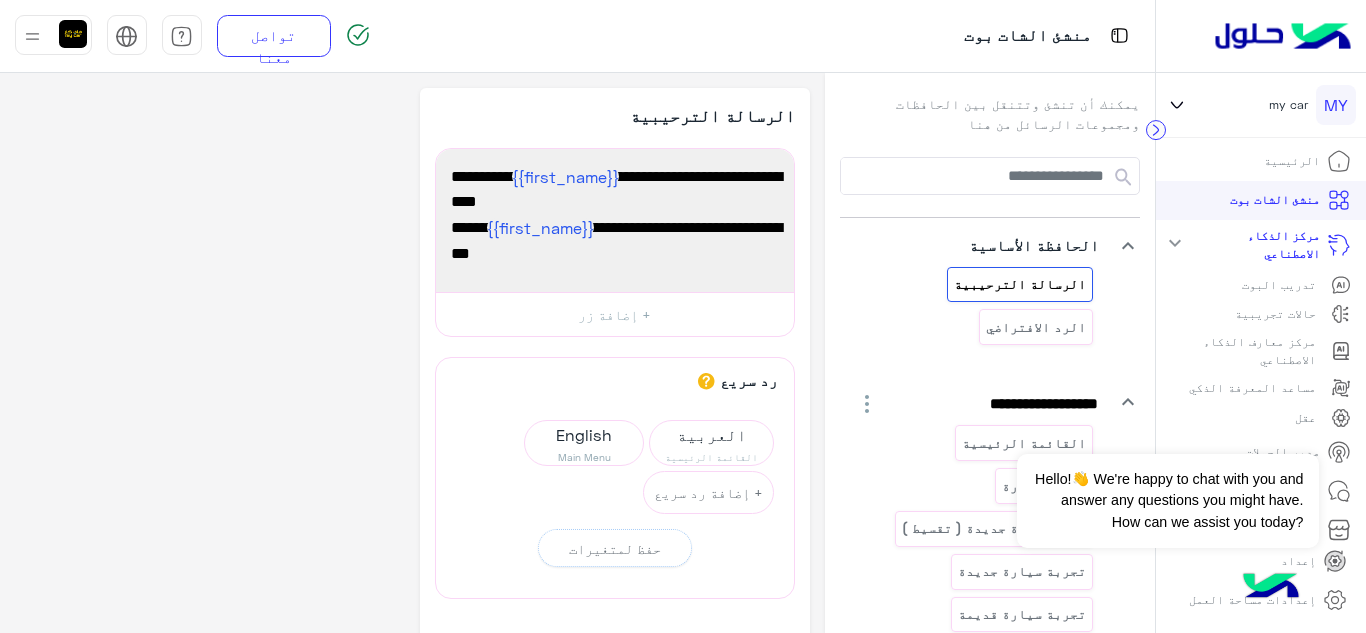 click on "مركز الذكاء الاصطناعي" at bounding box center [1268, 245] 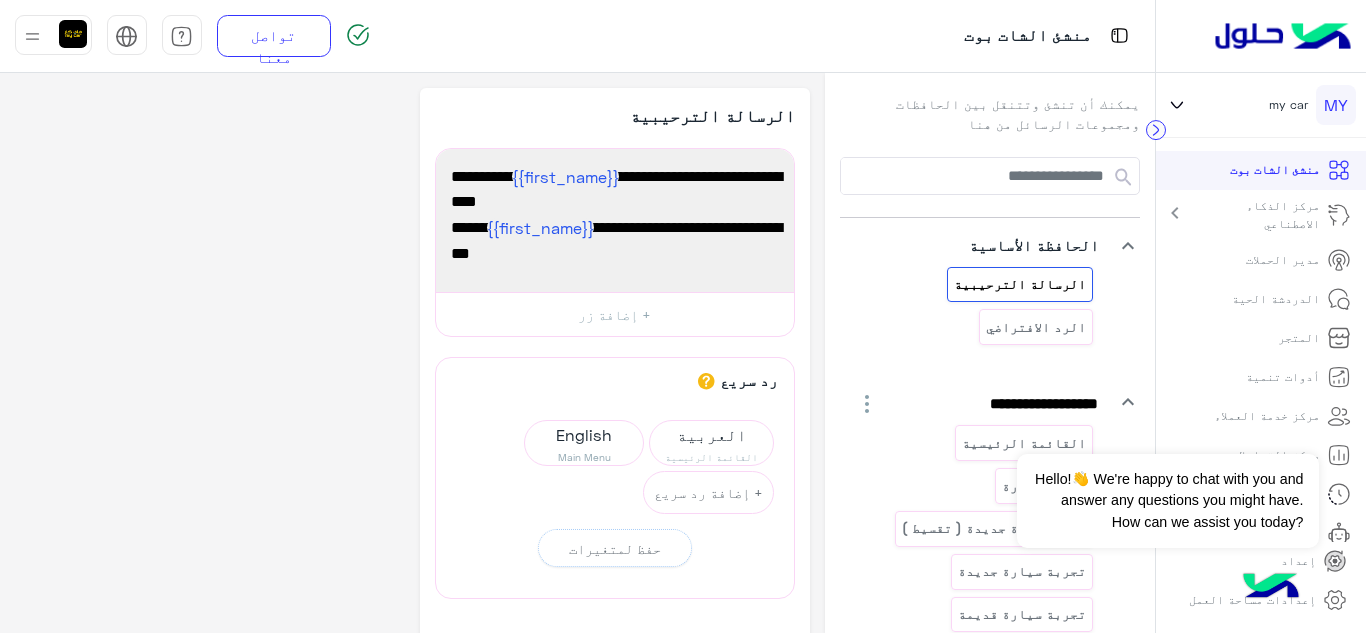 scroll, scrollTop: 45, scrollLeft: 0, axis: vertical 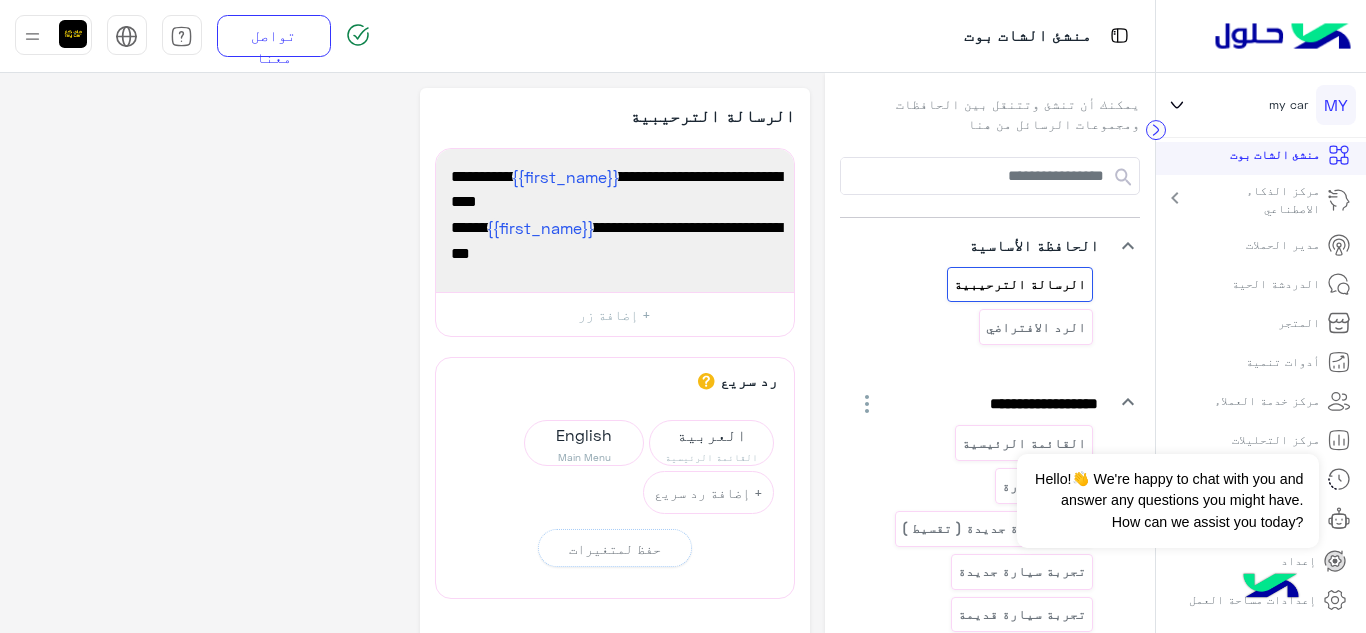 click on "مركز الذكاء الاصطناعي" at bounding box center (1268, 200) 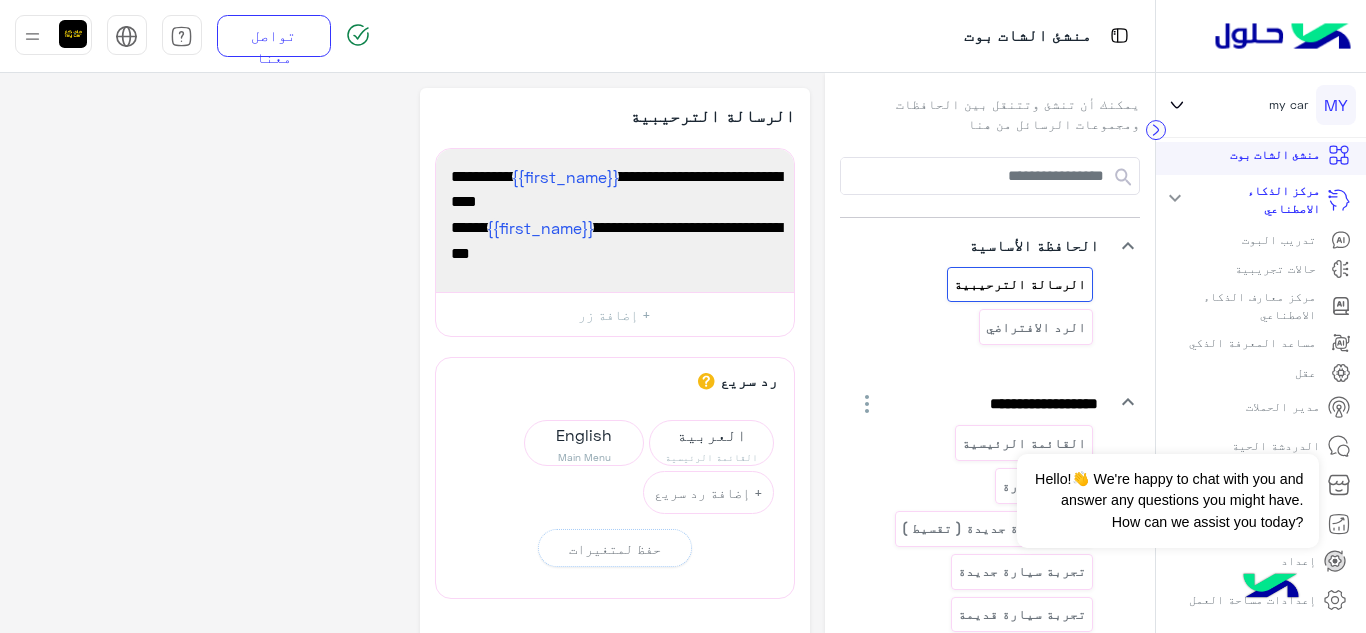 click on "expand_more" 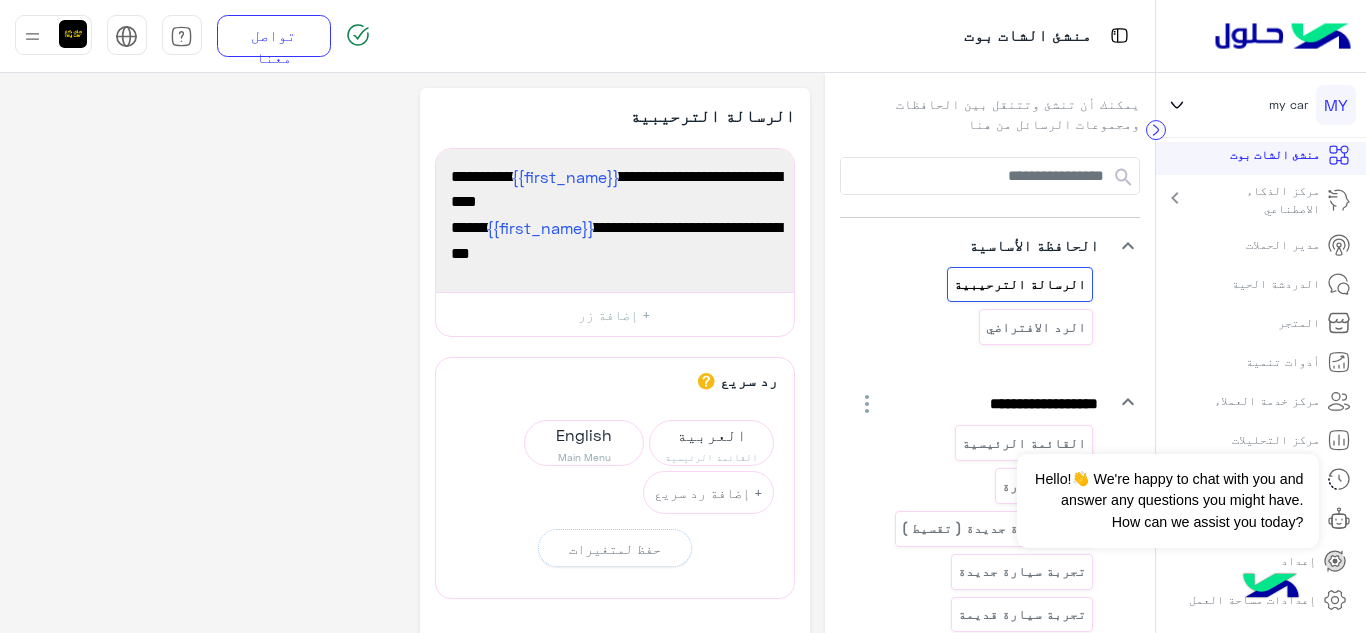 click on "مركز الذكاء الاصطناعي" at bounding box center (1268, 200) 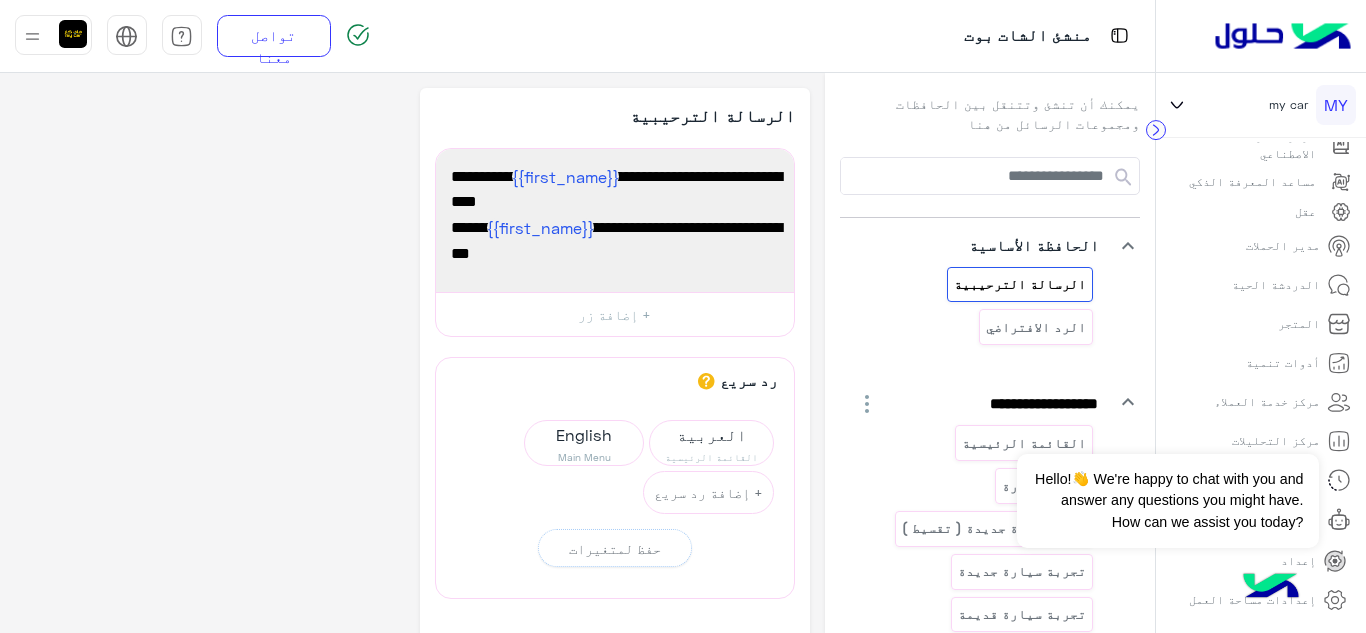 scroll, scrollTop: 0, scrollLeft: 0, axis: both 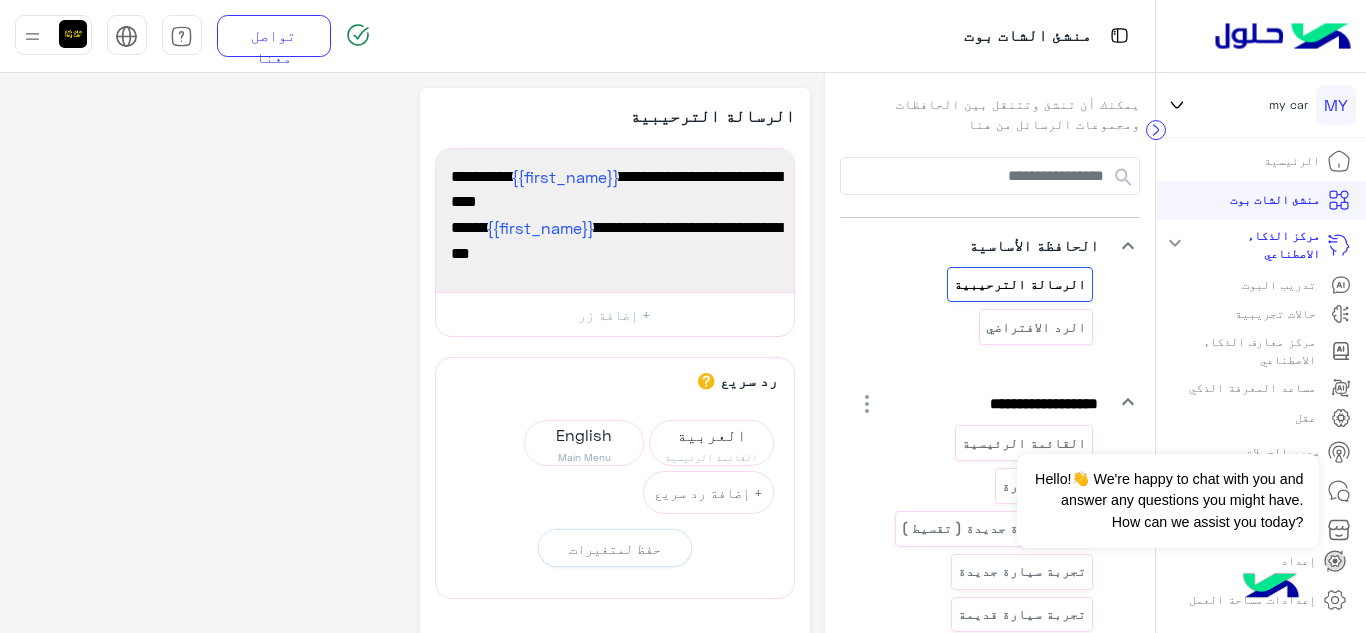 click on "تدريب البوت" 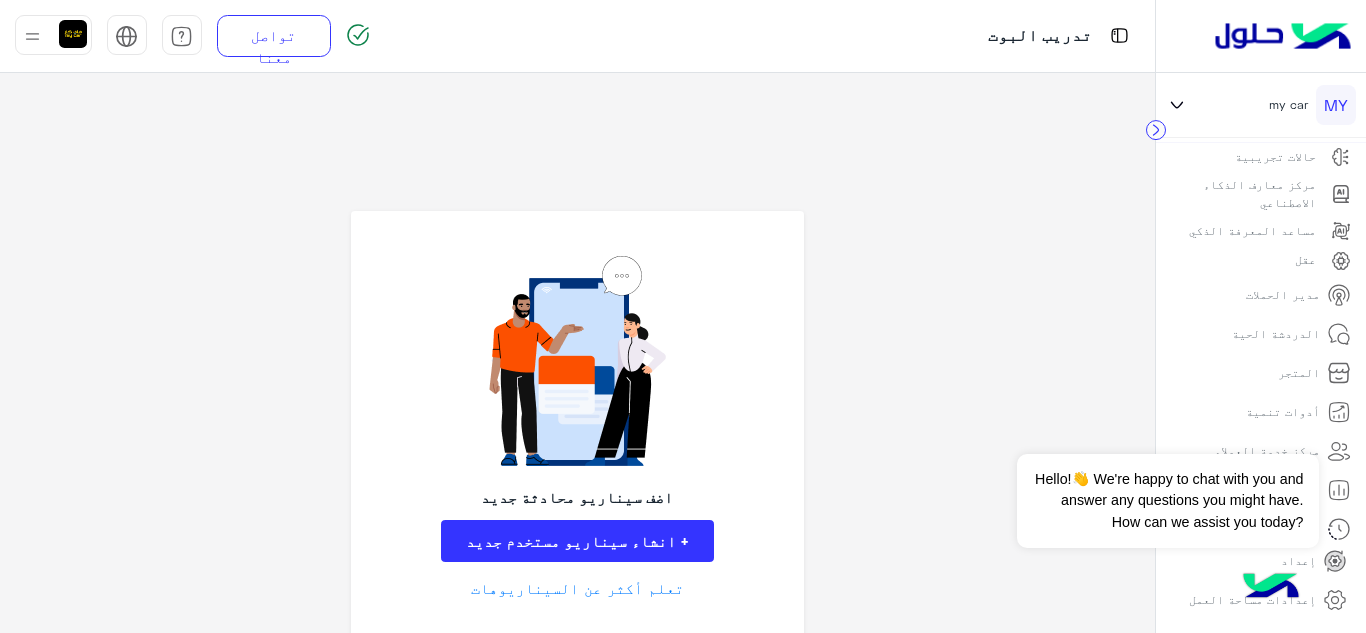 scroll, scrollTop: 206, scrollLeft: 0, axis: vertical 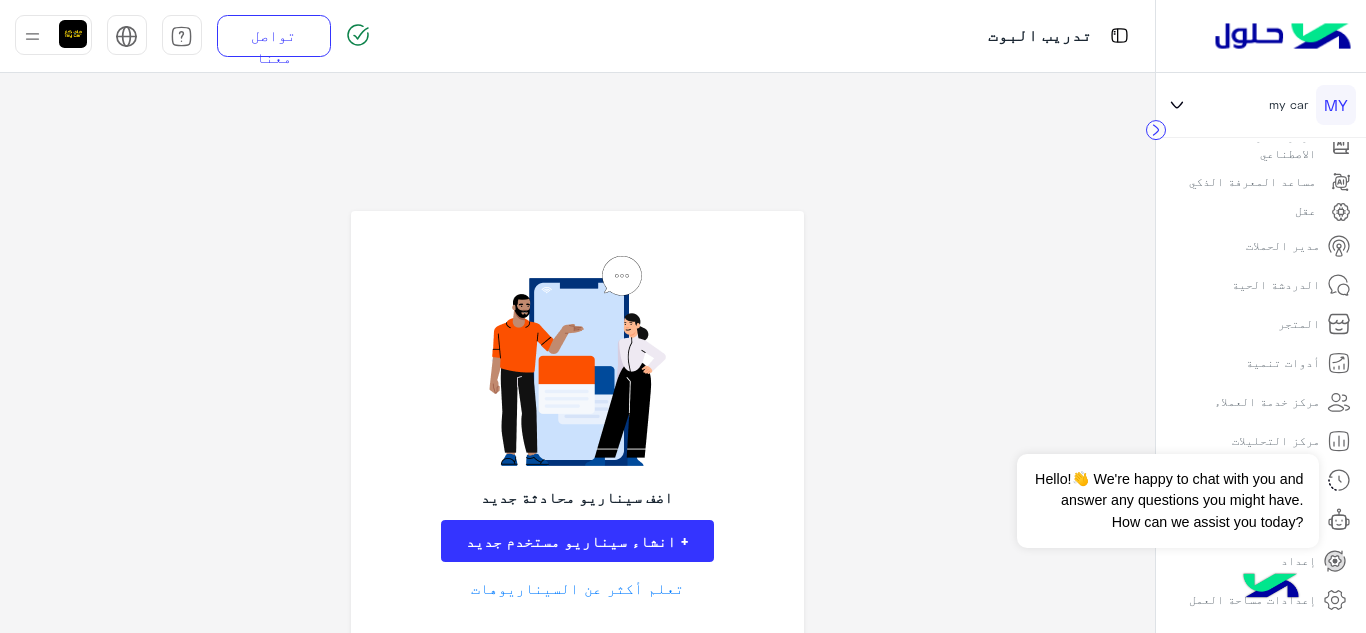 click on "الدردشة الحية" at bounding box center [1276, 285] 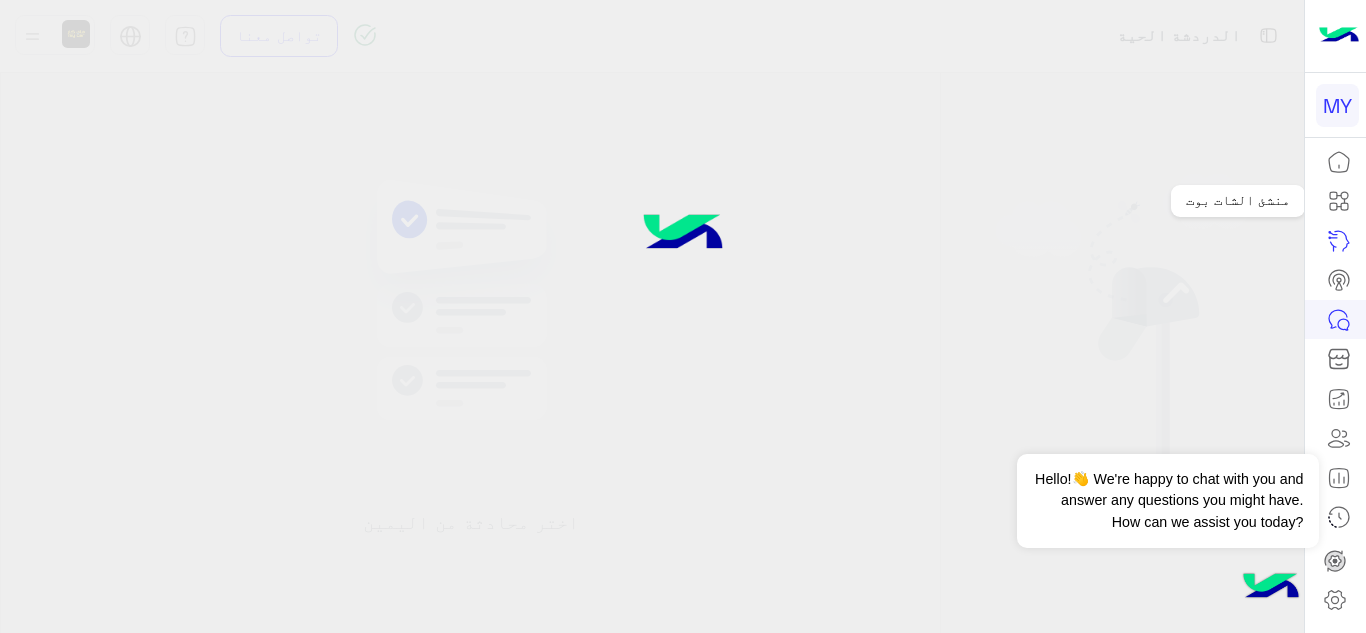 click 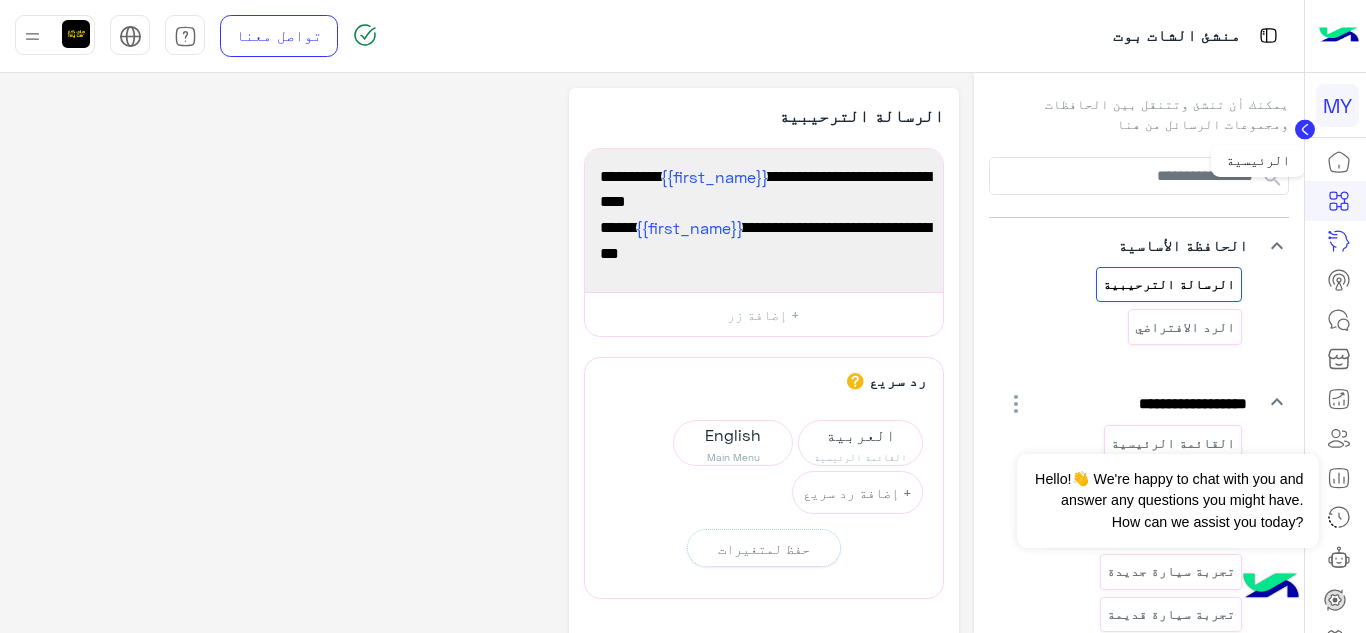 click 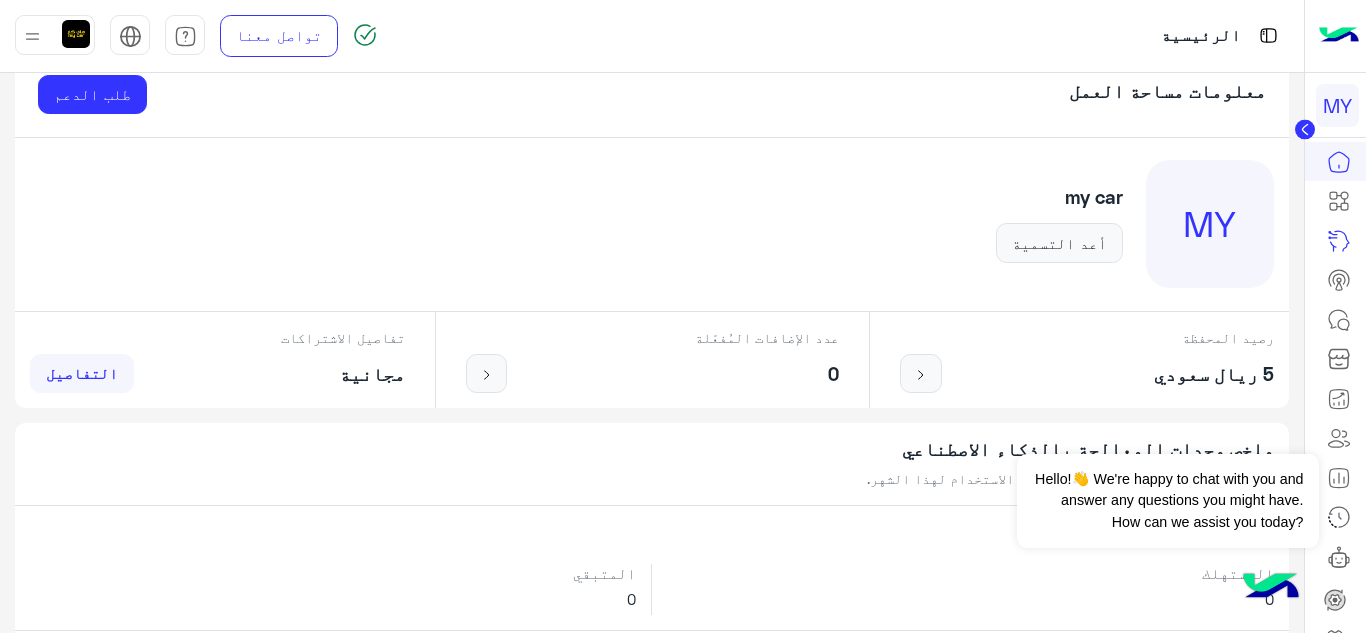 scroll, scrollTop: 0, scrollLeft: 0, axis: both 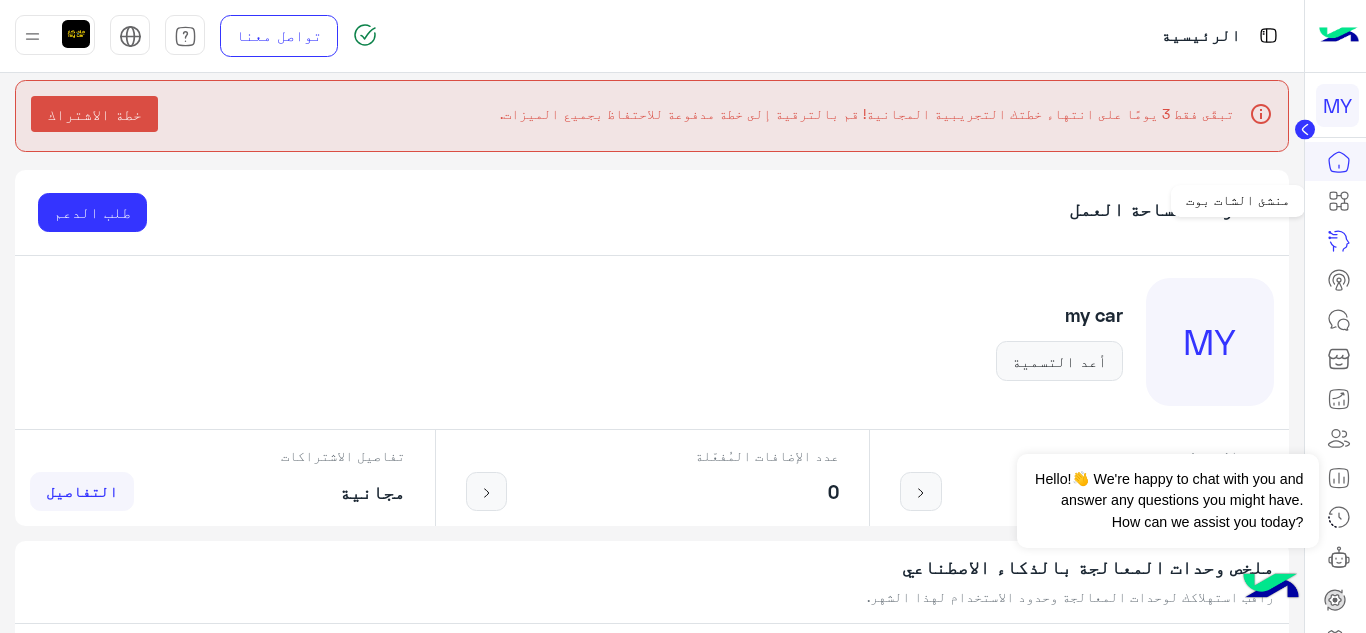 click 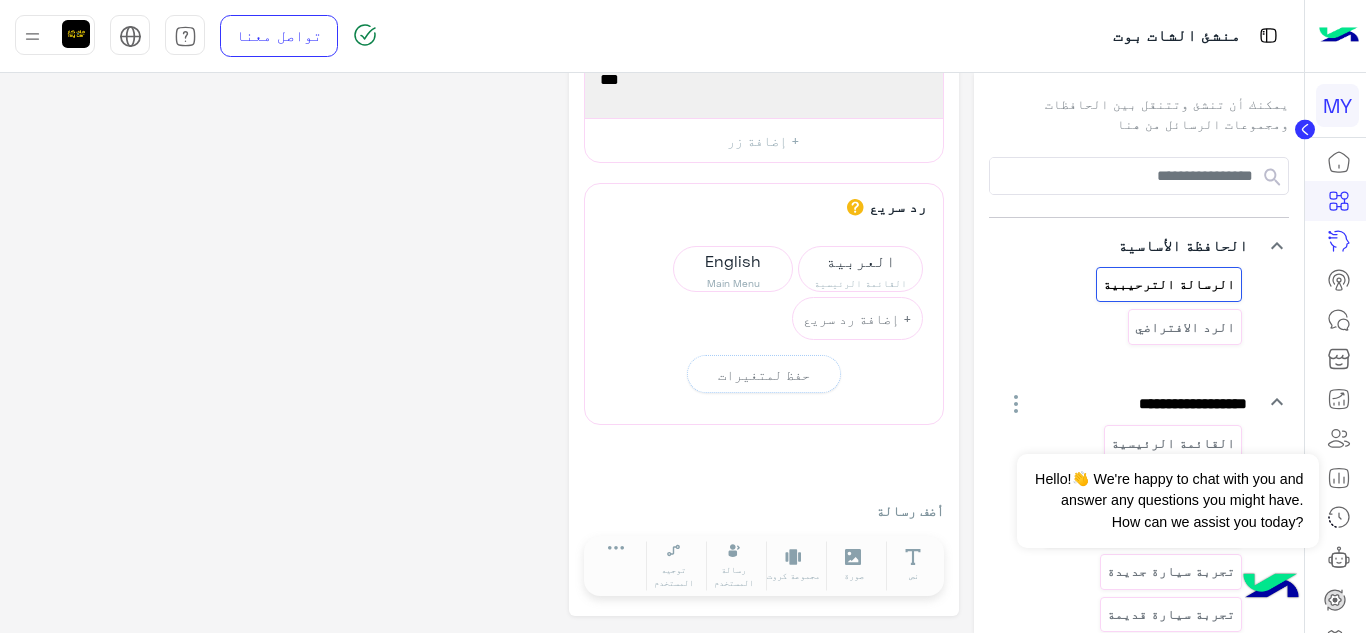scroll, scrollTop: 0, scrollLeft: 0, axis: both 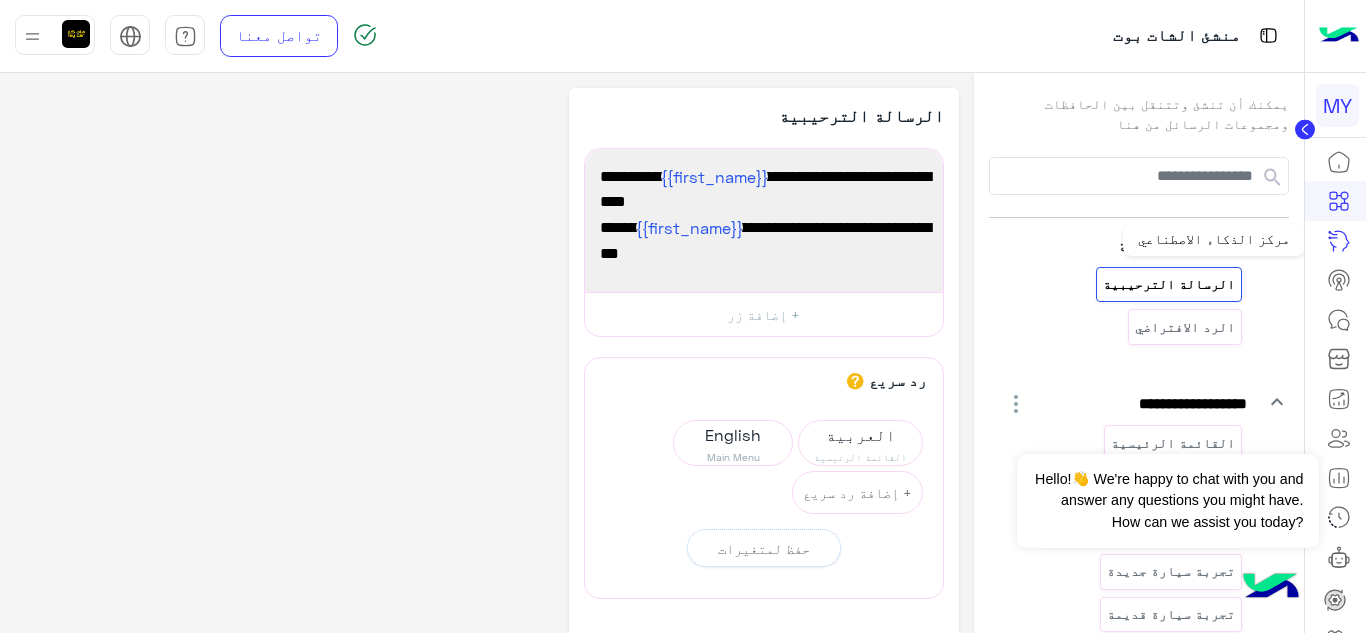 click 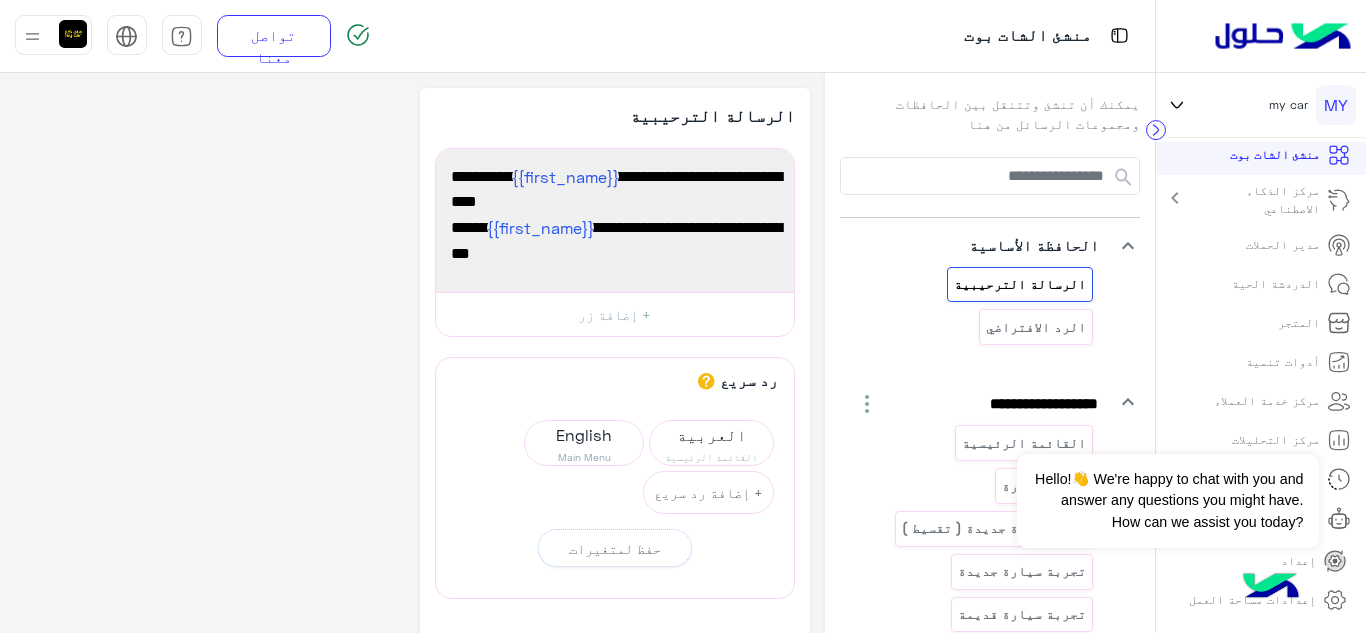 scroll, scrollTop: 45, scrollLeft: 0, axis: vertical 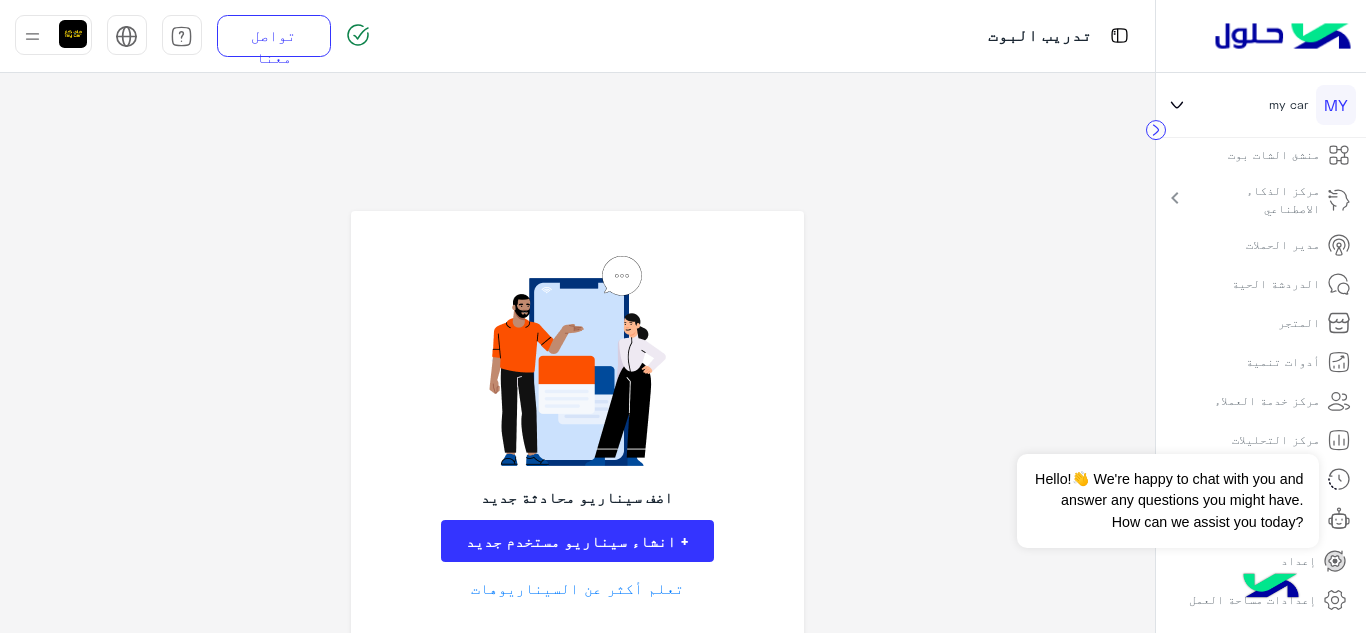 click on "chevron_right" 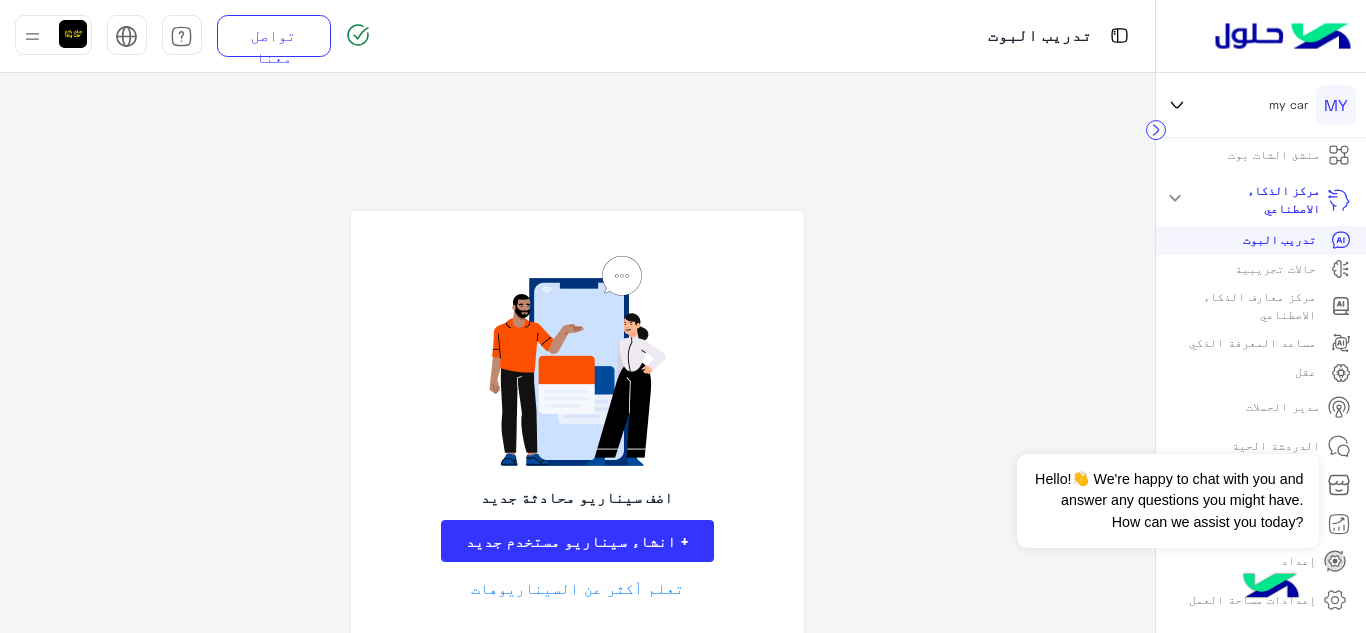 click on "حالات تجريبية" 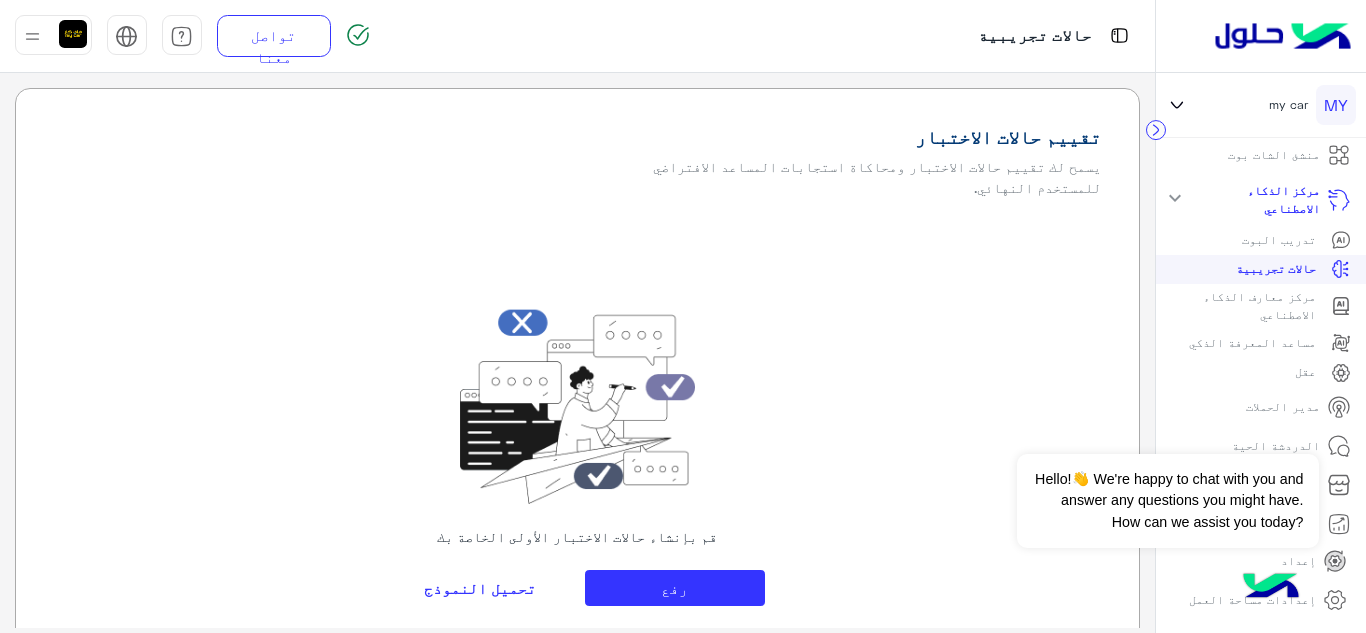 click on "مركز معارف الذكاء الاصطناعي" 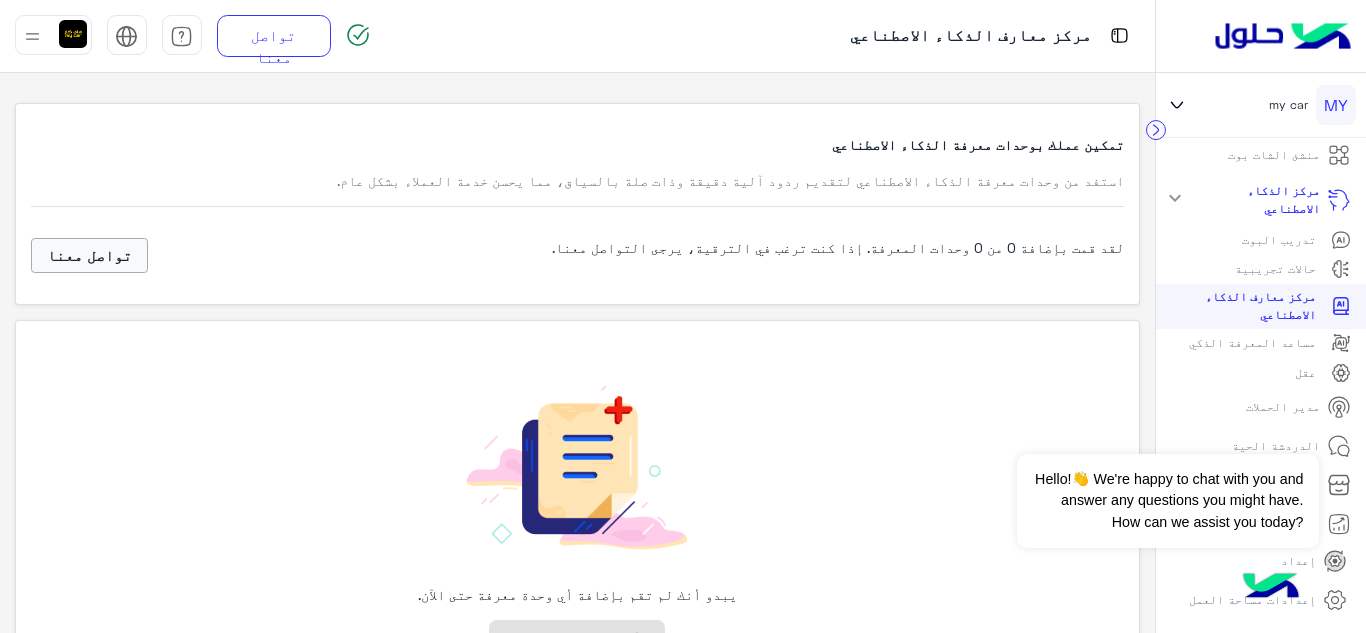 scroll, scrollTop: 145, scrollLeft: 0, axis: vertical 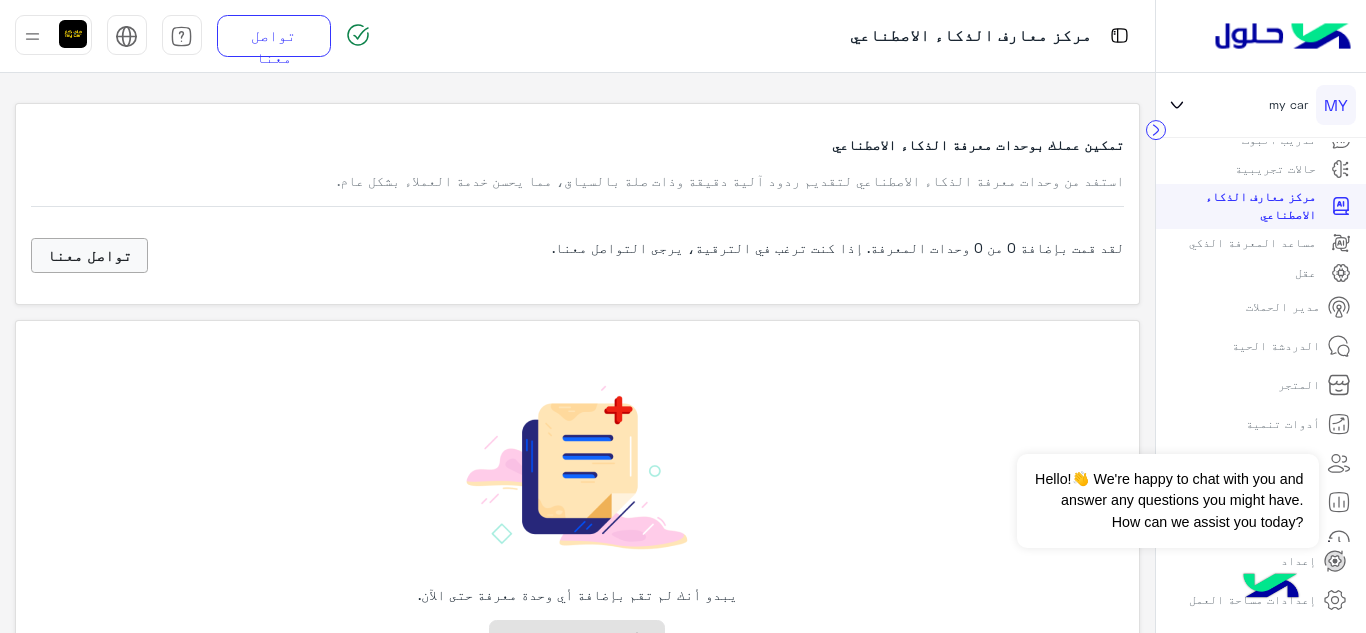 click on "مساعد المعرفة الذكي" 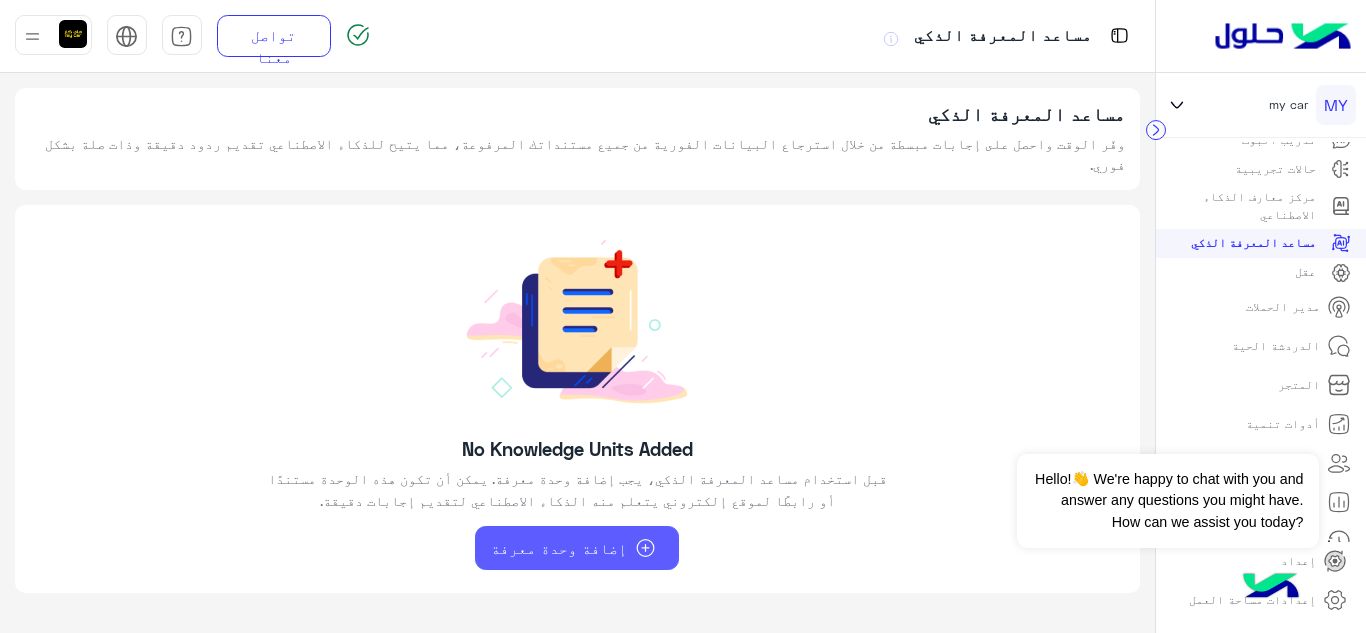click on "إضافة وحدة معرفة" 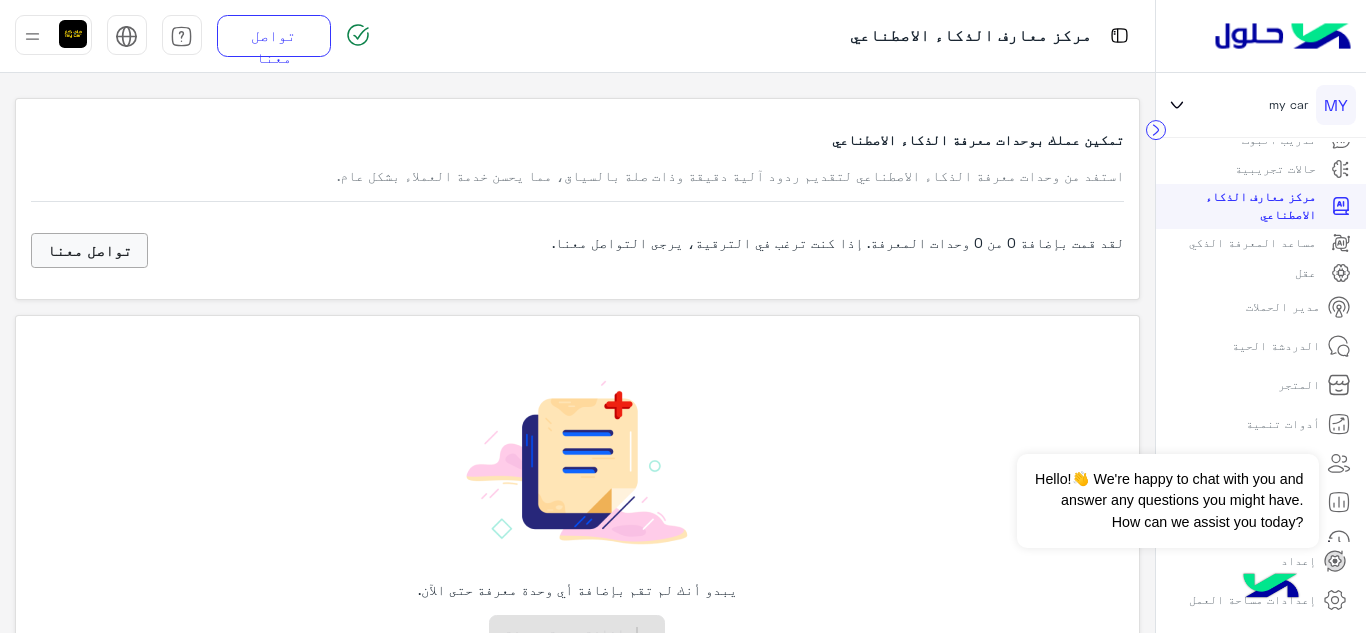 scroll, scrollTop: 0, scrollLeft: 0, axis: both 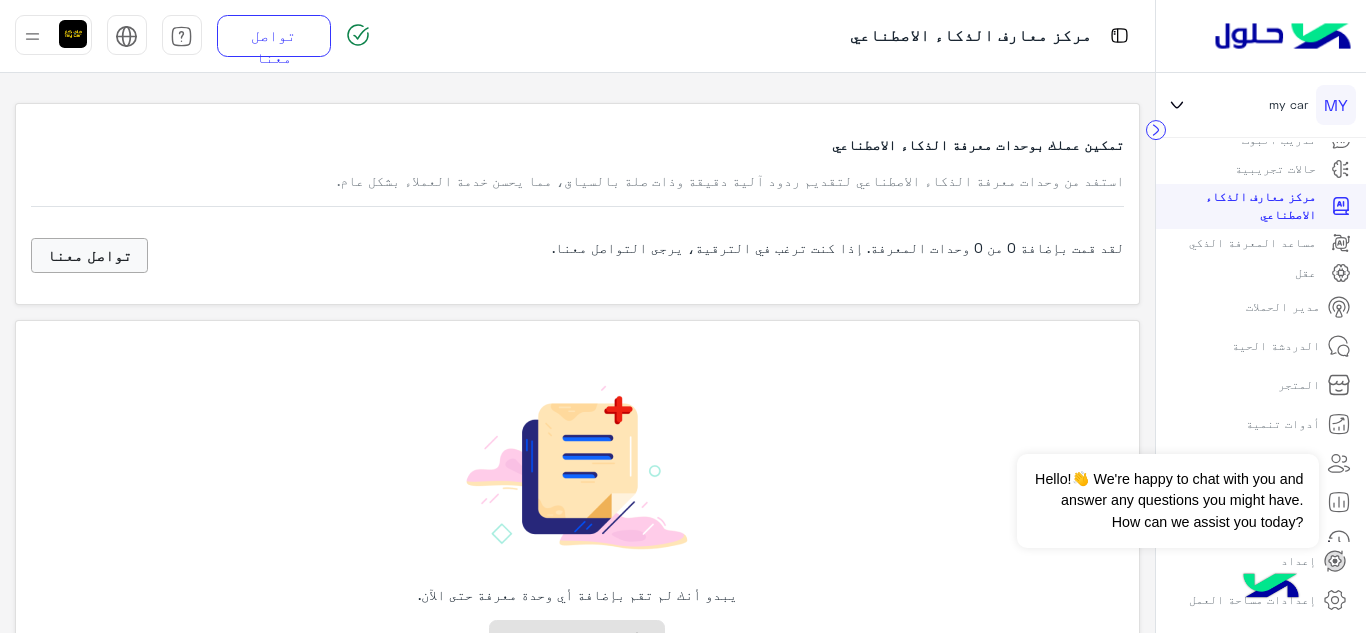 click on "عقل" 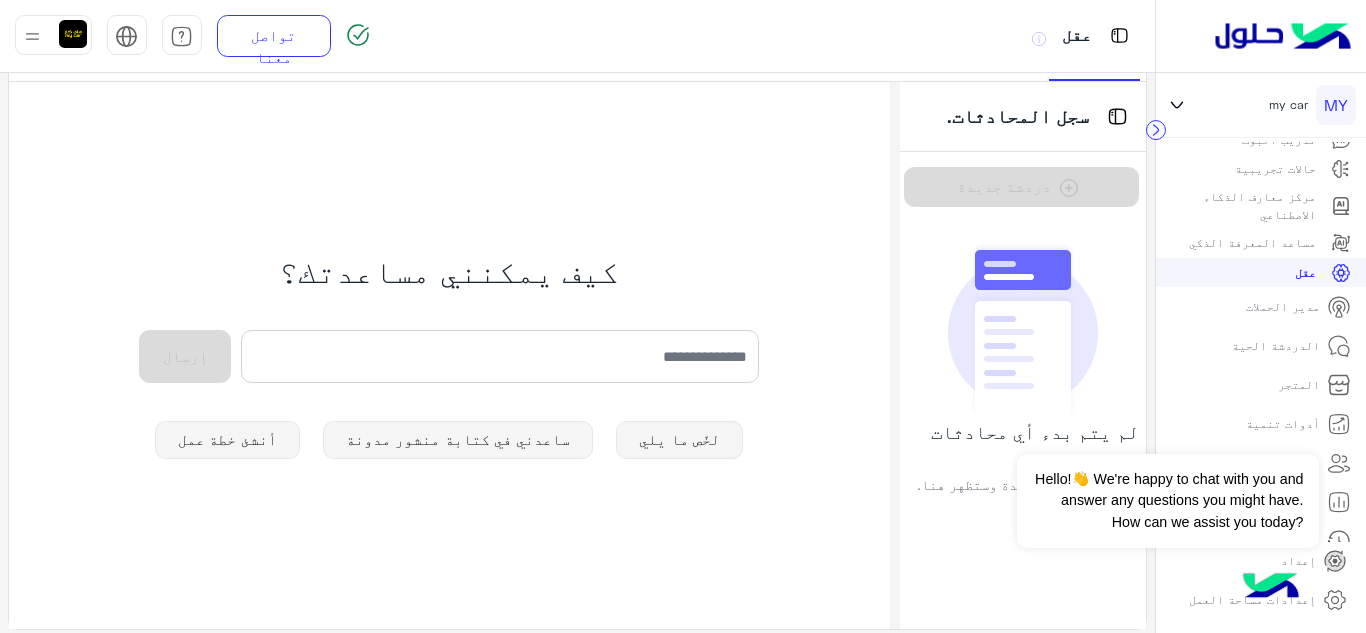 scroll, scrollTop: 130, scrollLeft: 0, axis: vertical 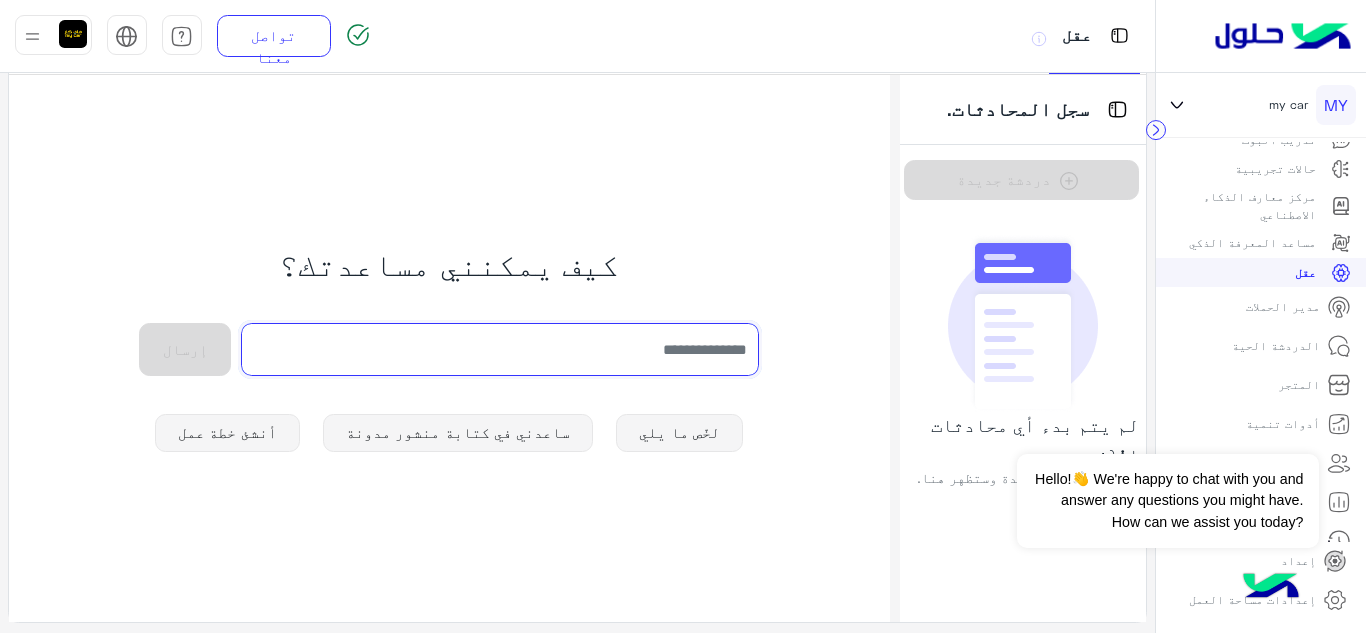 click at bounding box center (500, 349) 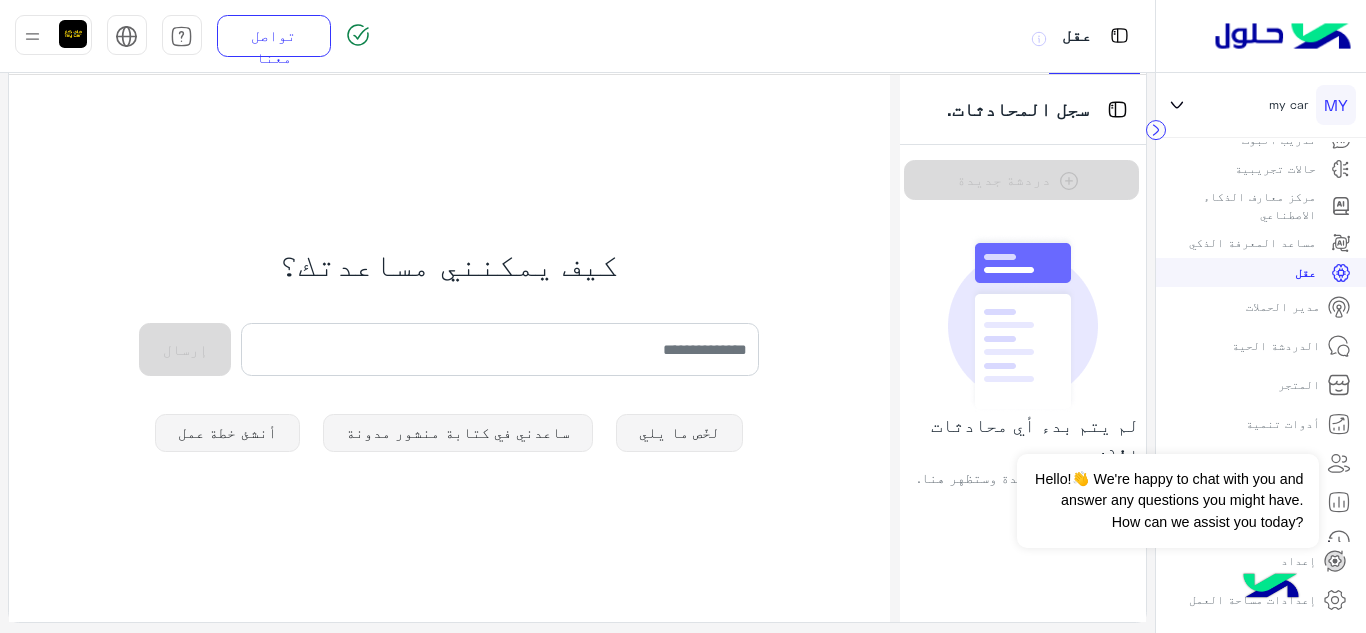 click on "أنشئ خطة عمل" at bounding box center [227, 433] 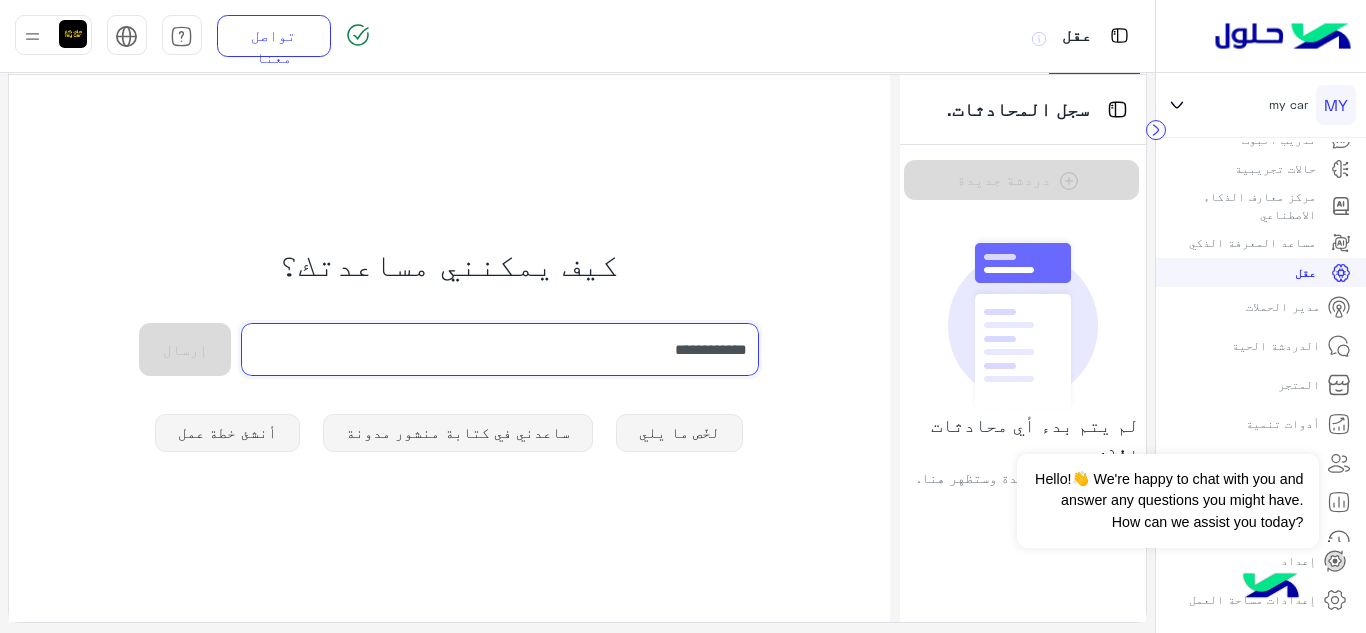 click on "**********" at bounding box center (500, 349) 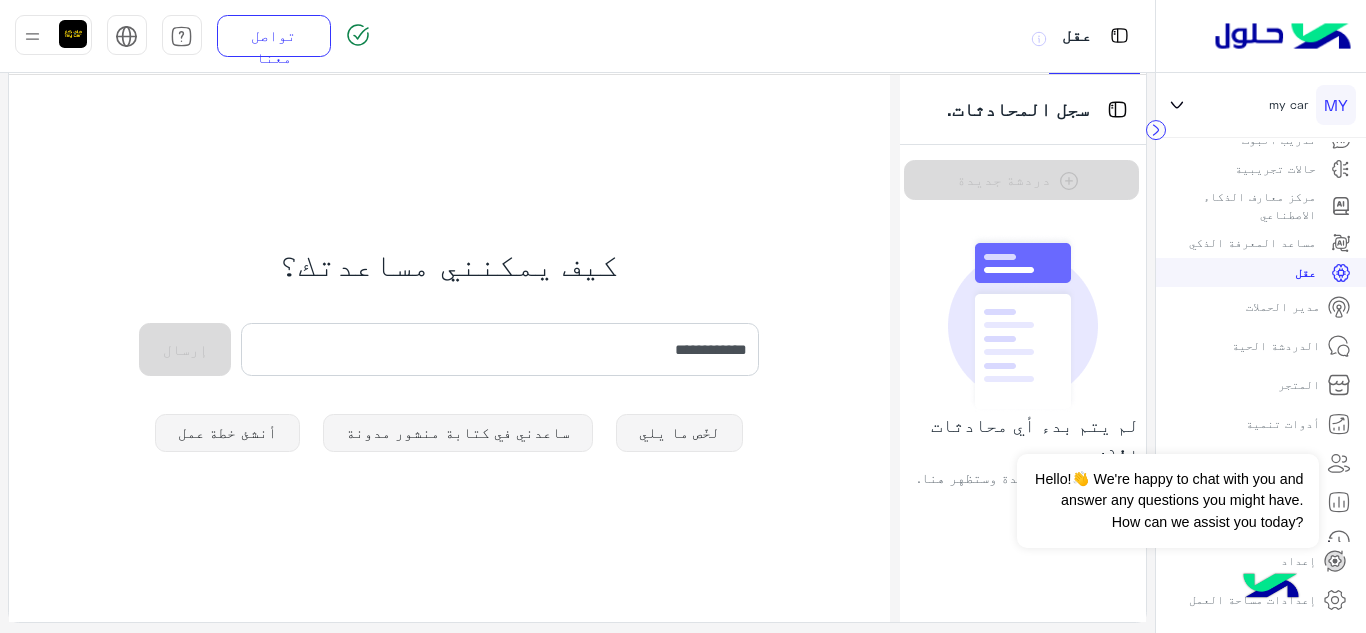 click on "لخّص ما يلي" at bounding box center (679, 433) 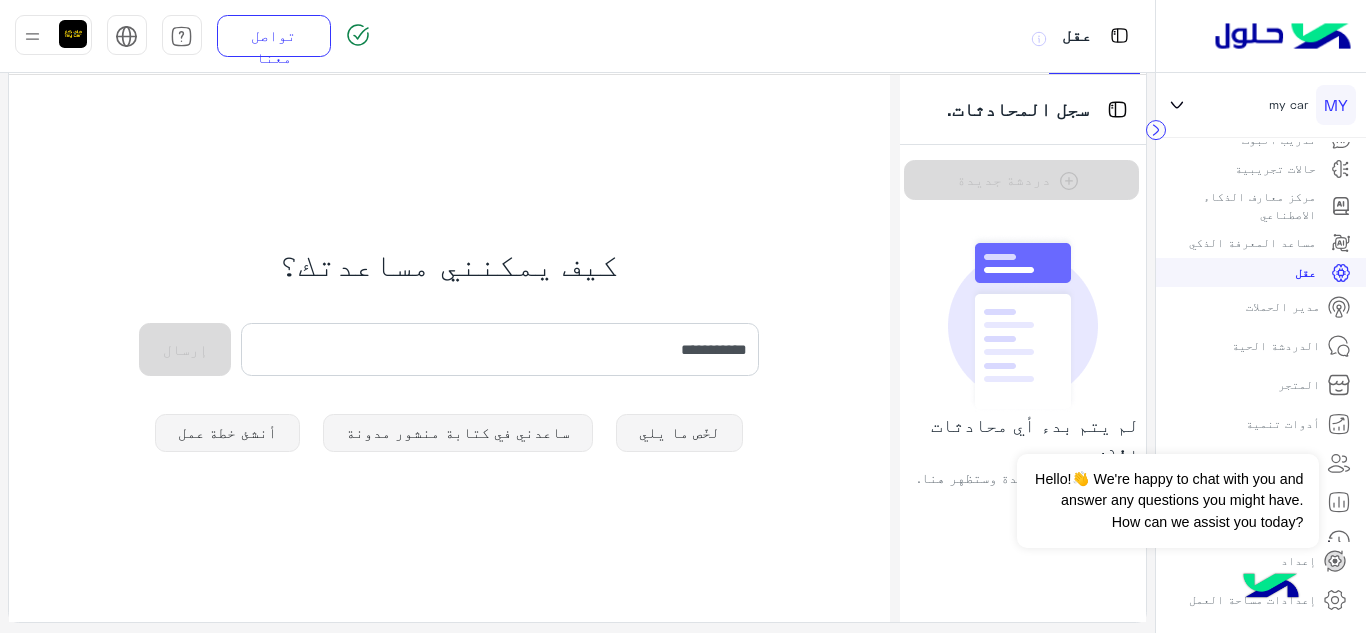 click on "ساعدني في كتابة منشور مدونة" at bounding box center (458, 433) 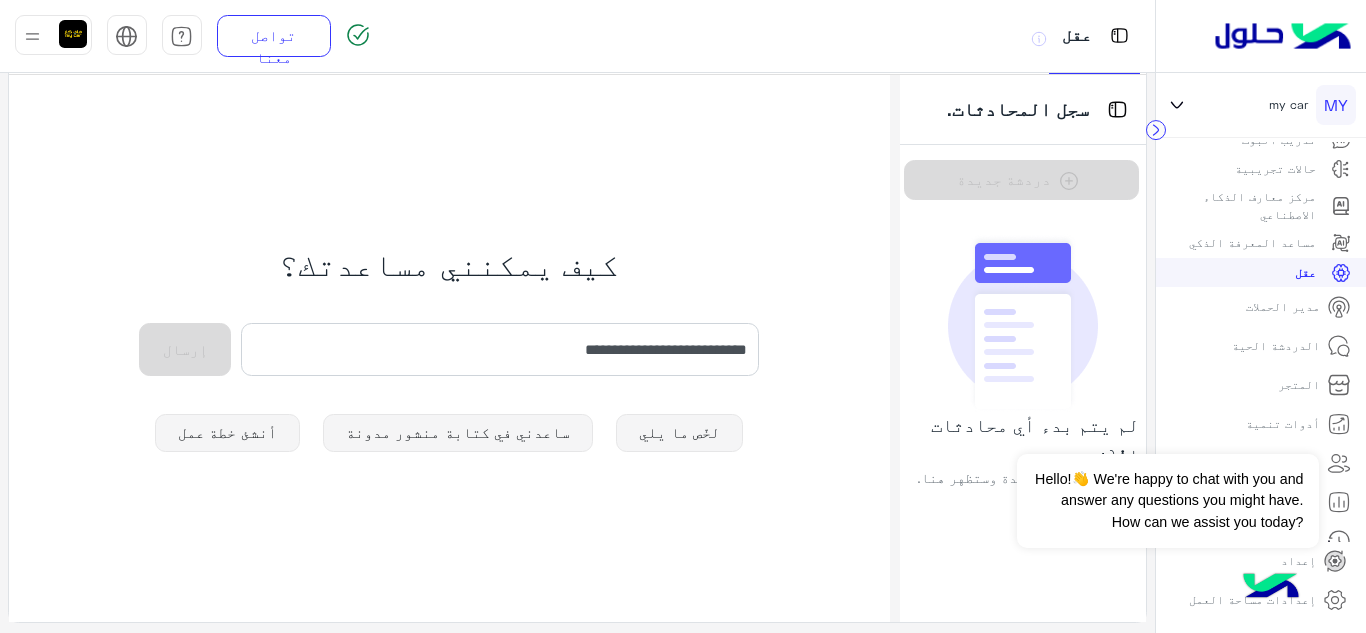 click on "أنشئ خطة عمل" at bounding box center [227, 433] 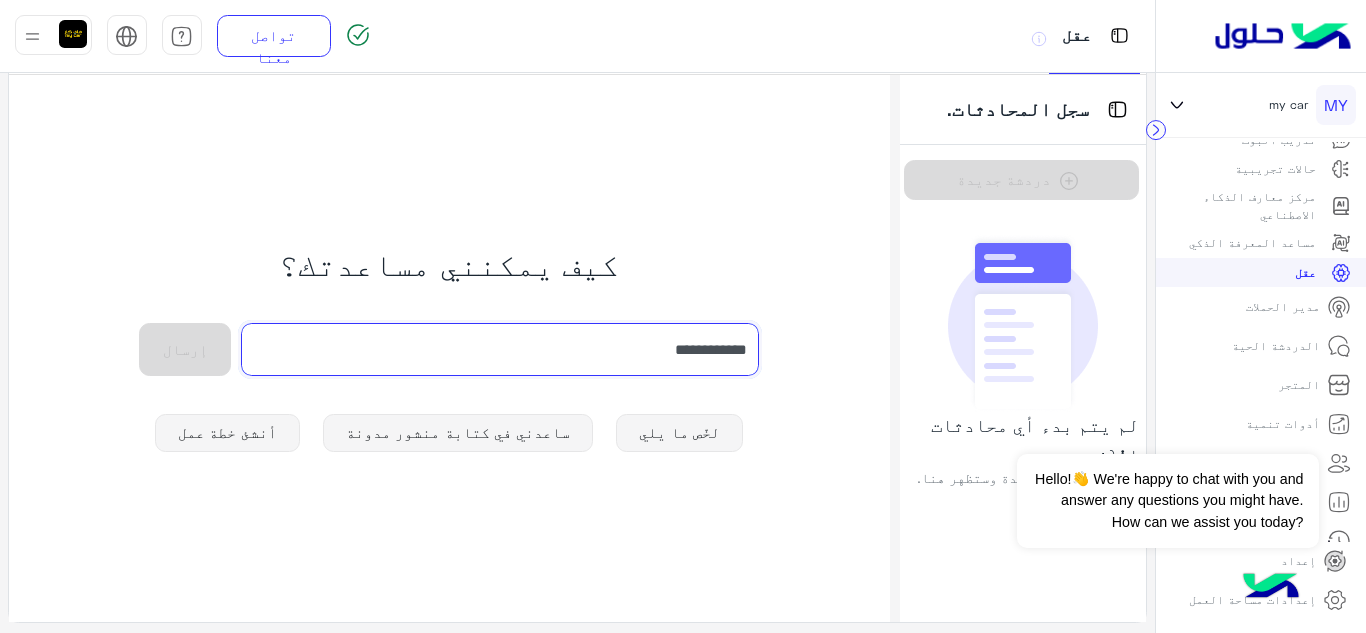 click on "**********" at bounding box center [500, 349] 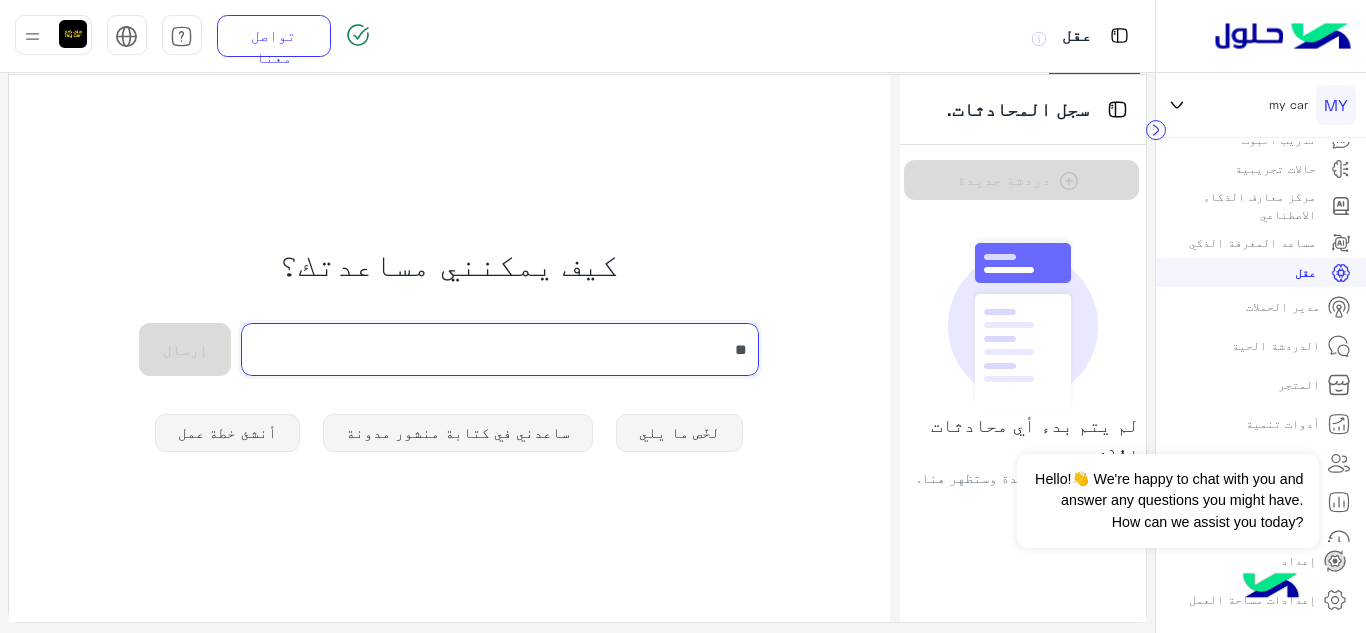 type on "*" 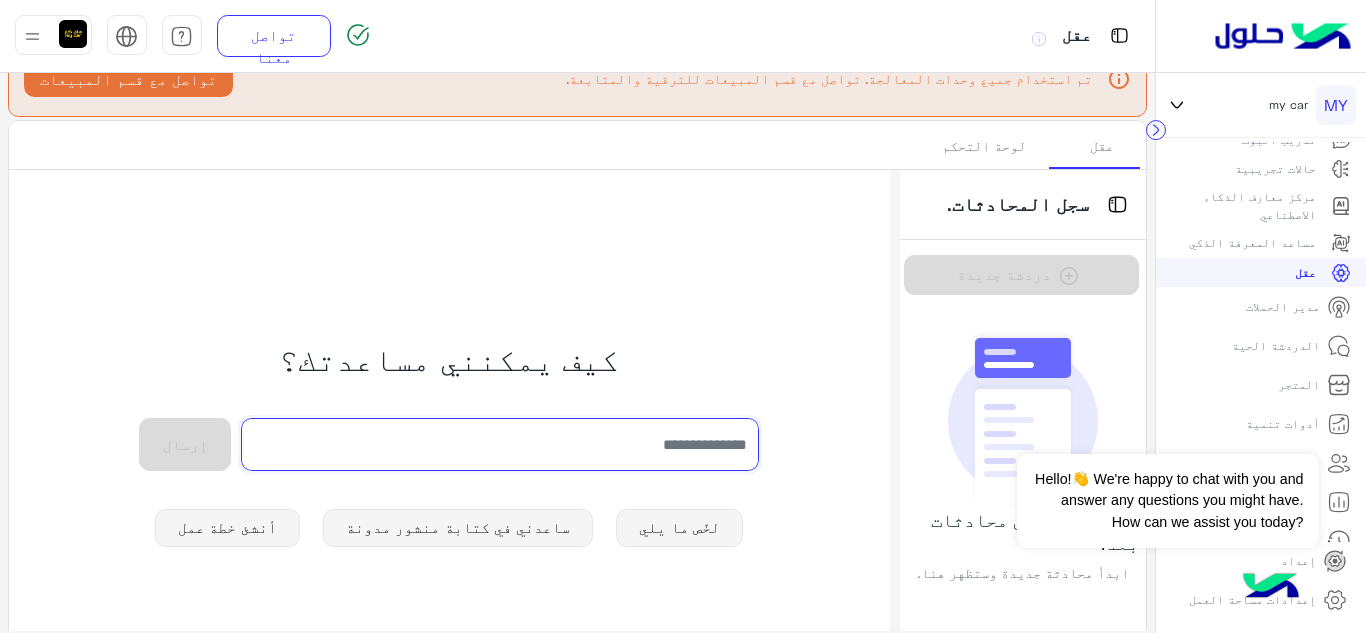 scroll, scrollTop: 0, scrollLeft: 0, axis: both 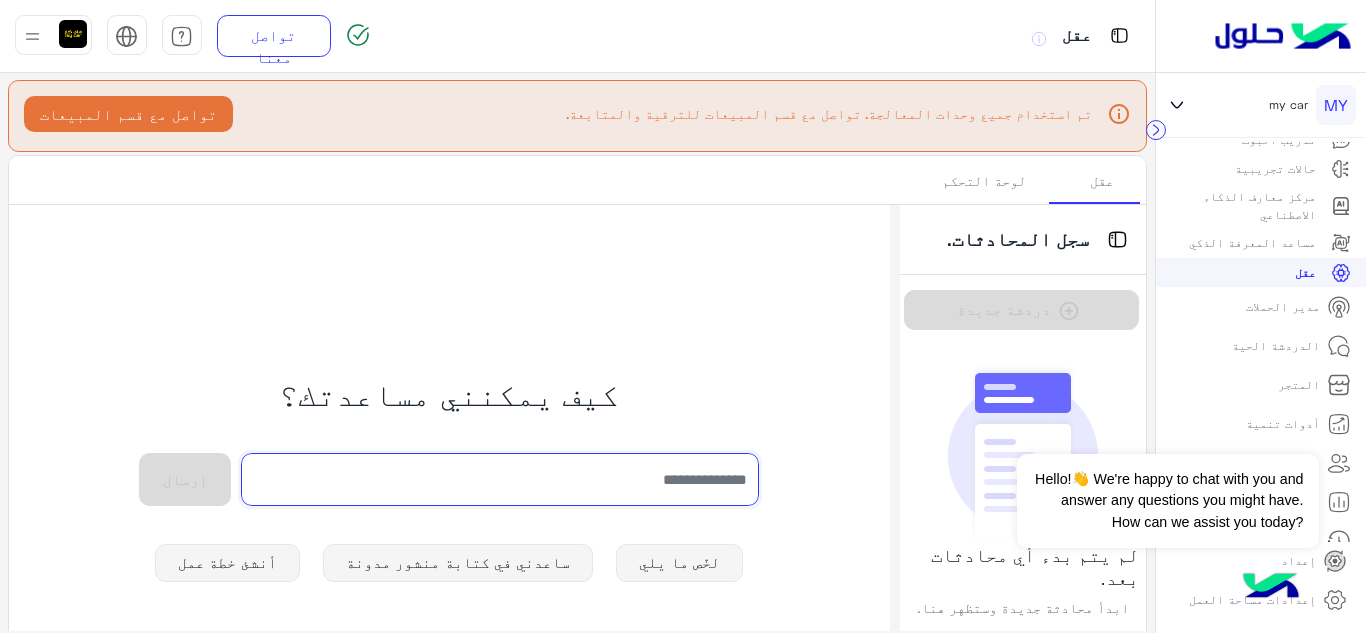 type 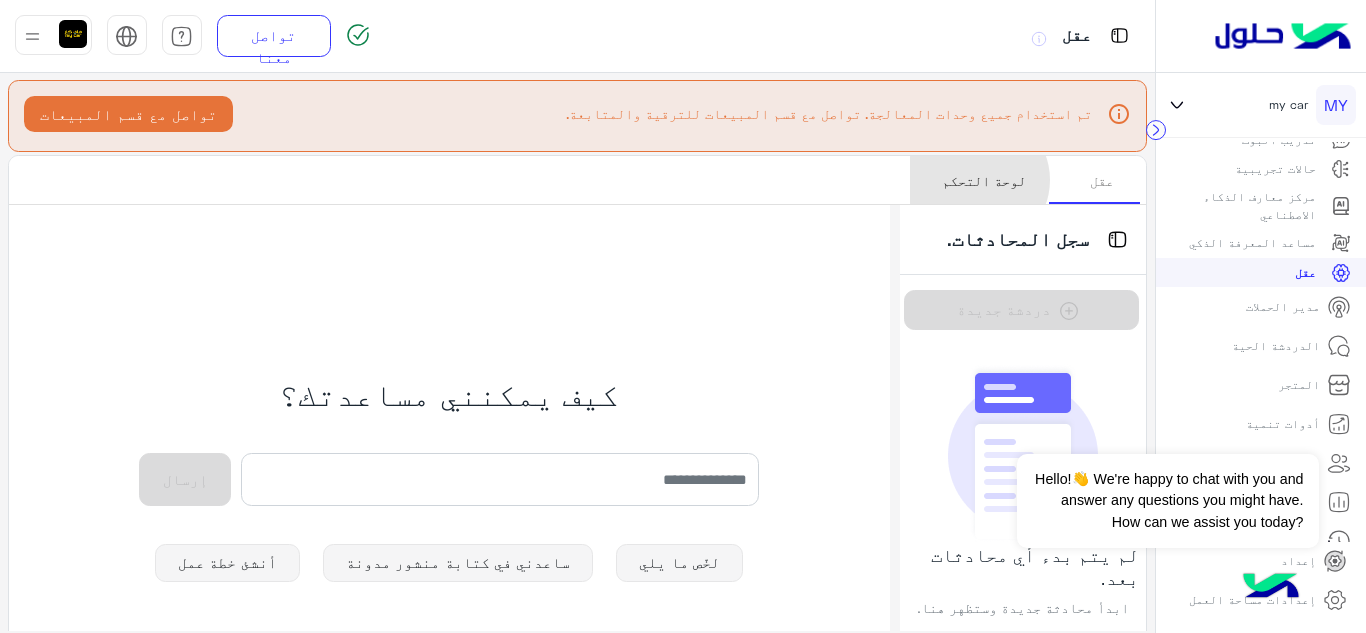 click on "لوحة التحكم" at bounding box center (984, 180) 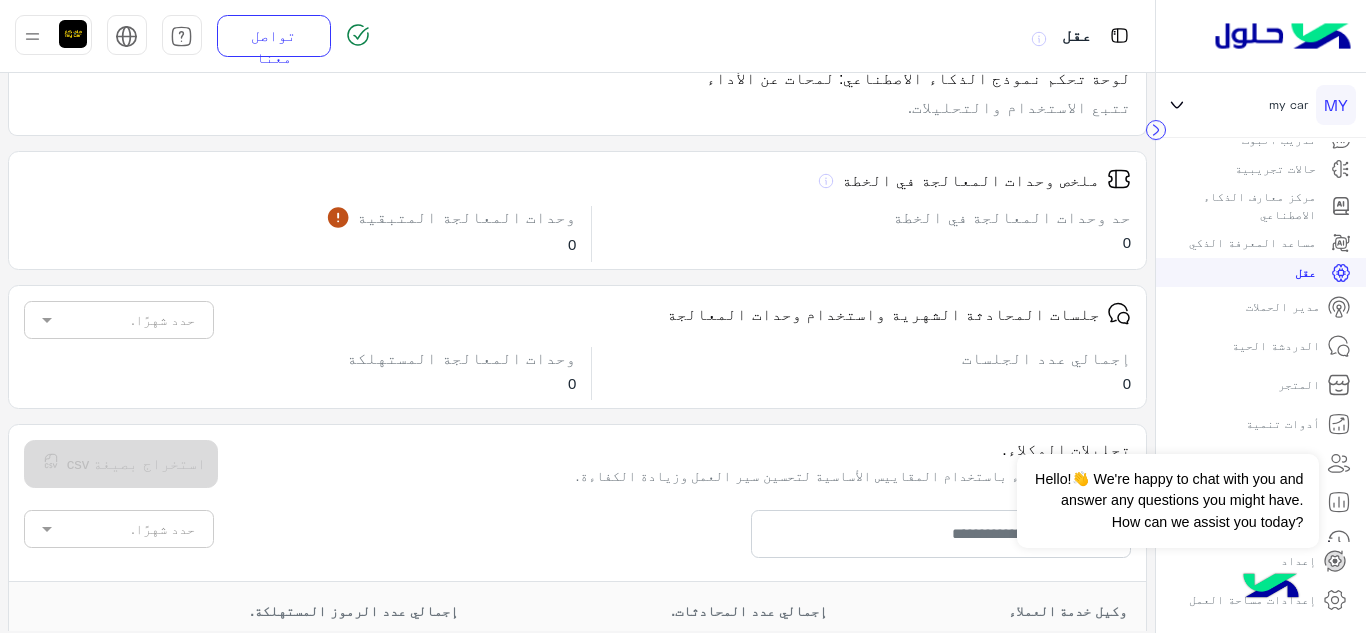 scroll, scrollTop: 0, scrollLeft: 0, axis: both 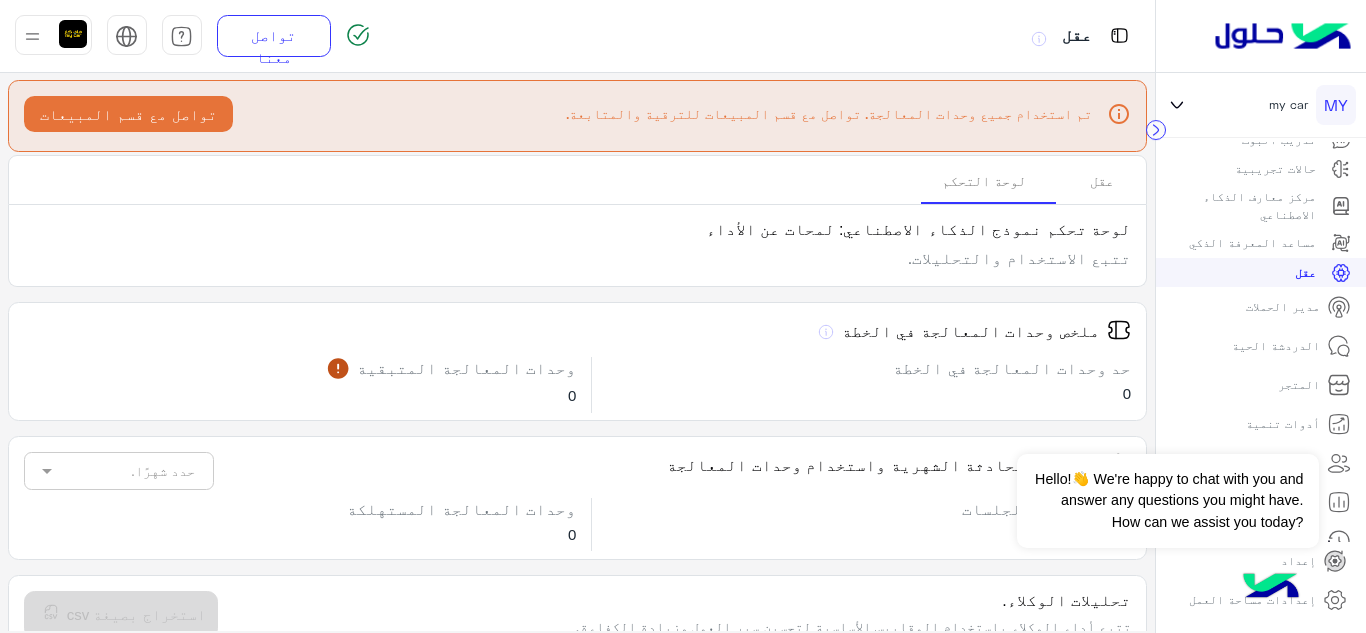 click on "مدير الحملات" at bounding box center [1283, 307] 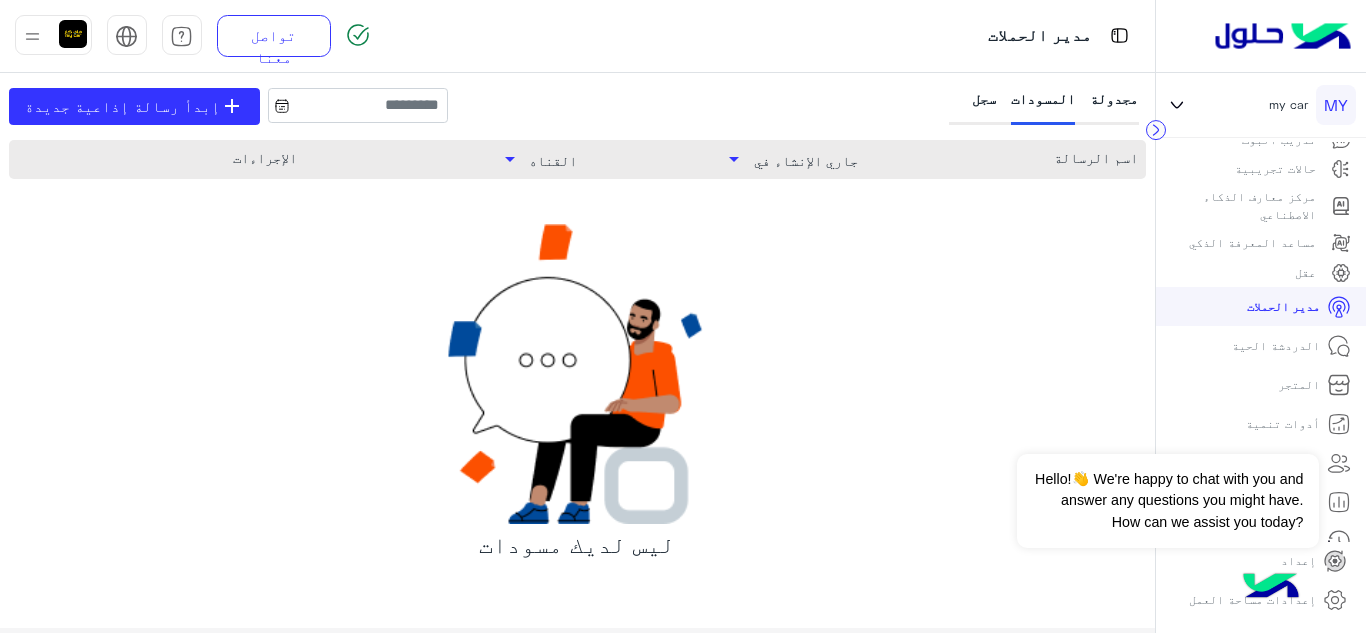 click on "arrow_drop_down" 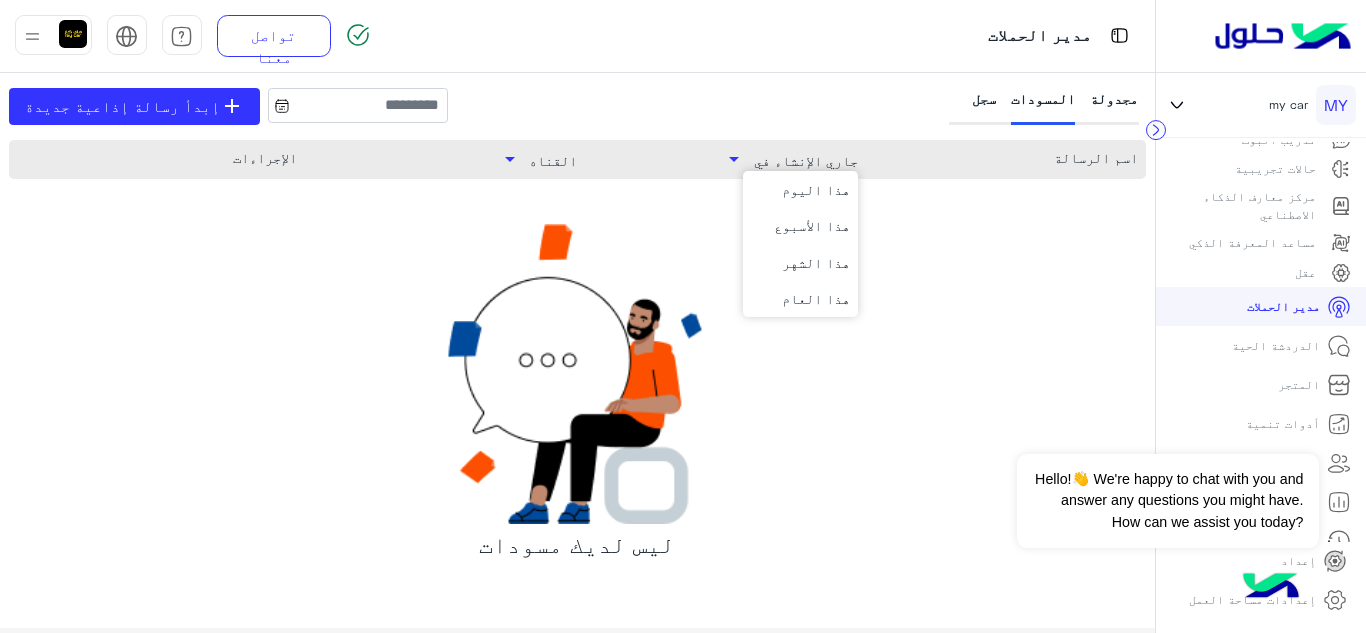 click on "arrow_drop_down" 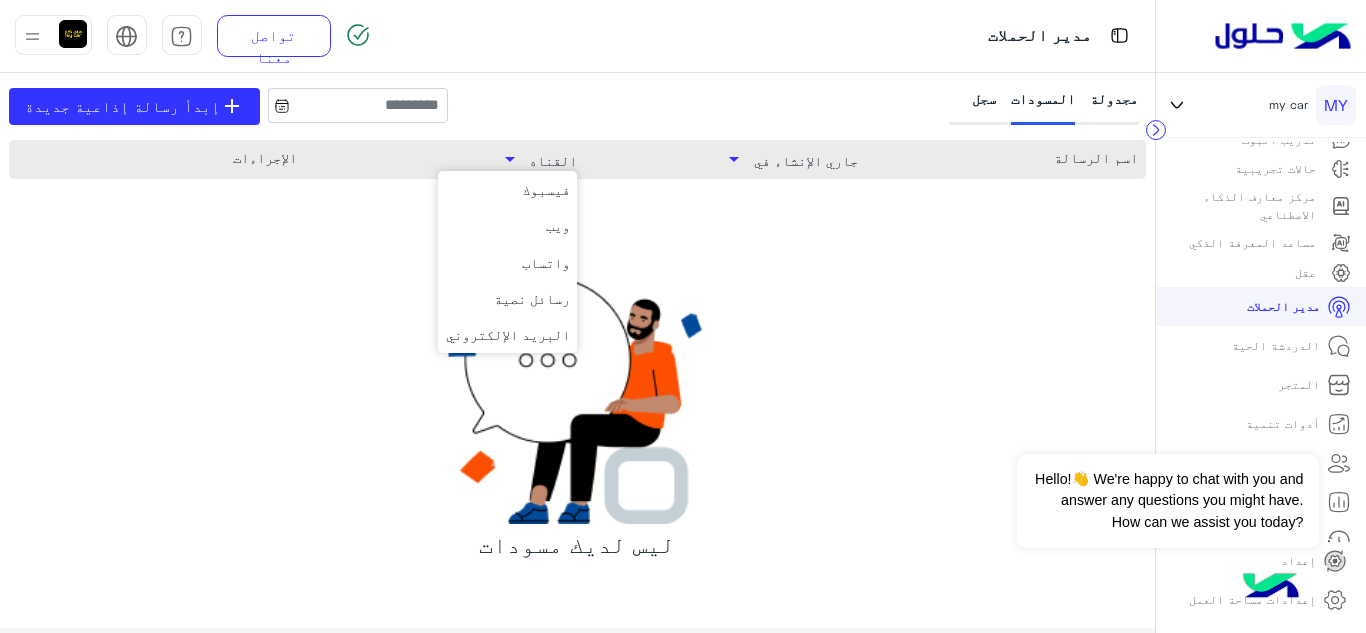 click 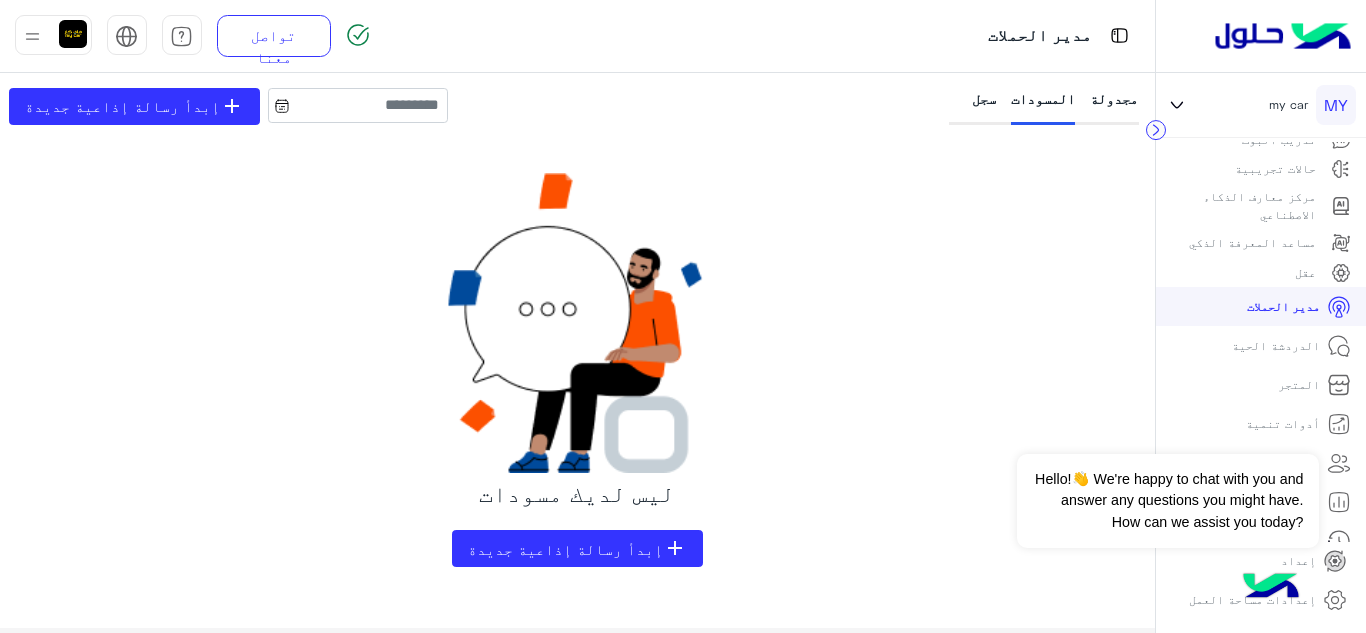 scroll, scrollTop: 0, scrollLeft: 0, axis: both 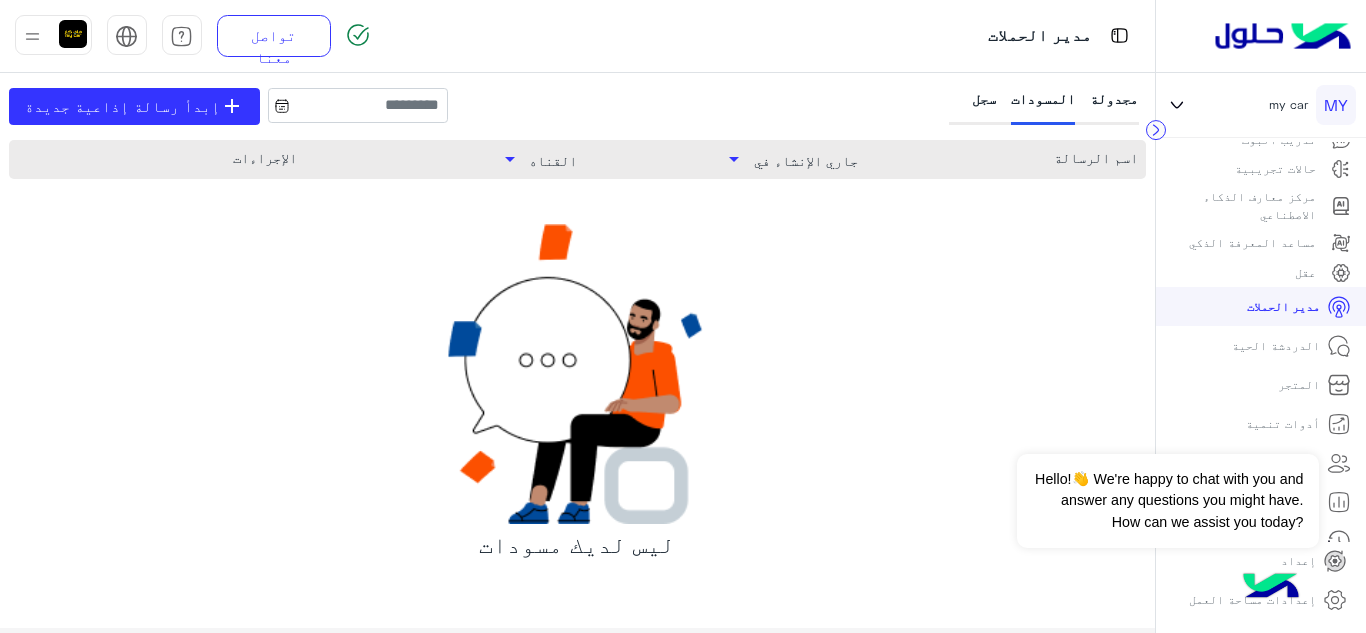 click on "سجل" 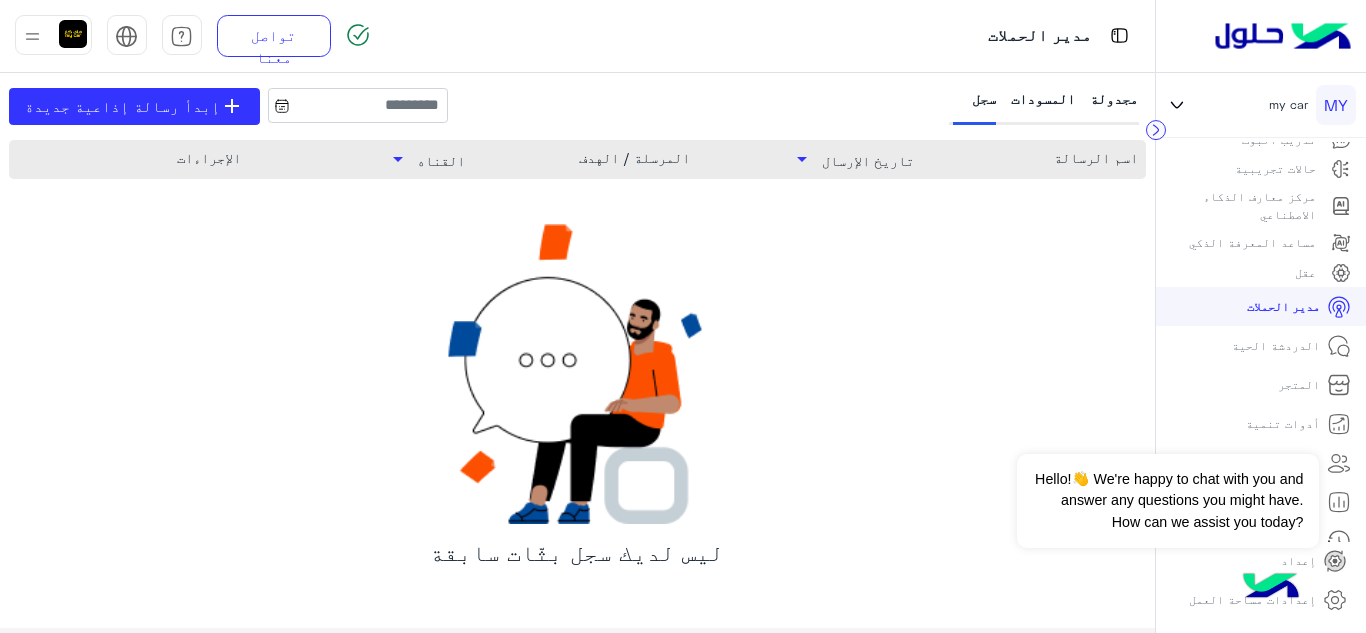 click on "الدردشة الحية" at bounding box center [1276, 346] 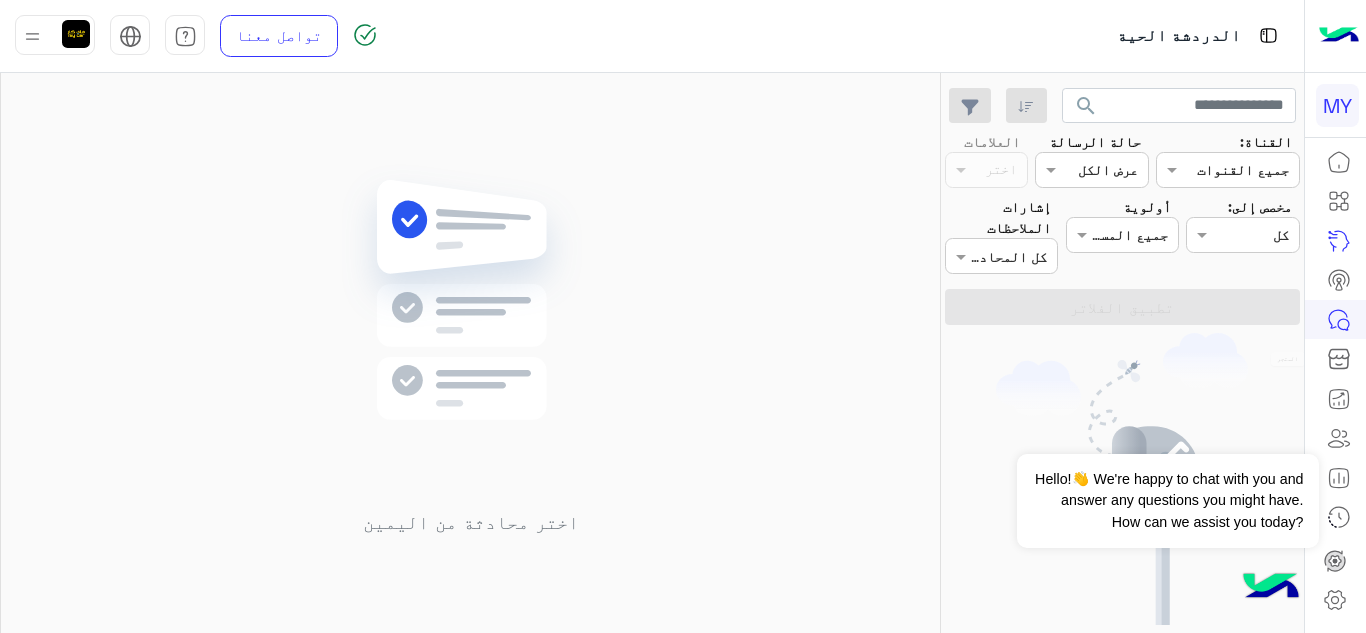 click 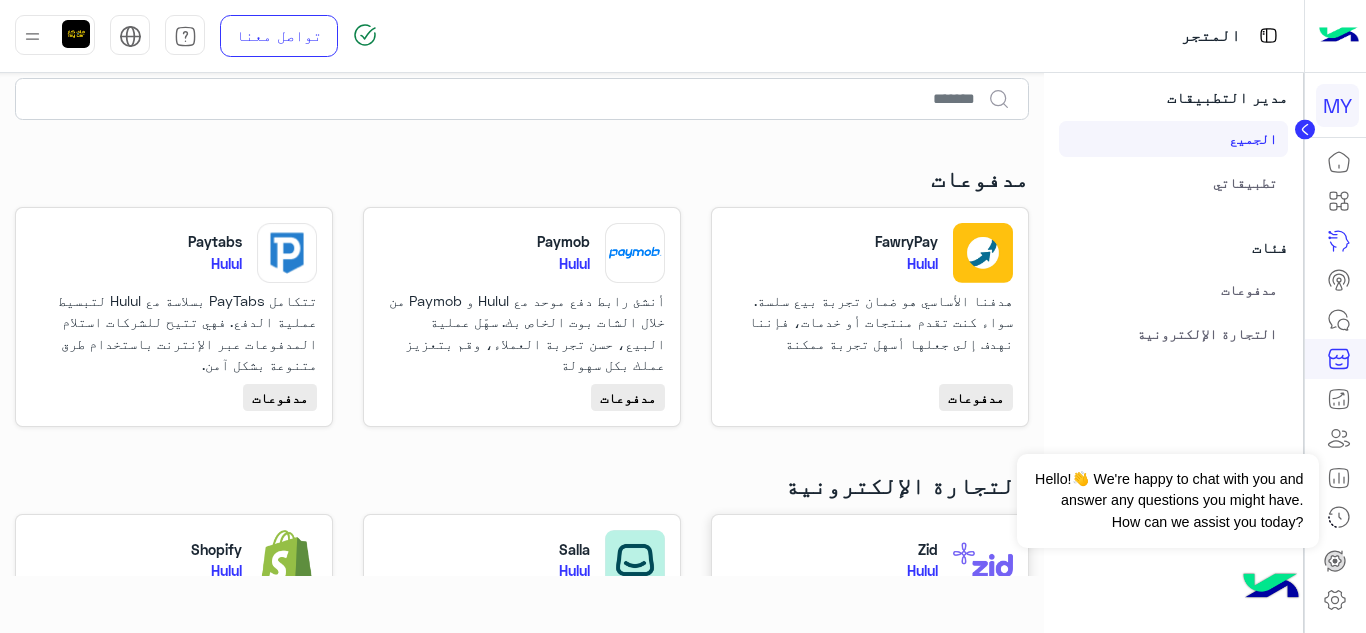 scroll, scrollTop: 0, scrollLeft: 0, axis: both 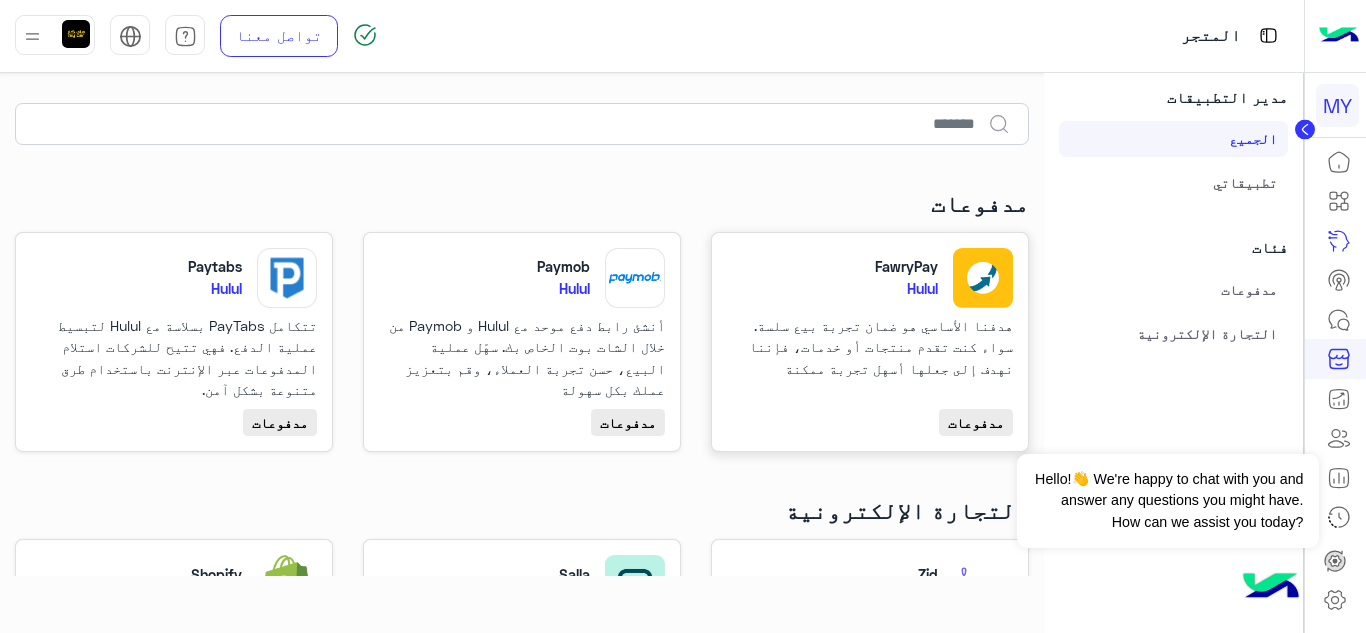 click on "FawryPay Hulul" 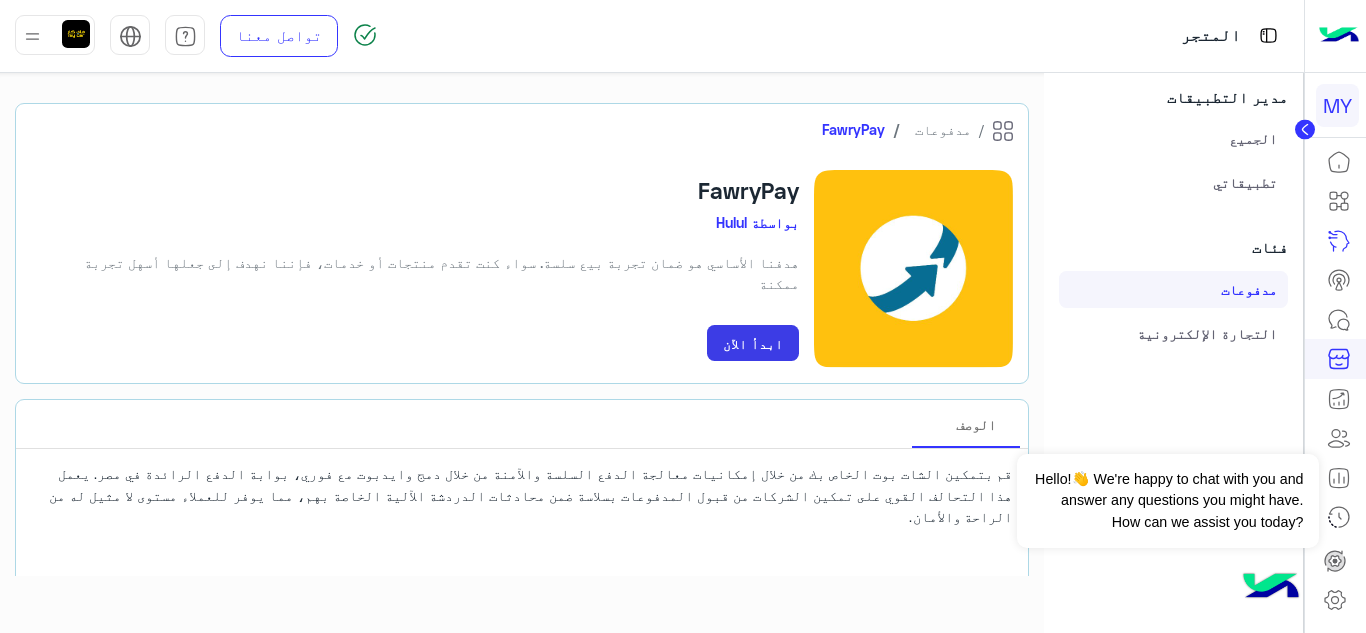click on "ابدأ الآن" 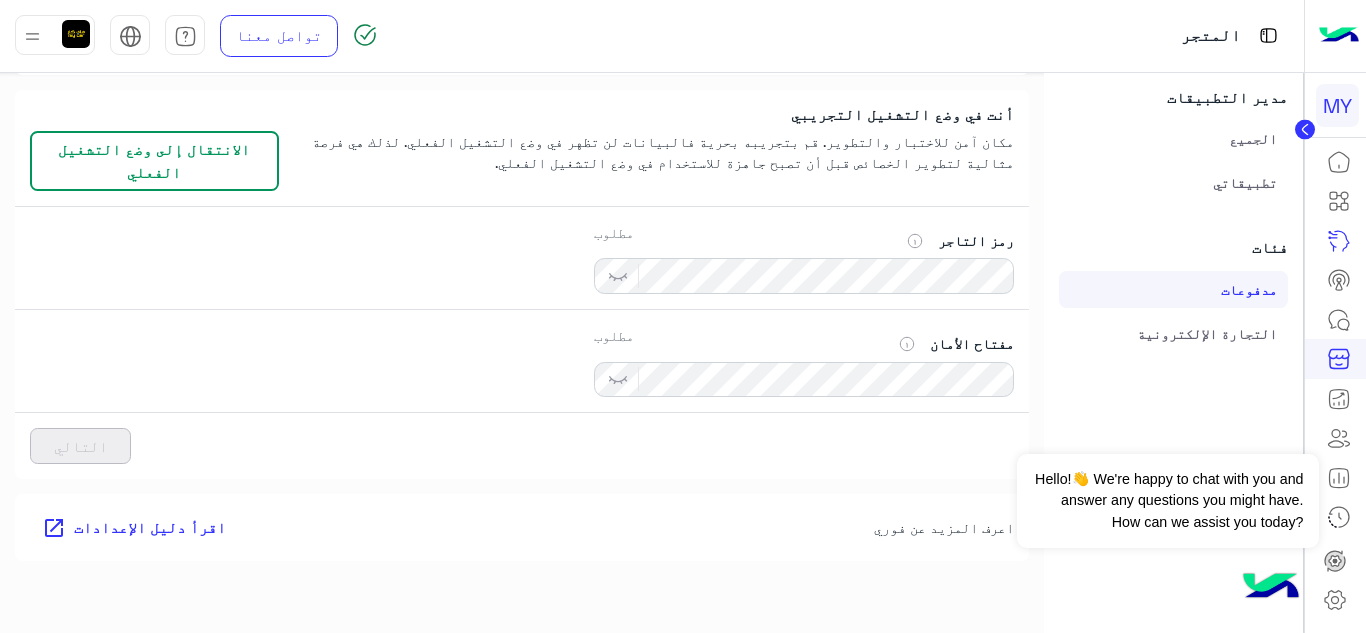 scroll, scrollTop: 0, scrollLeft: 0, axis: both 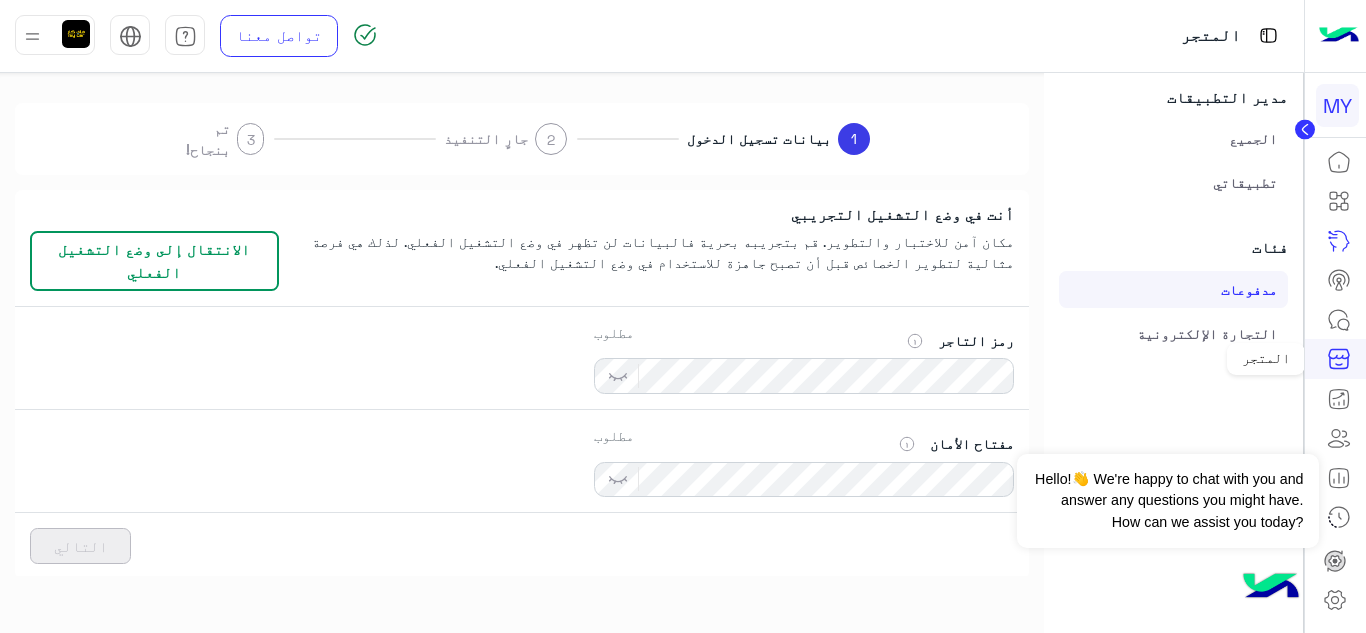 click 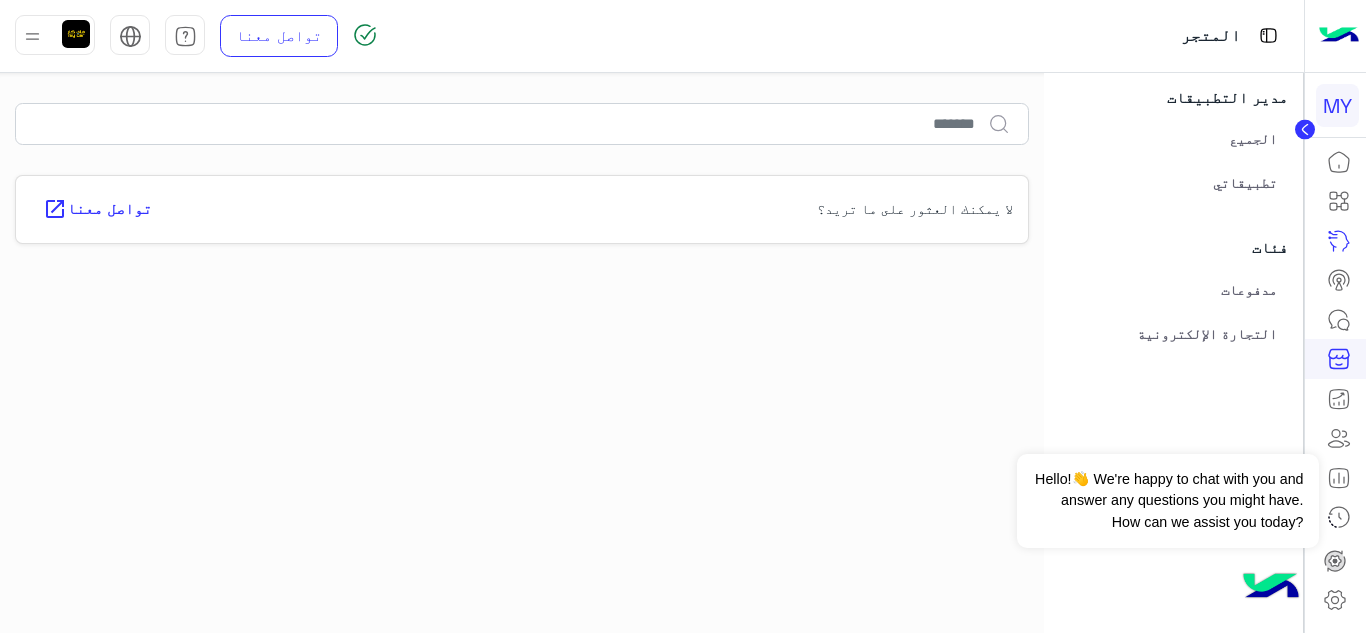 click on "التجارة الإلكترونية" 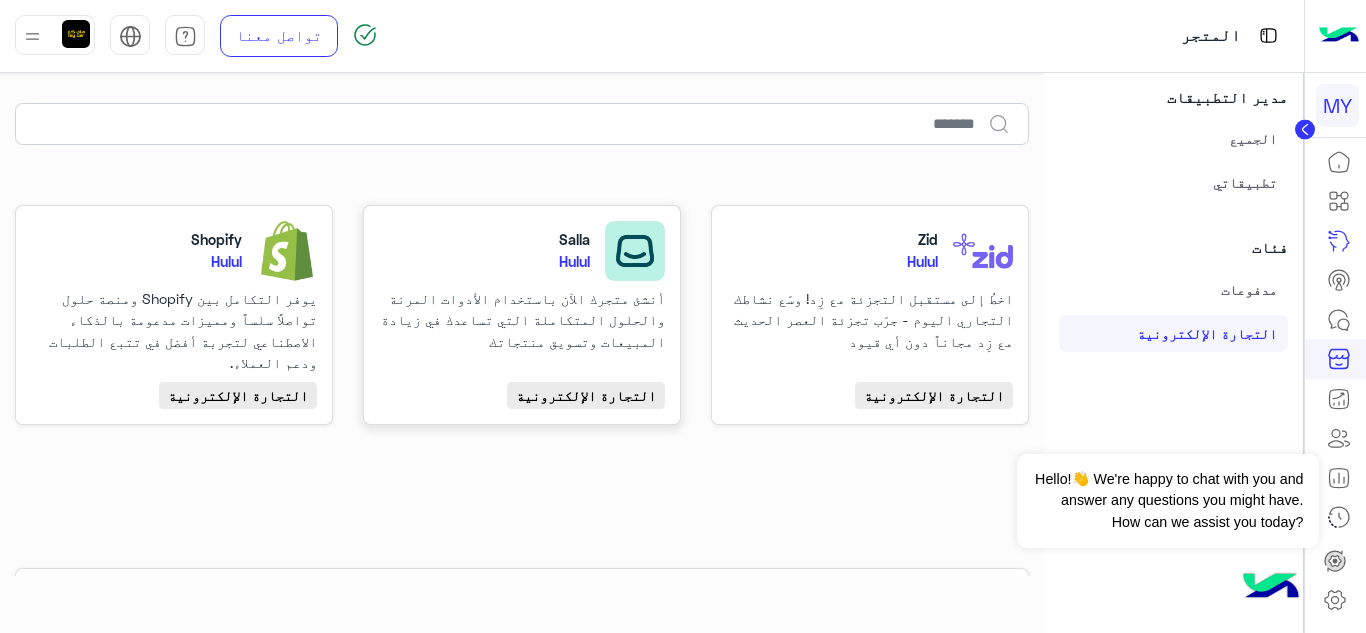 click 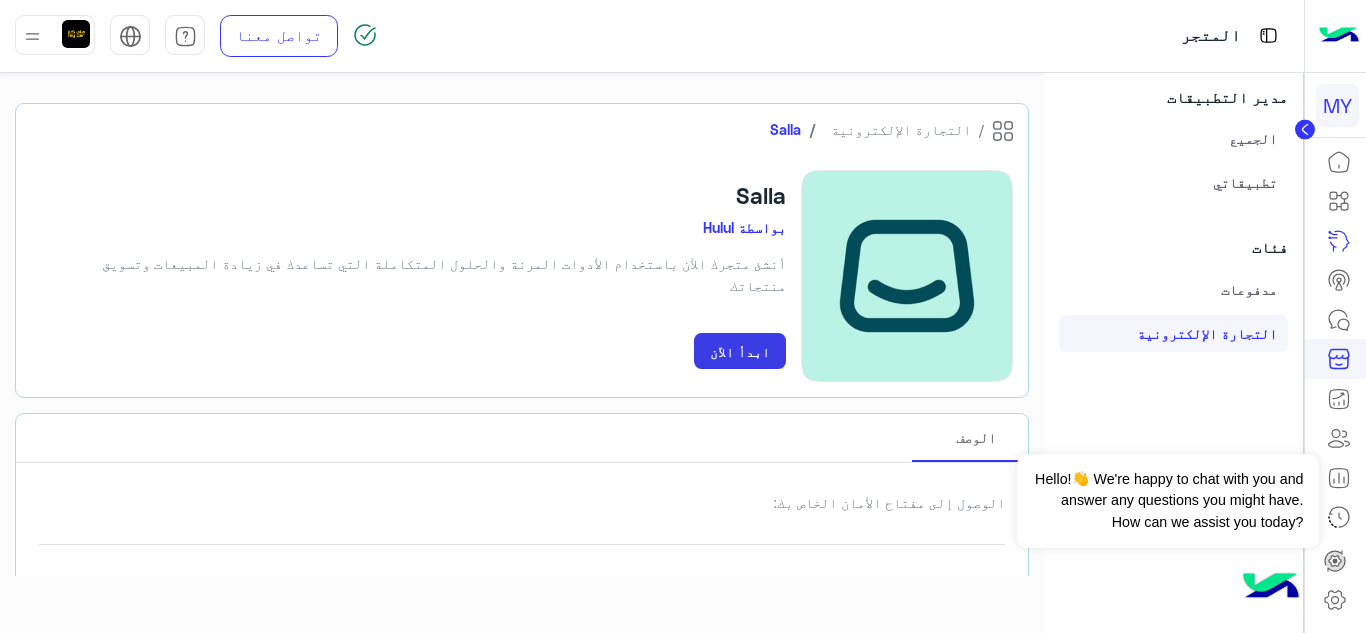 click on "ابدأ الآن" 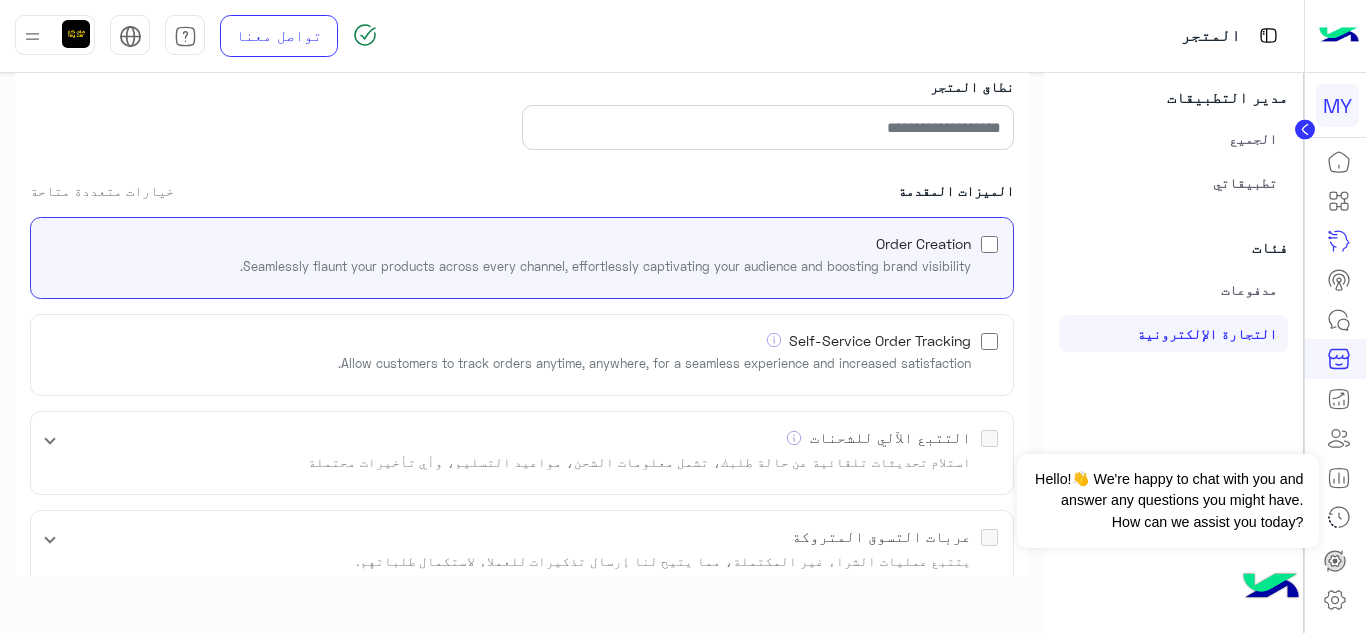 scroll, scrollTop: 1, scrollLeft: 0, axis: vertical 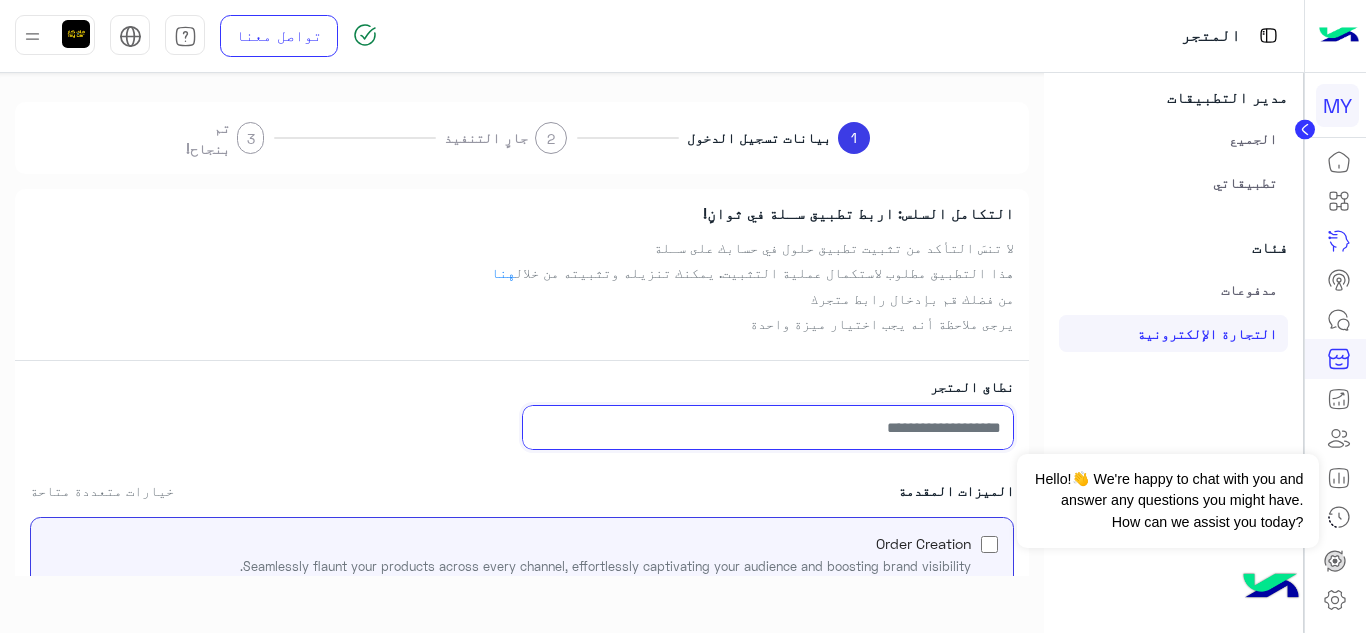 click on "نطاق المتجر" at bounding box center [768, 427] 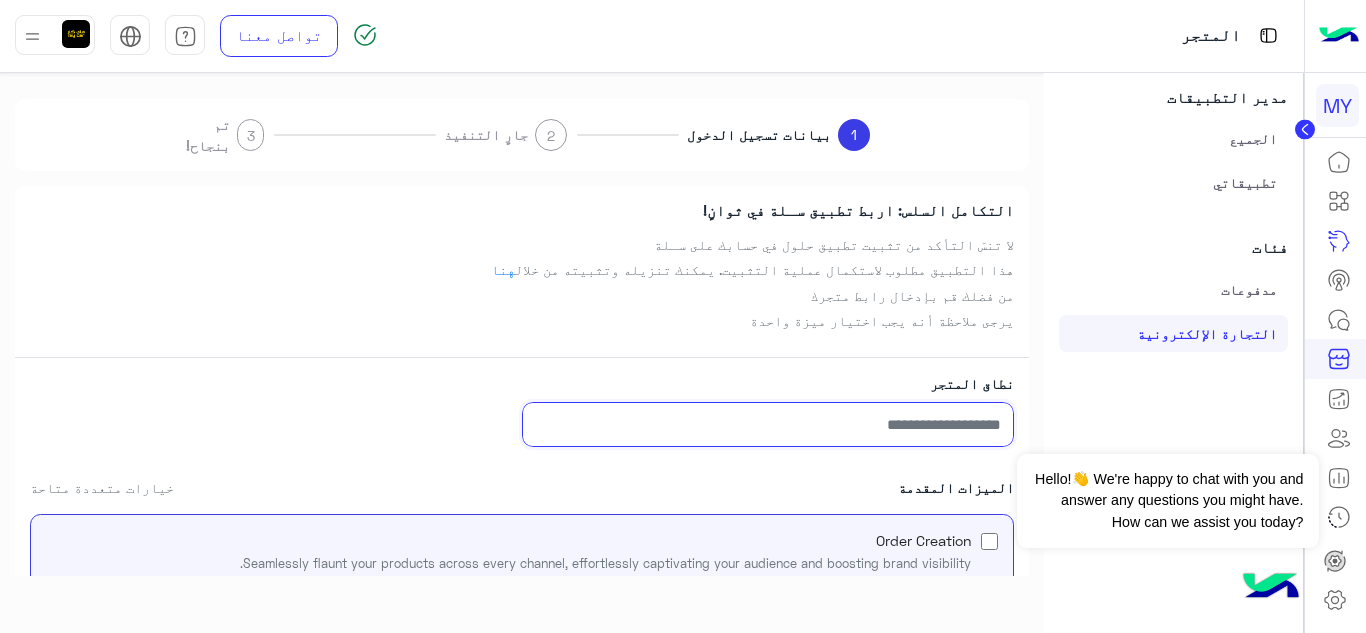 scroll, scrollTop: 1, scrollLeft: 0, axis: vertical 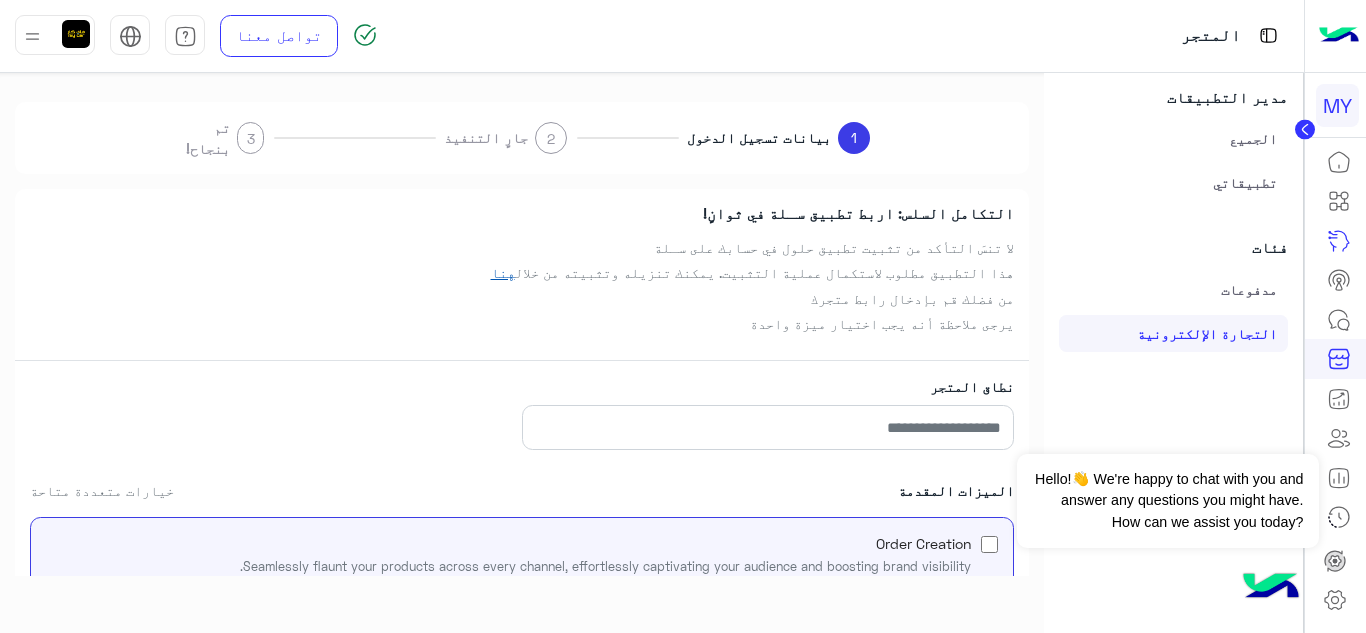click on "هنا" 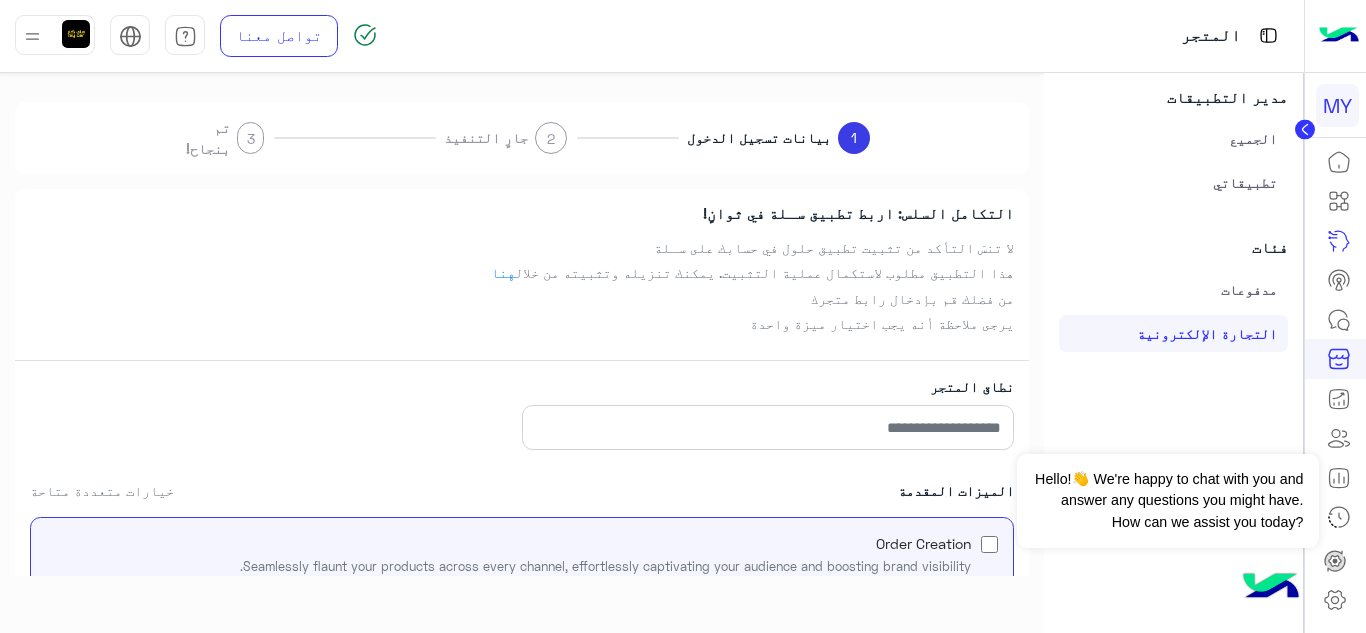 scroll, scrollTop: 0, scrollLeft: 0, axis: both 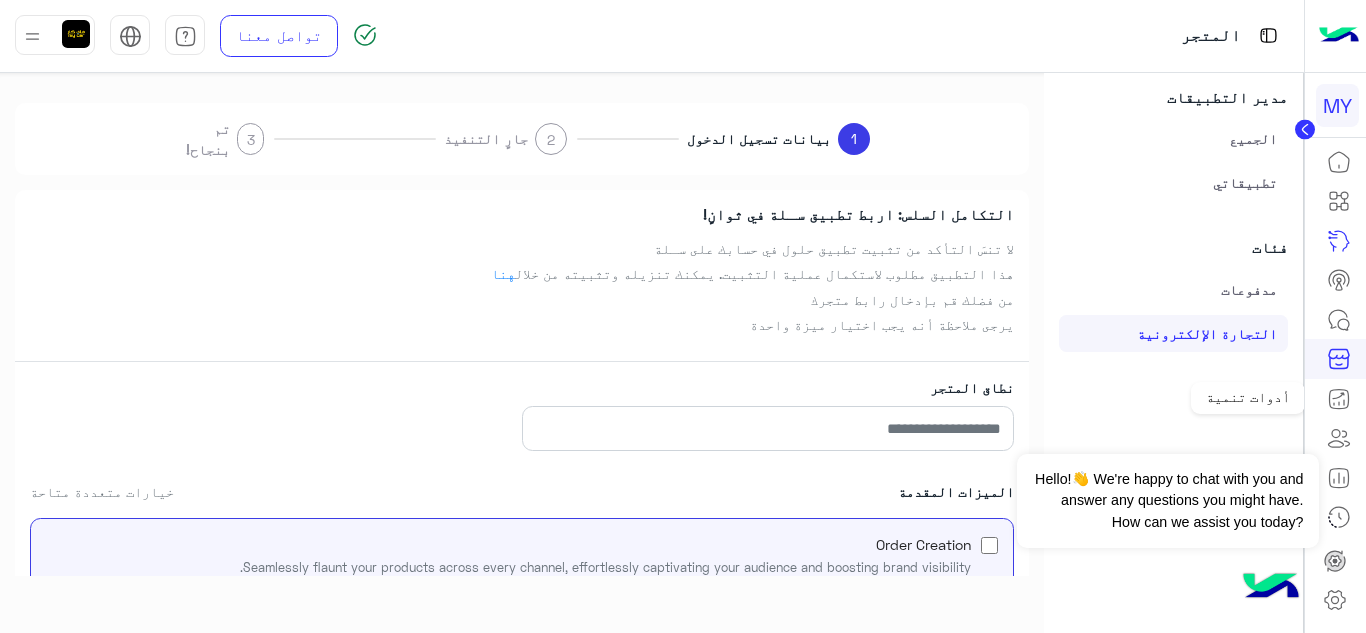 click 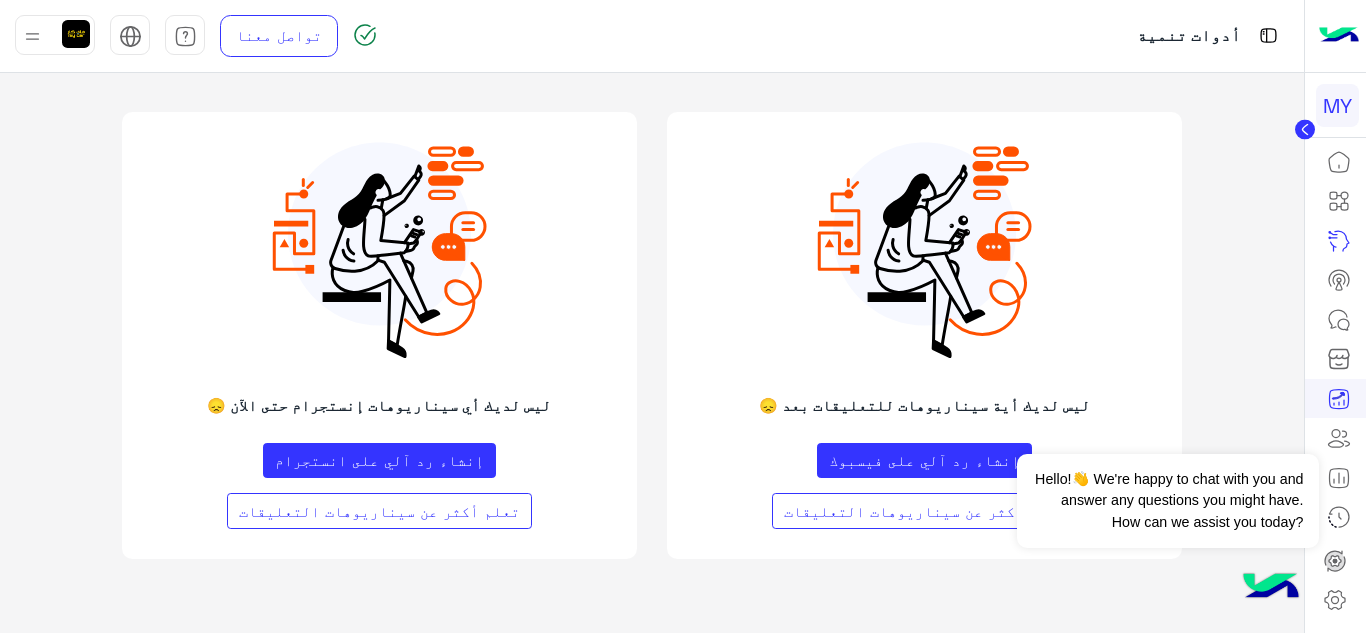 scroll, scrollTop: 37, scrollLeft: 0, axis: vertical 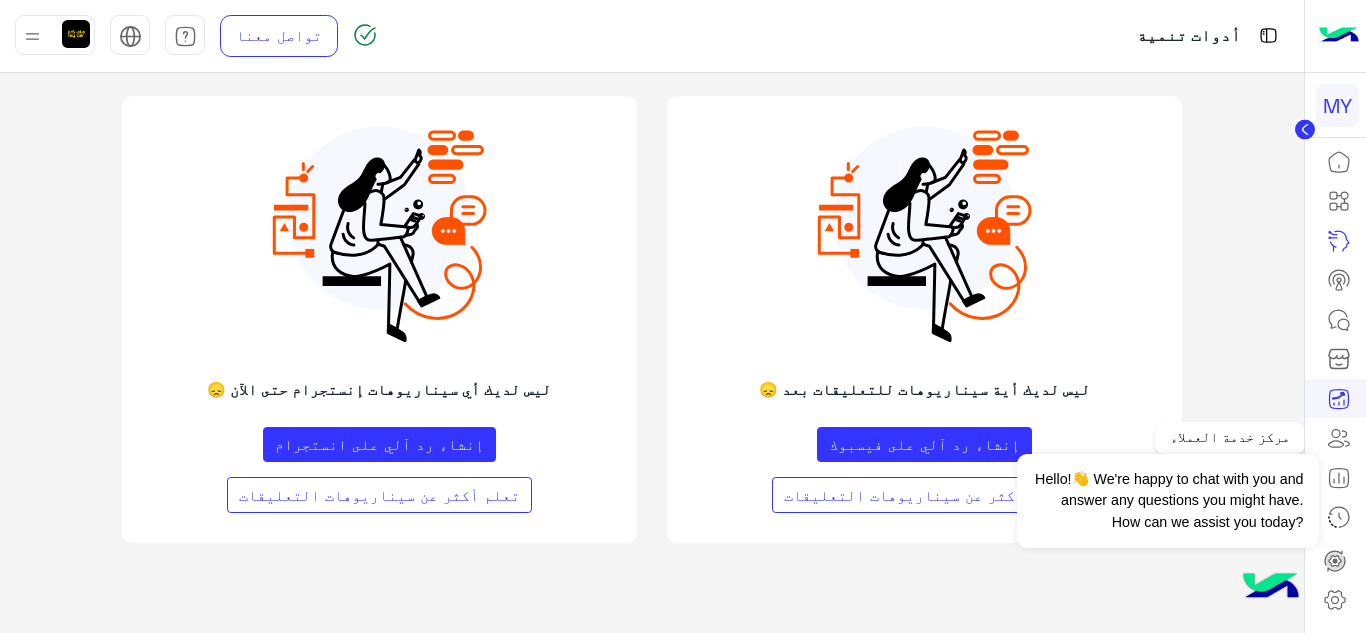 click 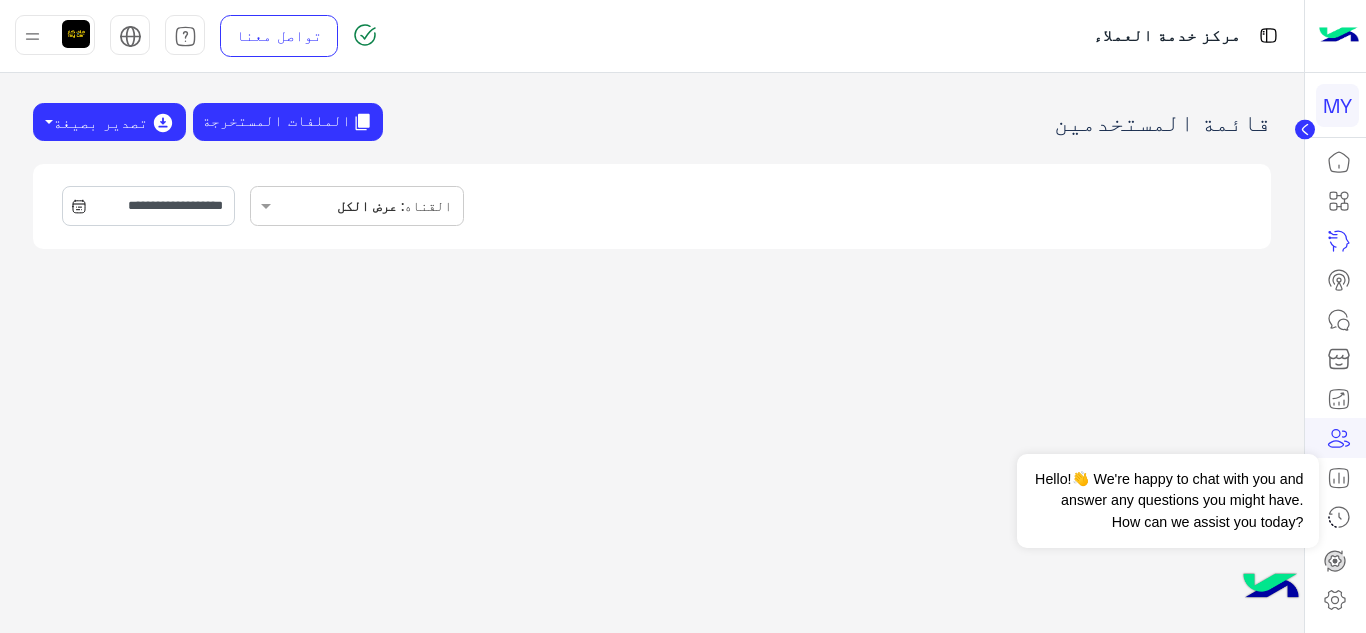 click 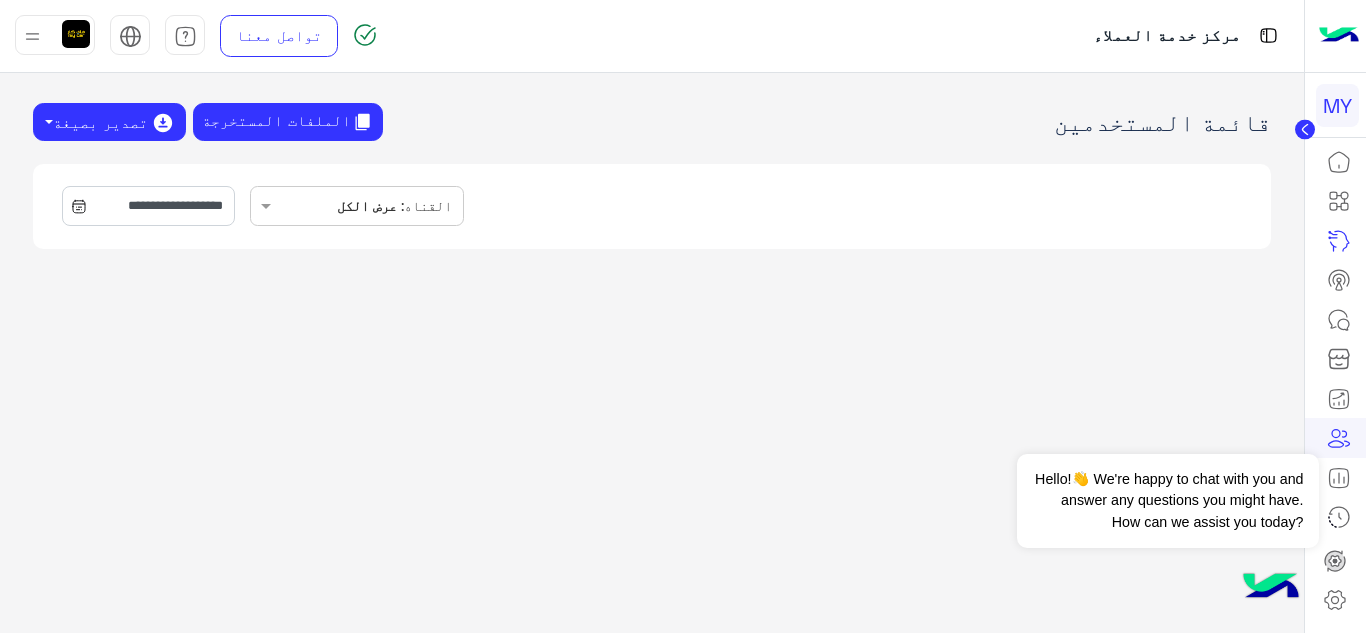 click 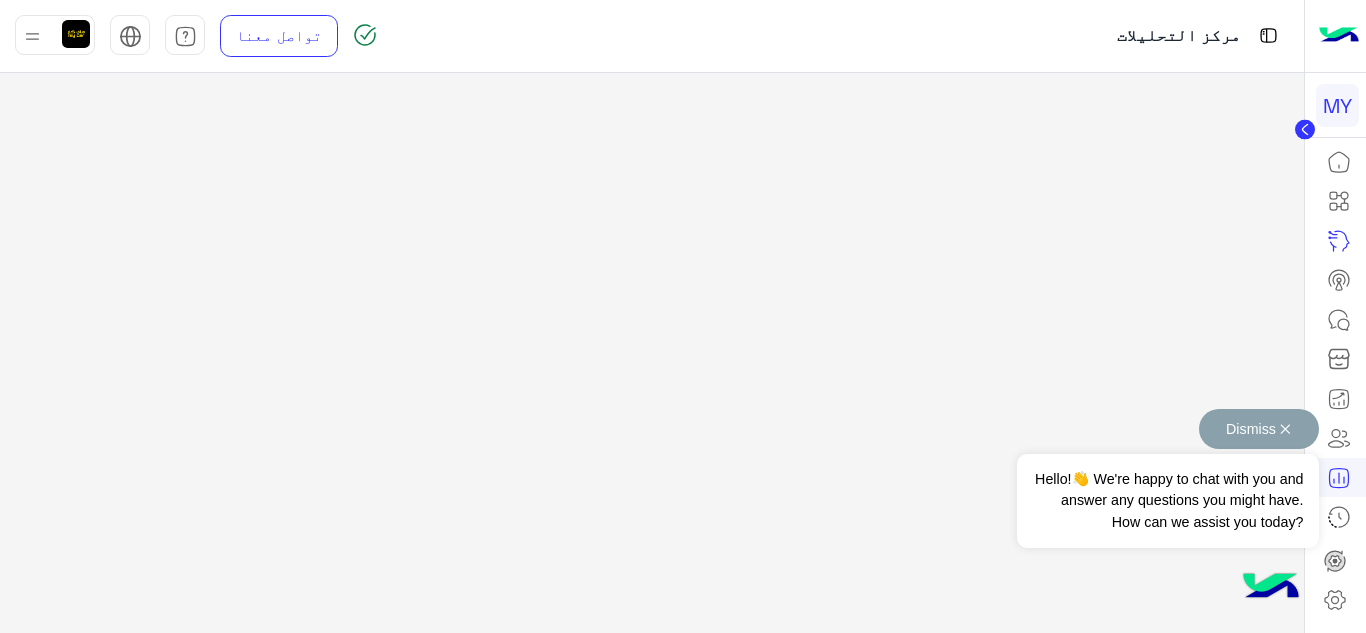 click on "Dismiss ✕" at bounding box center (1259, 429) 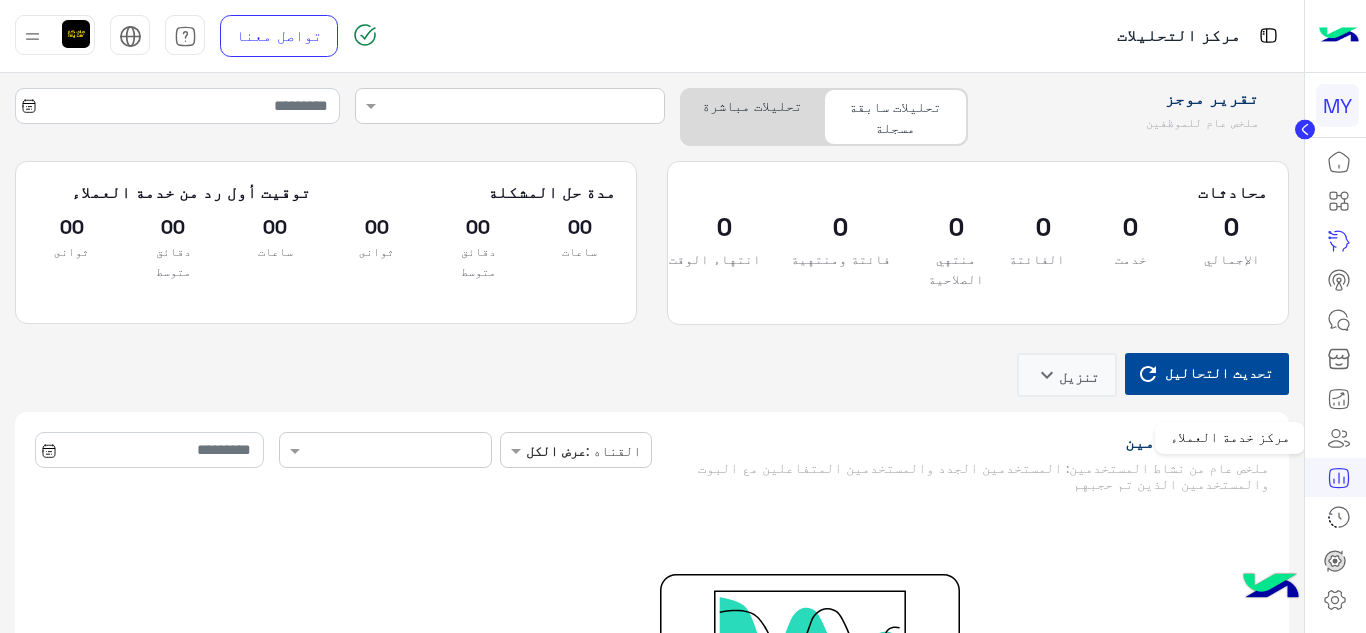 click 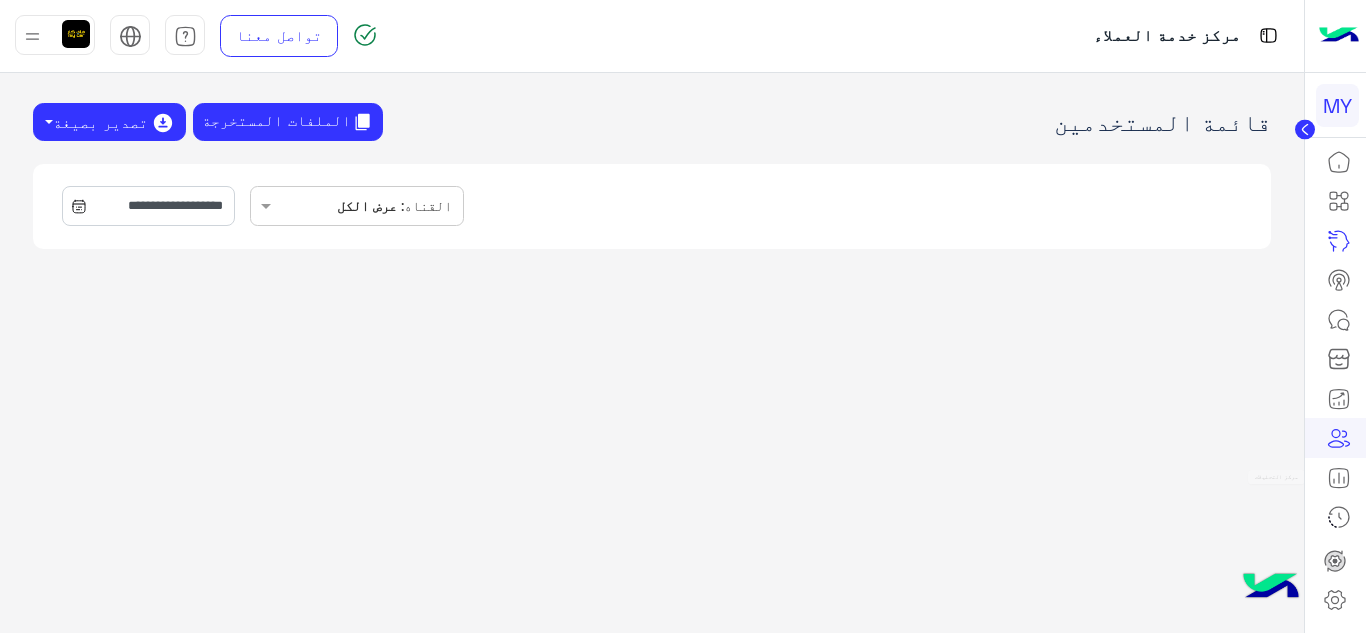click 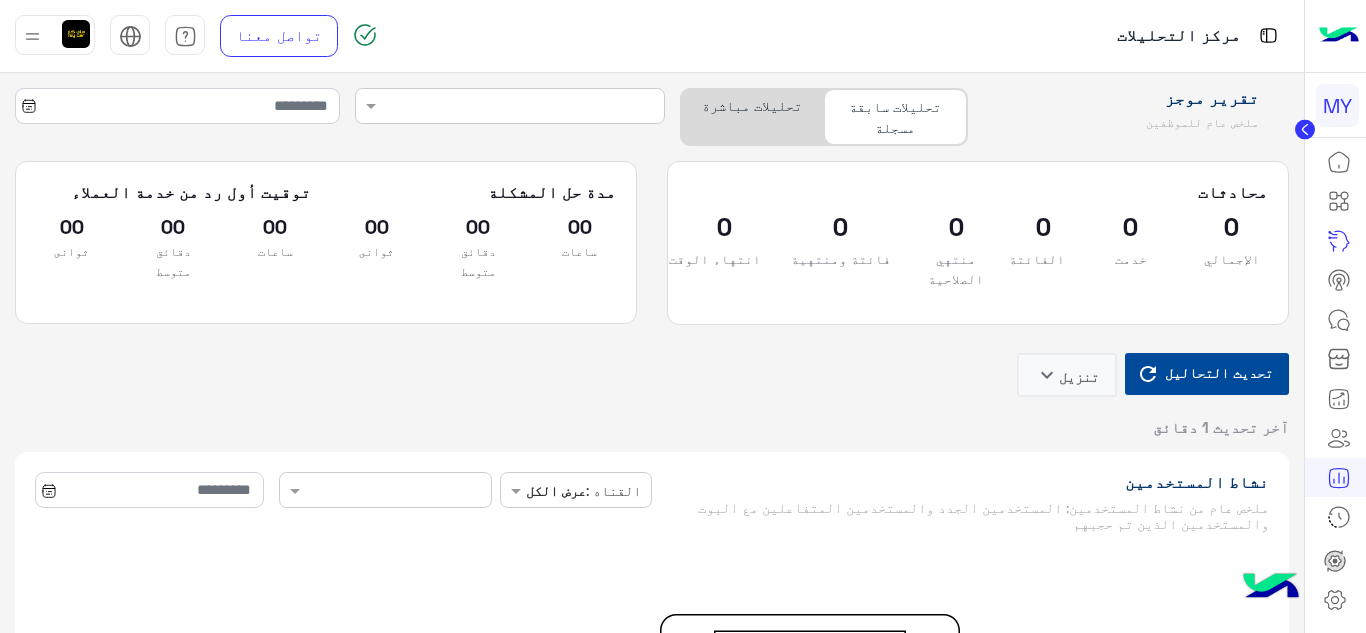 click on "تحليلات مباشرة" 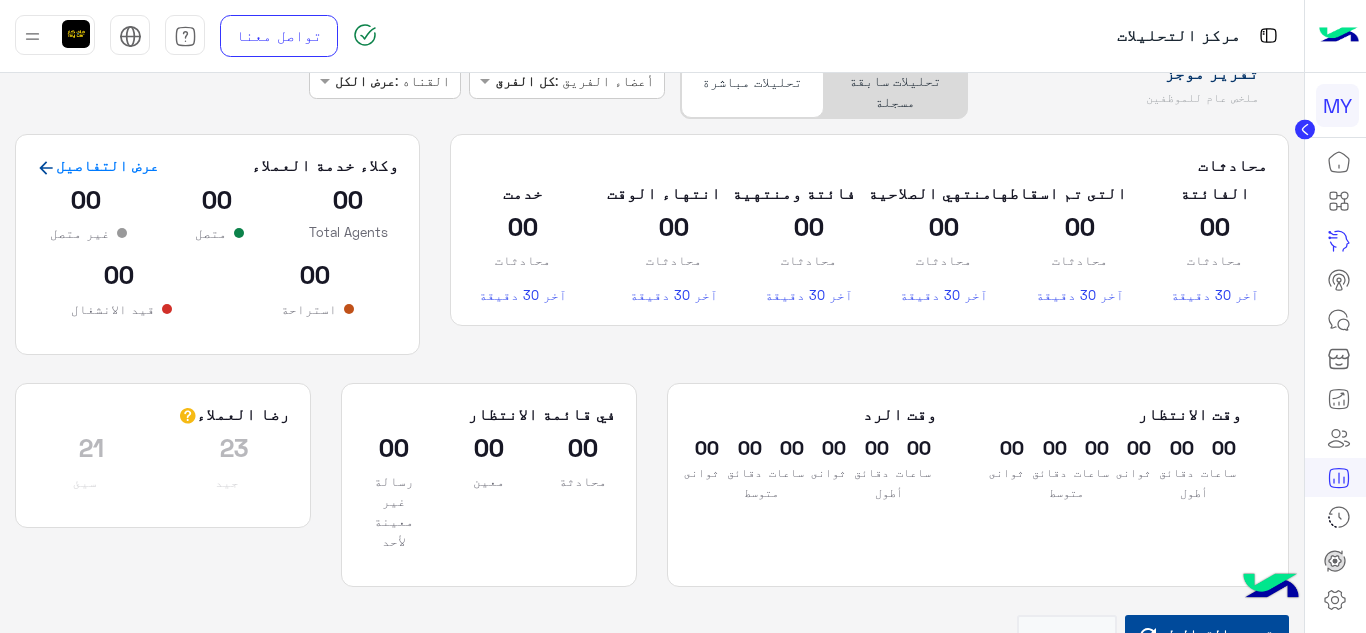 scroll, scrollTop: 0, scrollLeft: 0, axis: both 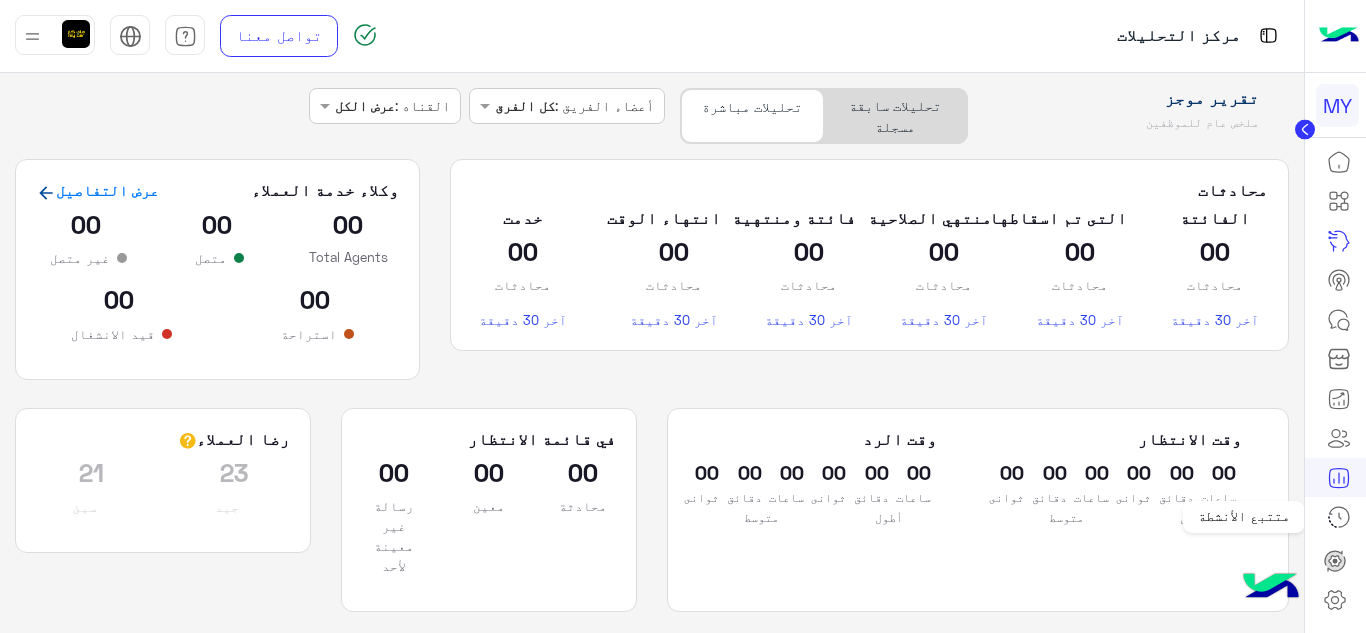 click 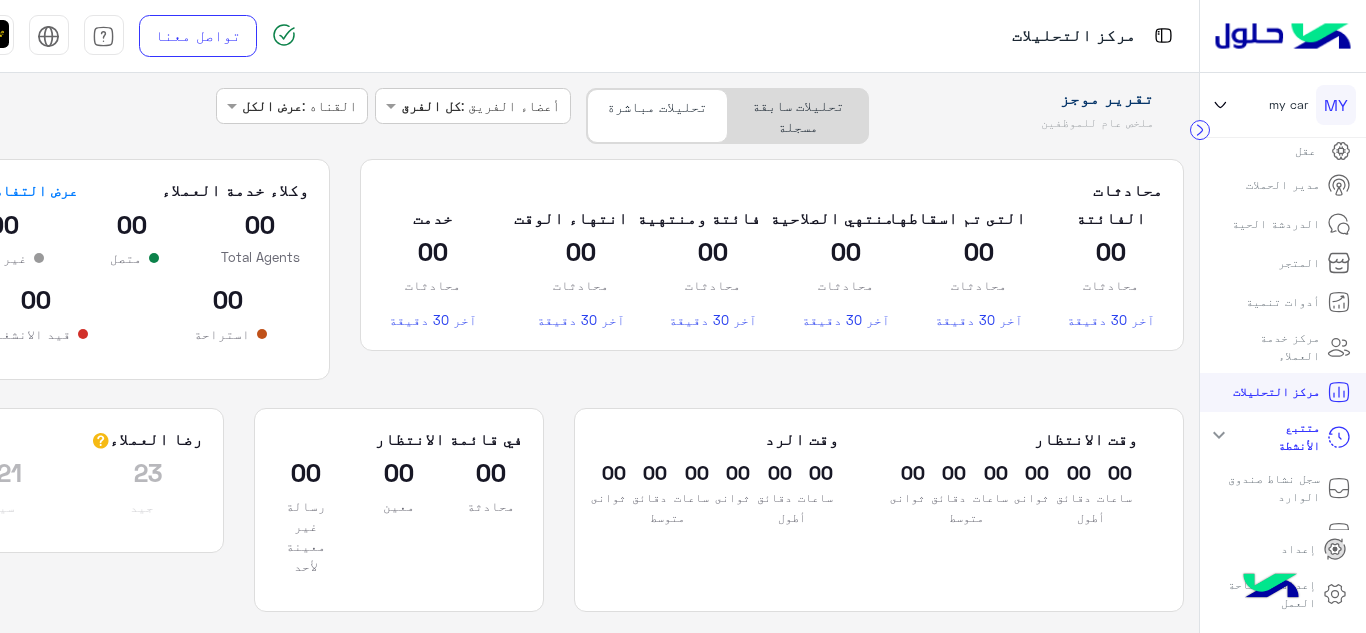 scroll, scrollTop: 329, scrollLeft: 0, axis: vertical 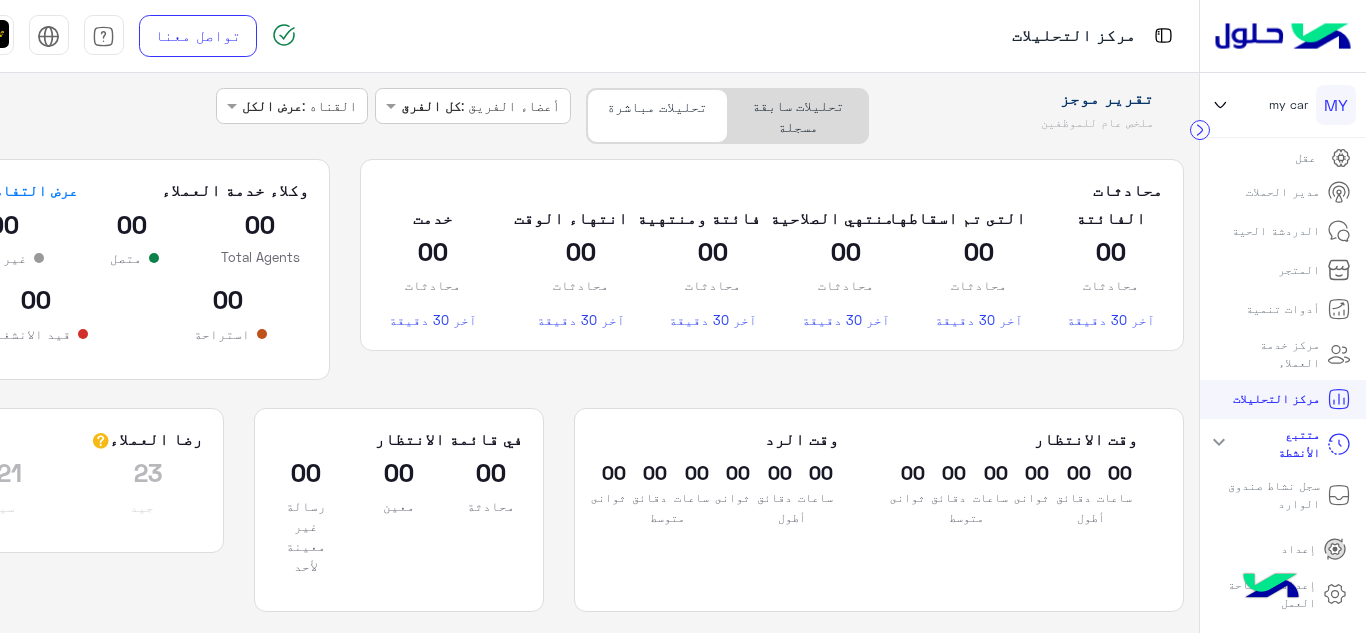 click on "إعداد" at bounding box center [1298, 549] 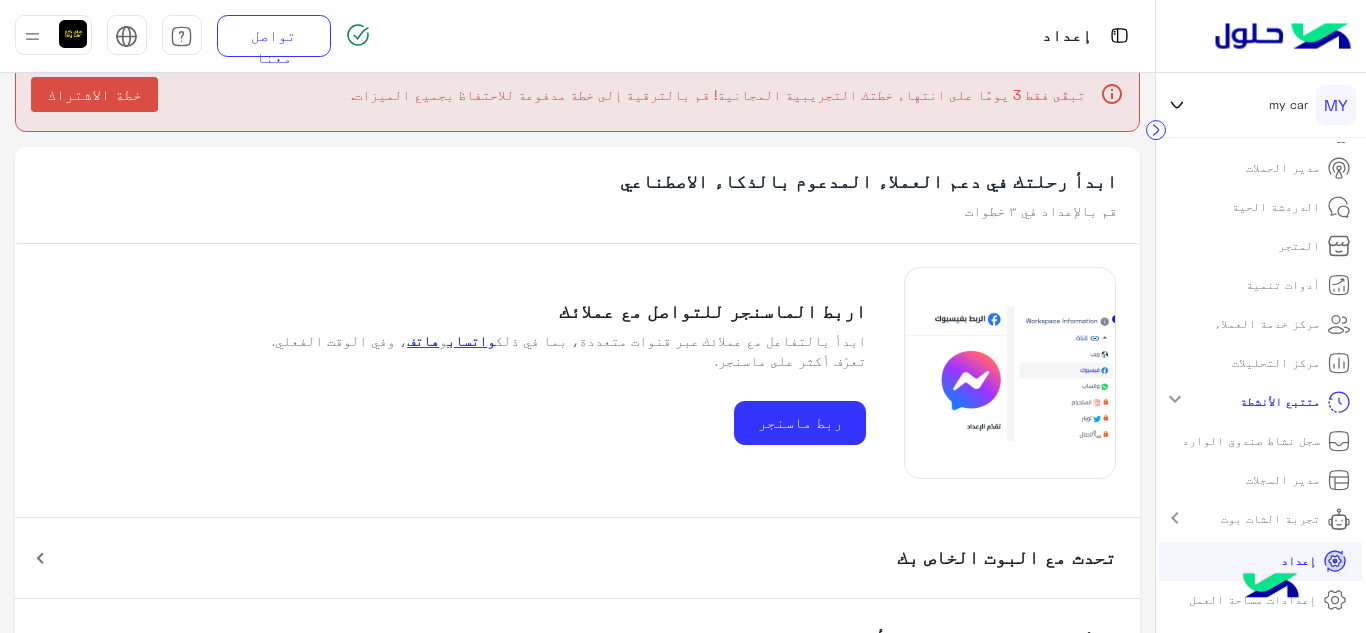 scroll, scrollTop: 0, scrollLeft: 0, axis: both 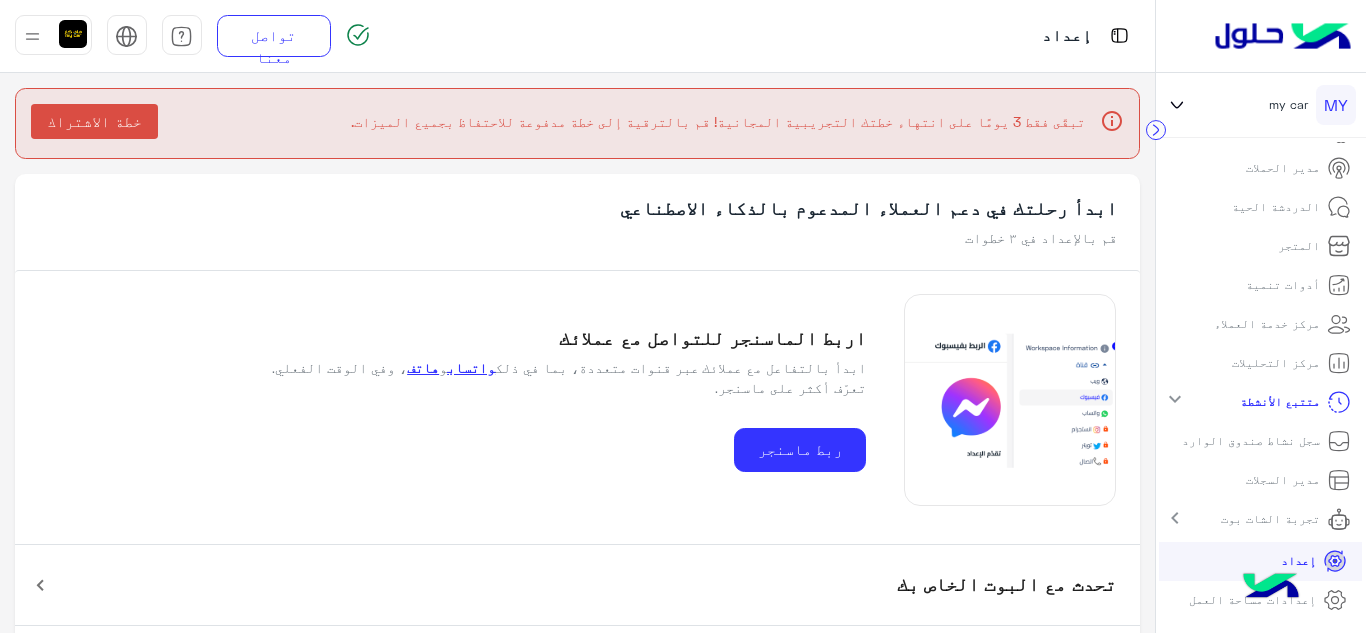 click on "مدير الحملات" at bounding box center (1283, 168) 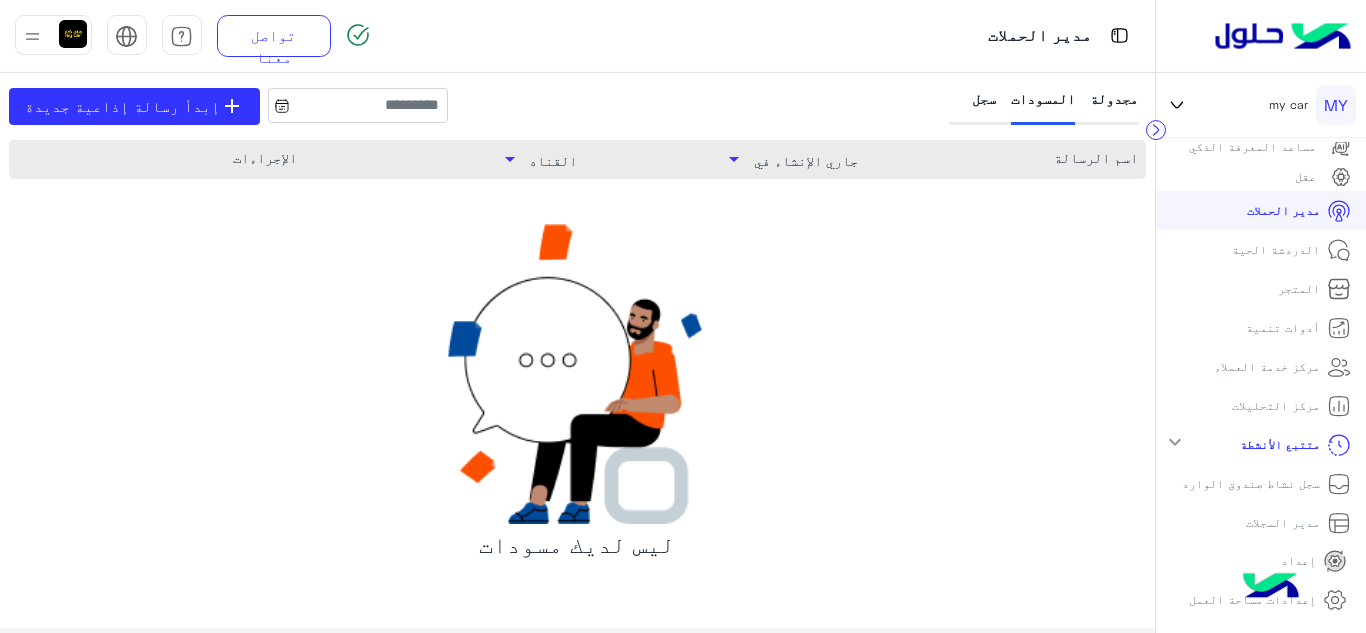 scroll, scrollTop: 41, scrollLeft: 0, axis: vertical 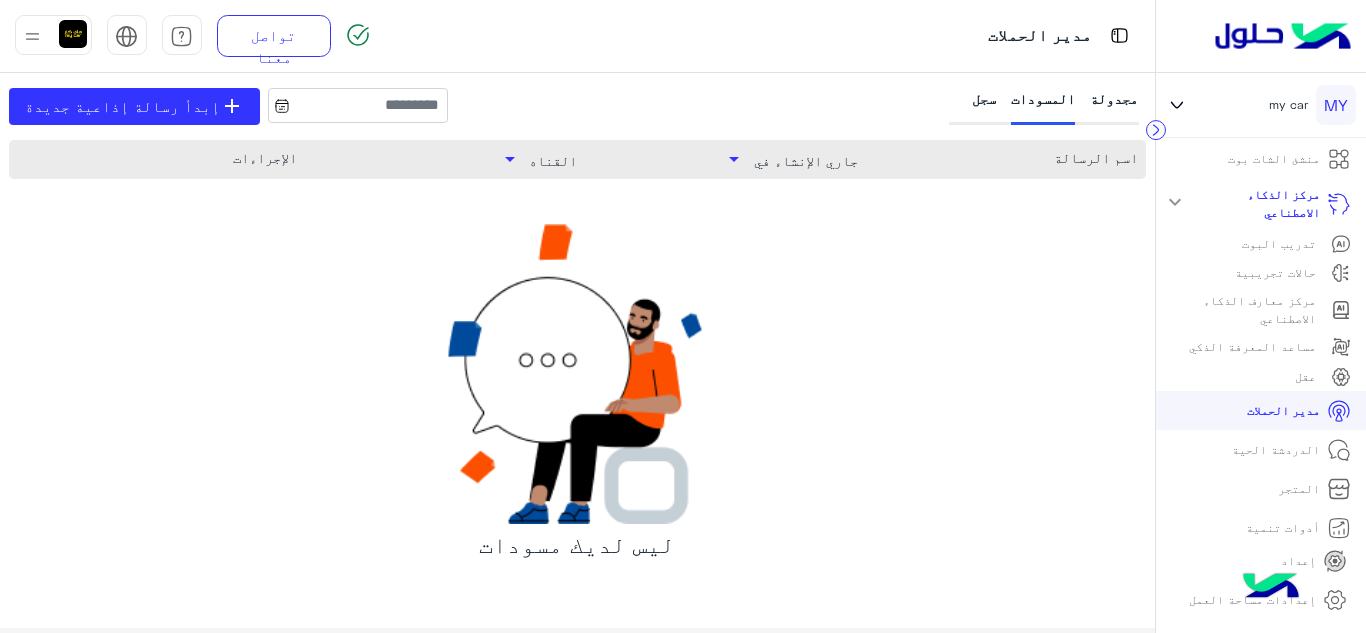 click on "الدردشة الحية" at bounding box center (1276, 450) 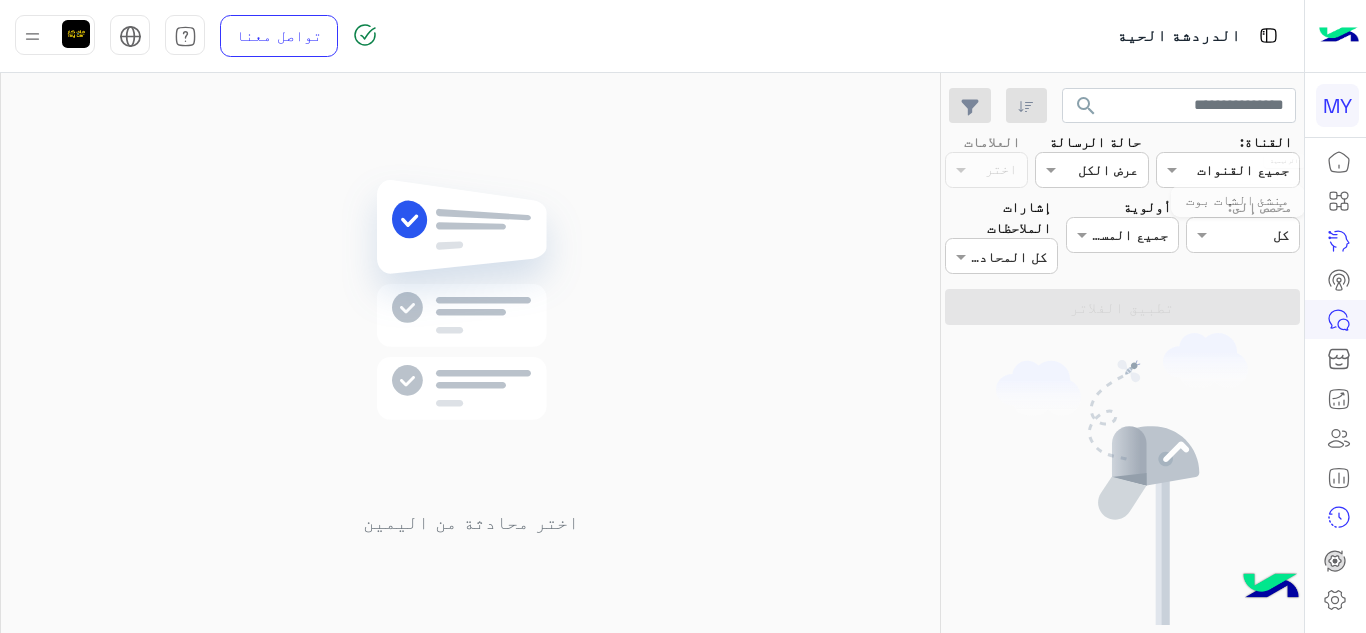 click 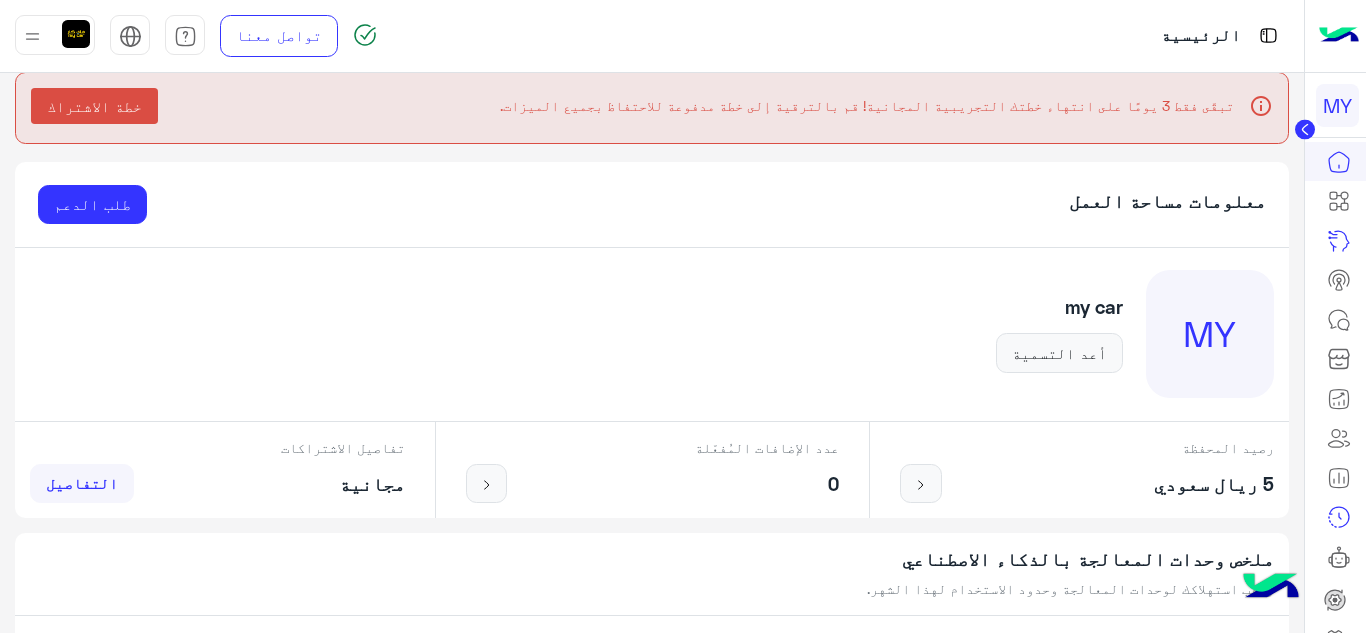 scroll, scrollTop: 0, scrollLeft: 0, axis: both 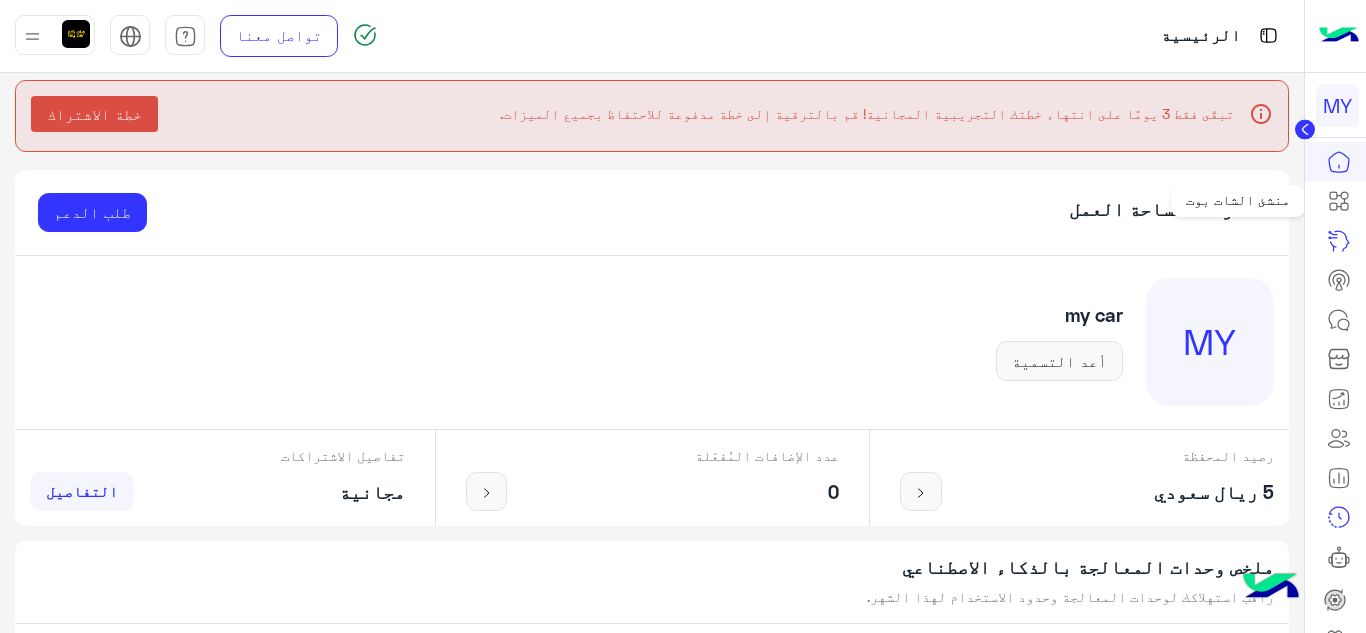 click 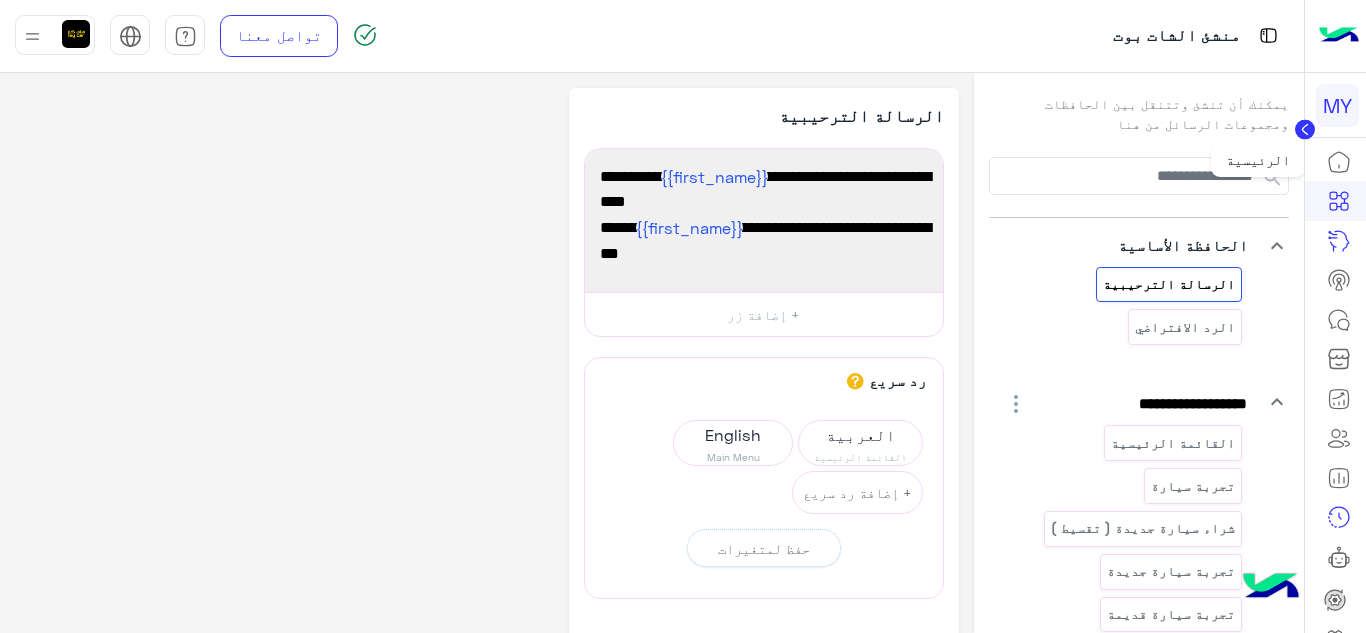 click 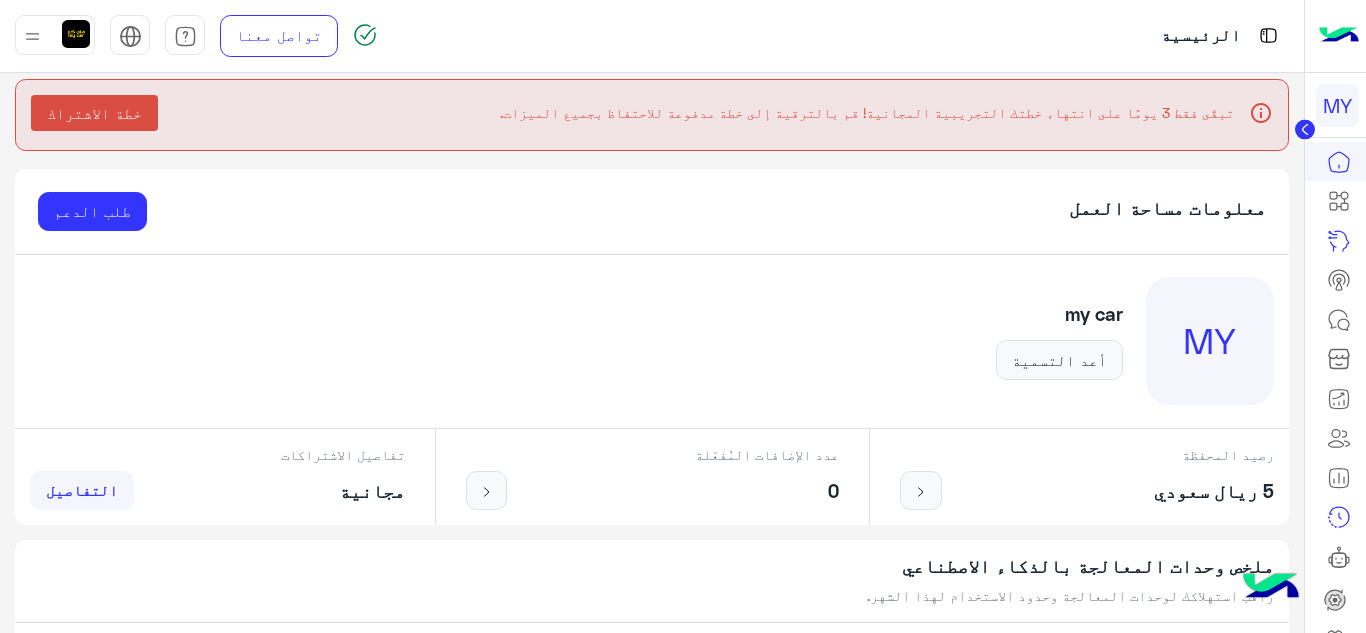 scroll, scrollTop: 0, scrollLeft: 0, axis: both 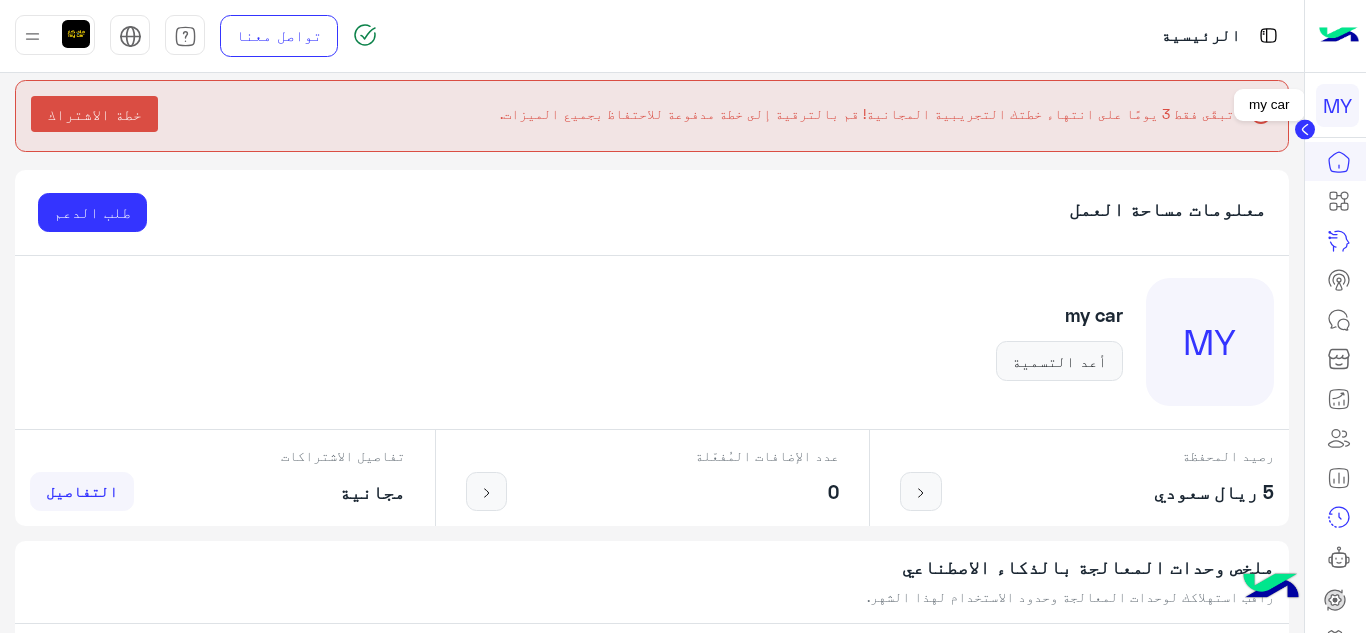 click on "MY" 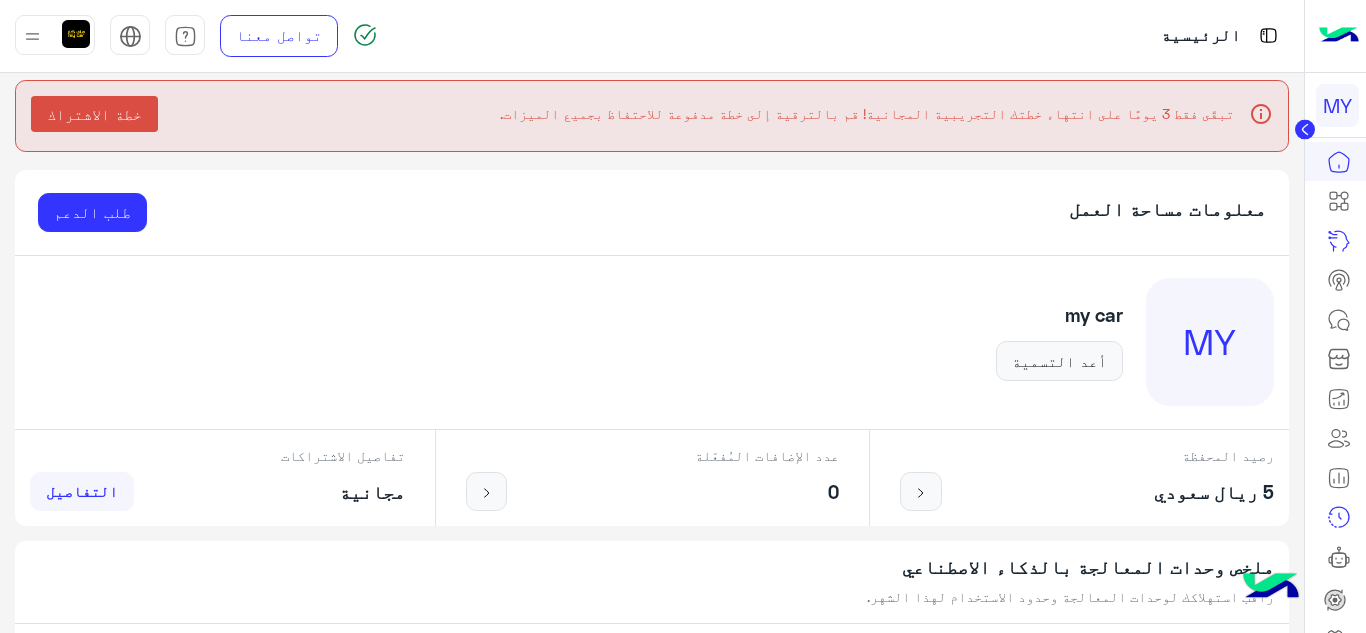 click 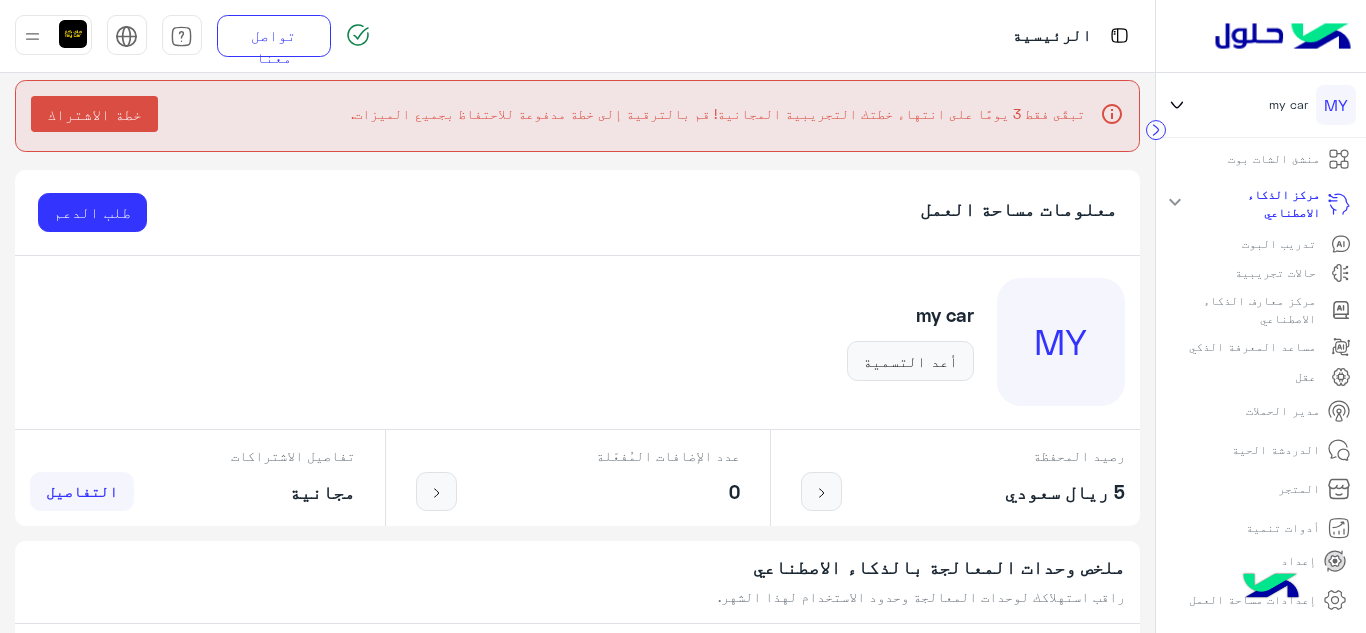 scroll, scrollTop: 41, scrollLeft: 0, axis: vertical 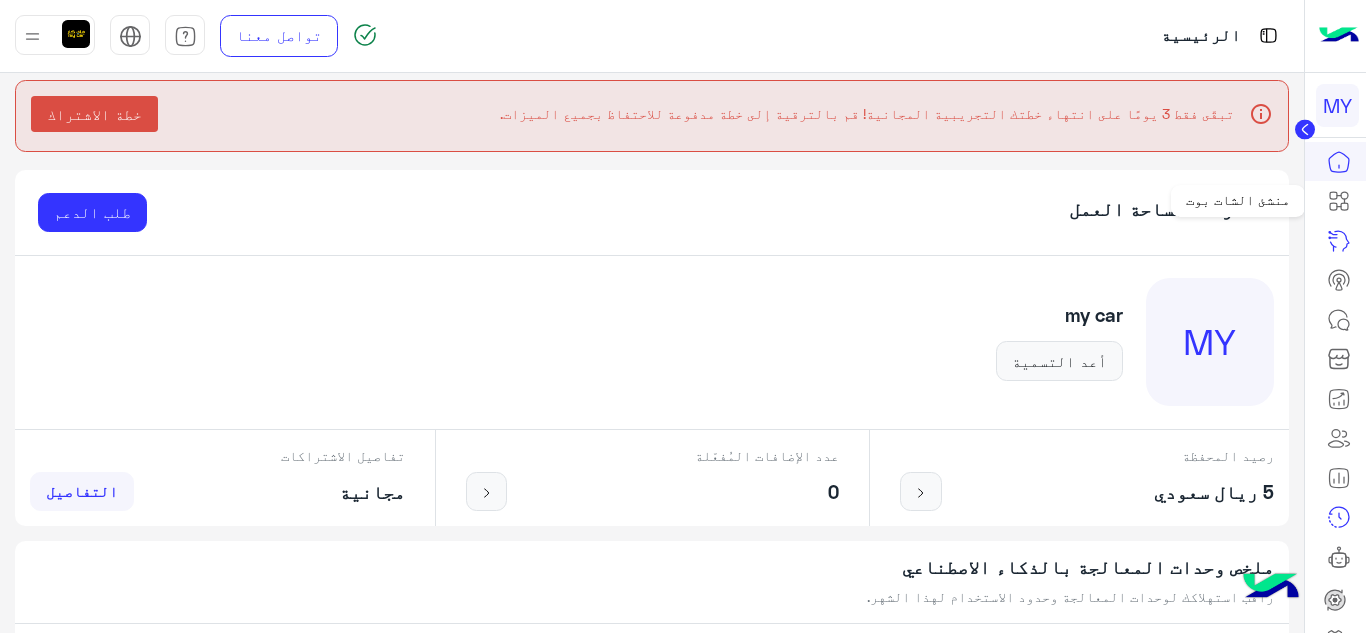 click 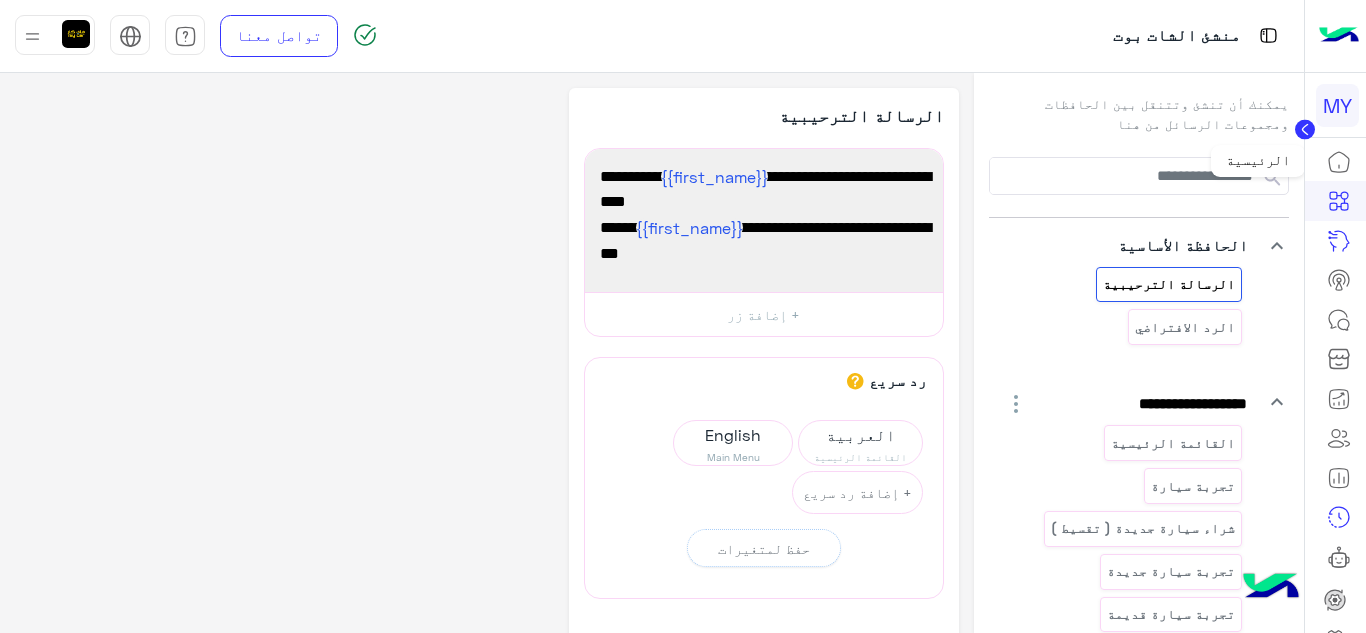 click 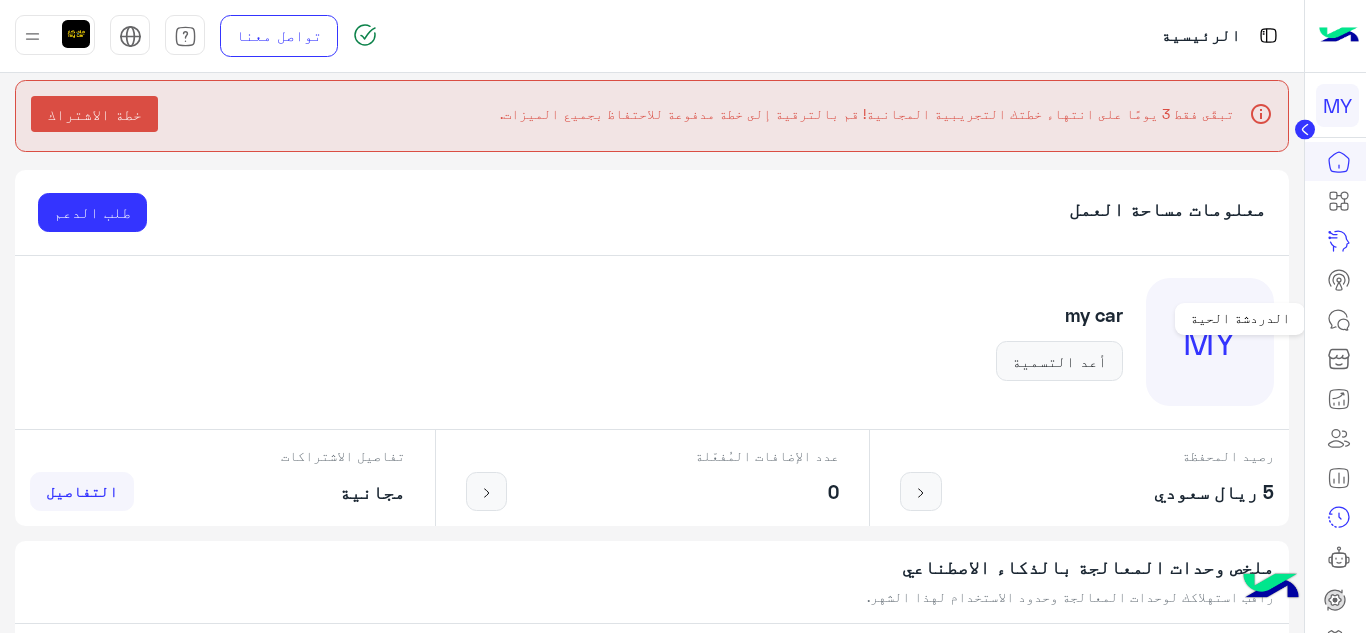 click 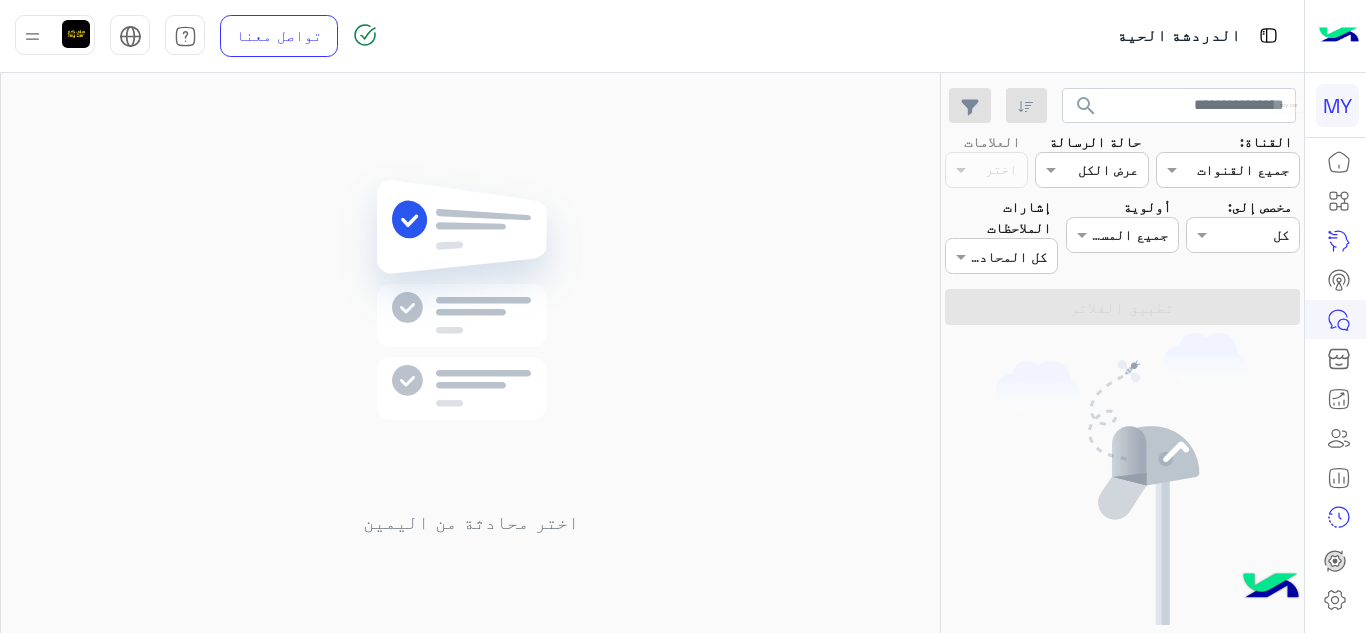 click on "MY" 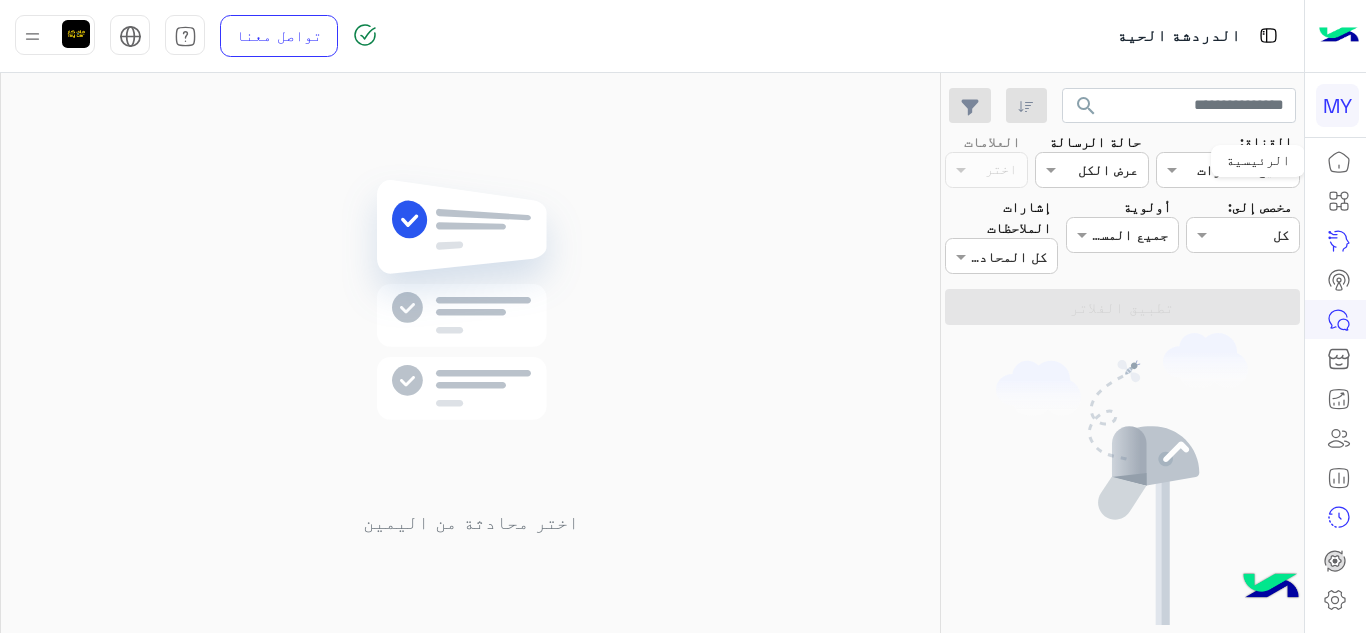 click 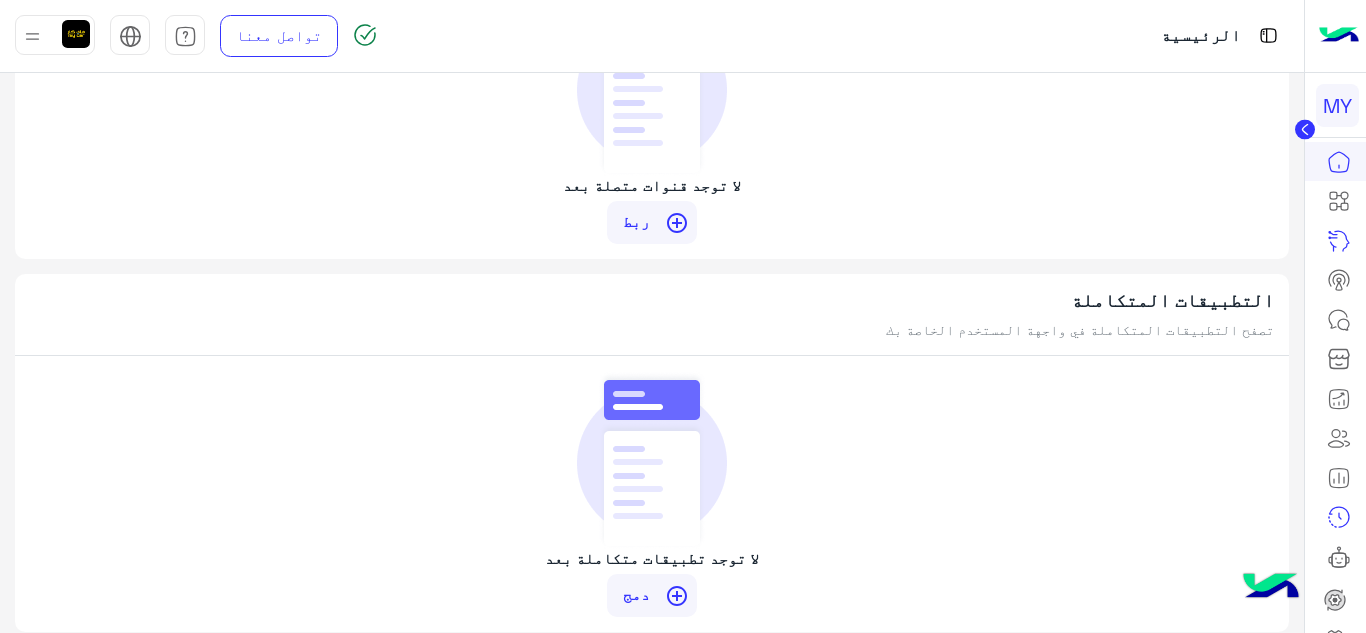 scroll, scrollTop: 1500, scrollLeft: 0, axis: vertical 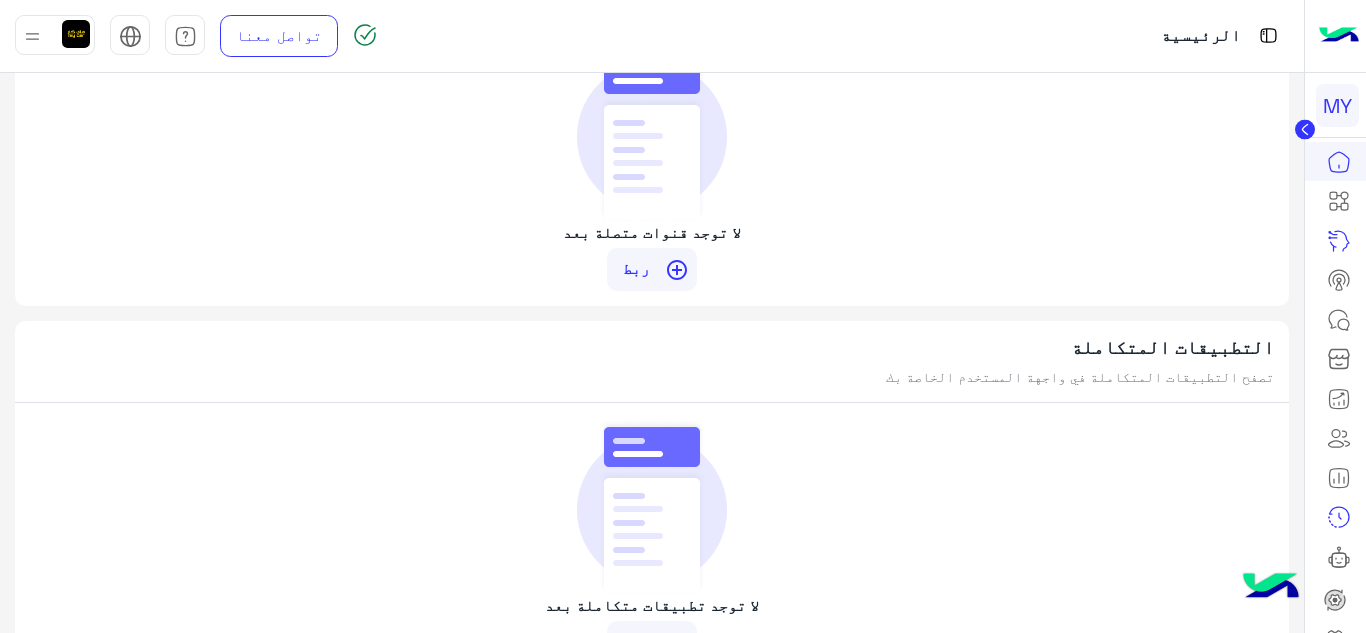 click on "control_point" 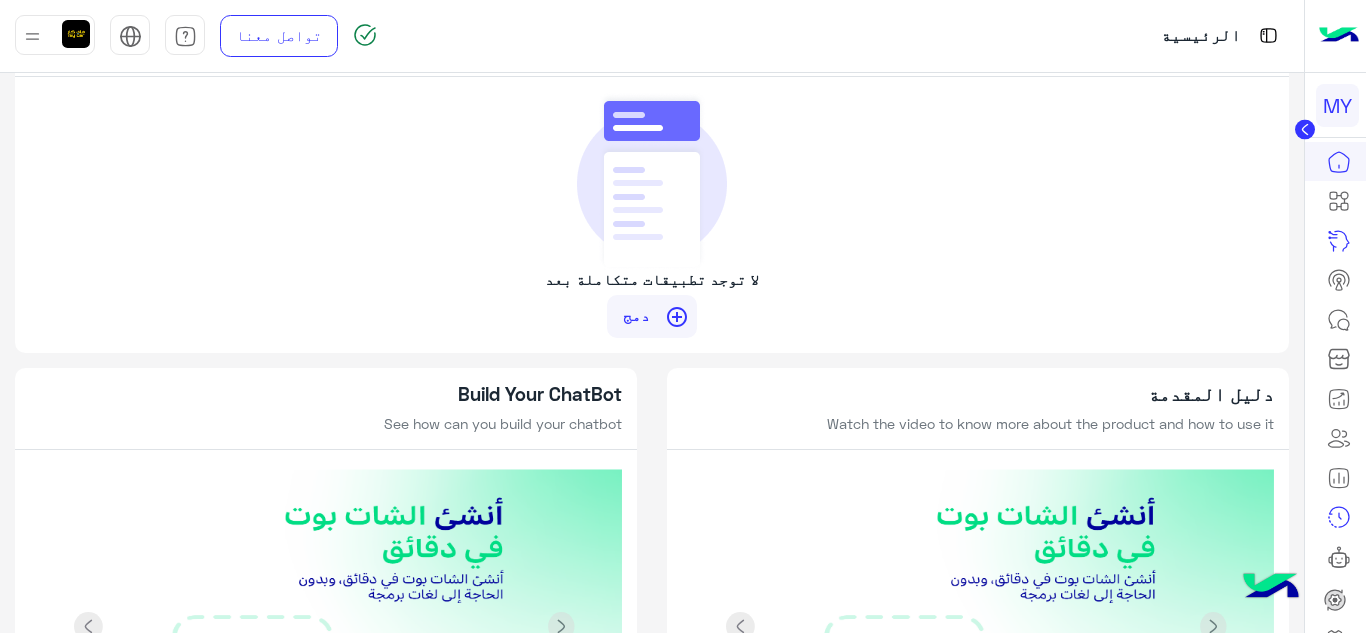 scroll, scrollTop: 1827, scrollLeft: 0, axis: vertical 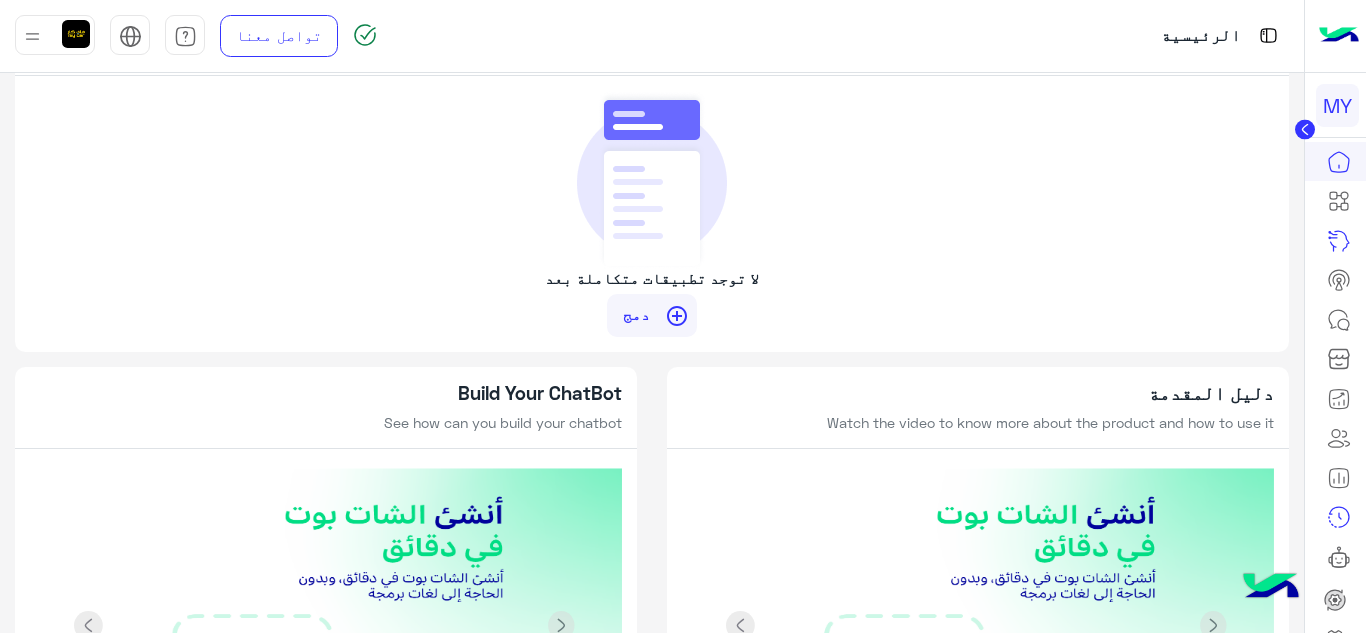 click on "control_point" 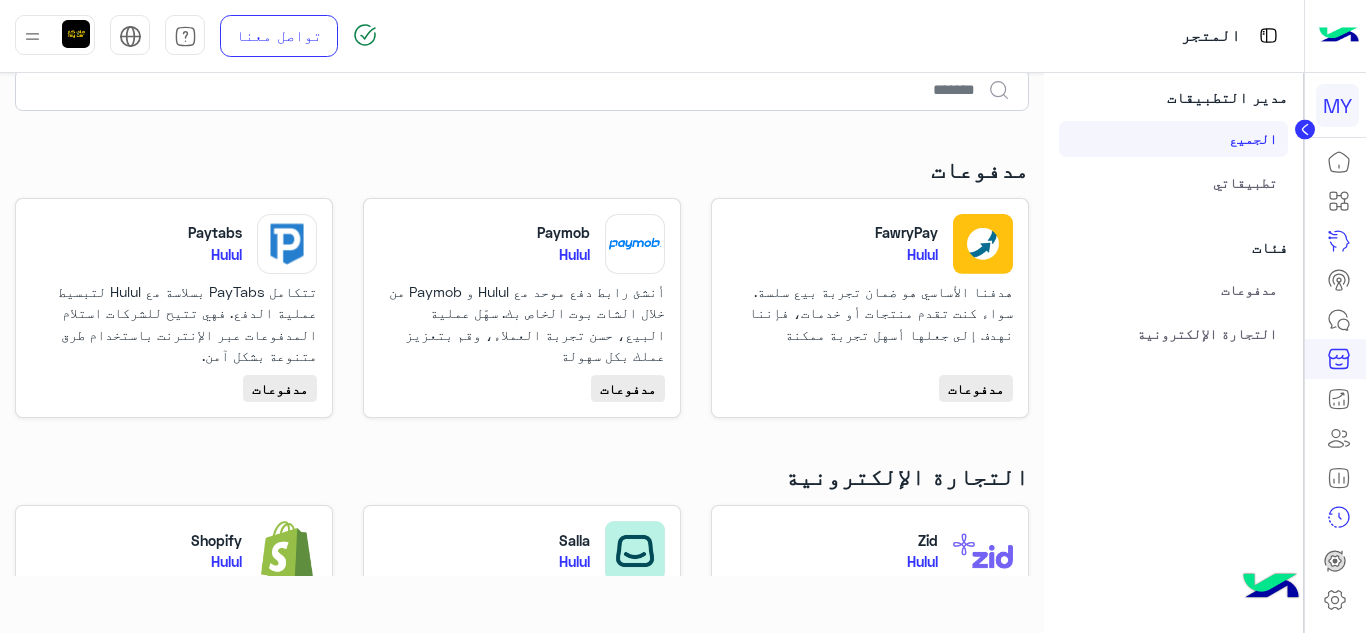 scroll, scrollTop: 0, scrollLeft: 0, axis: both 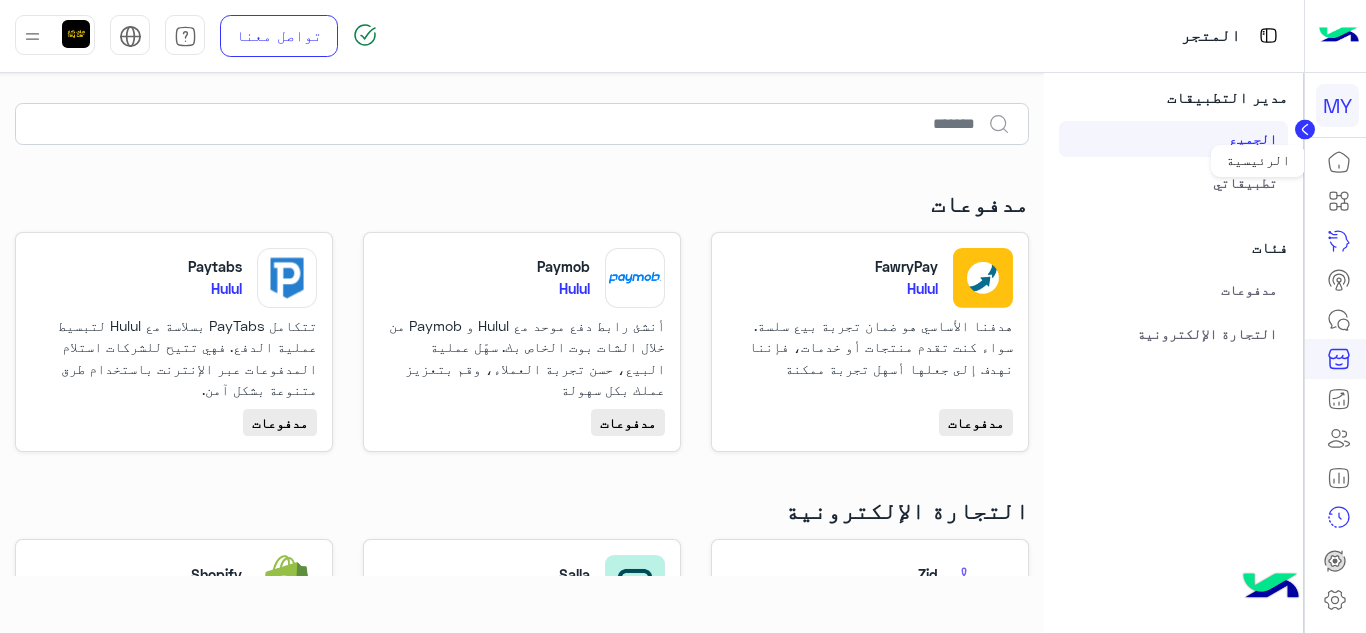 click 